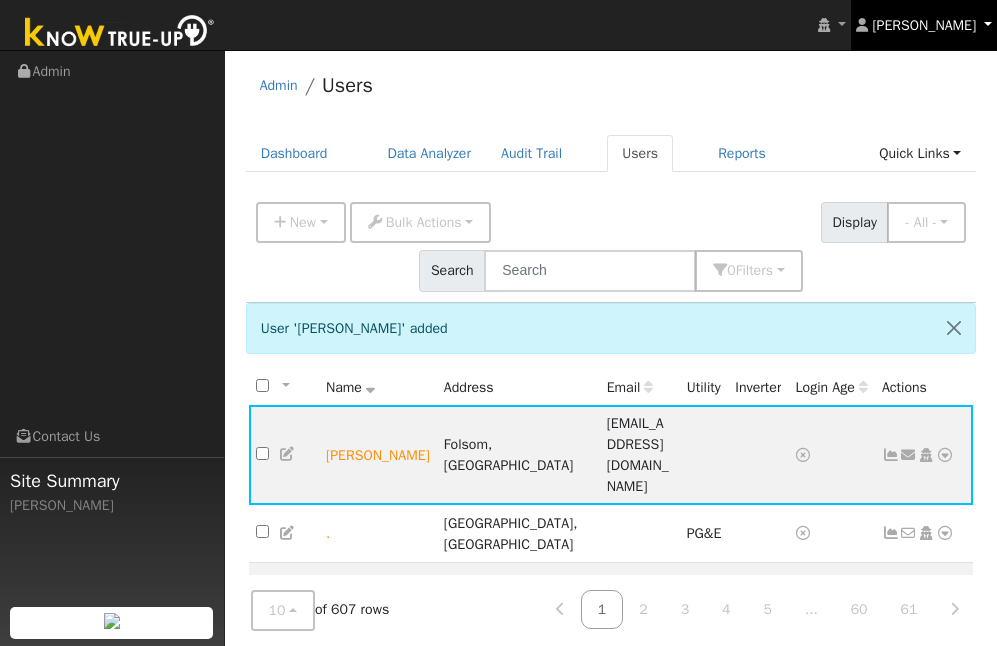 scroll, scrollTop: 0, scrollLeft: 0, axis: both 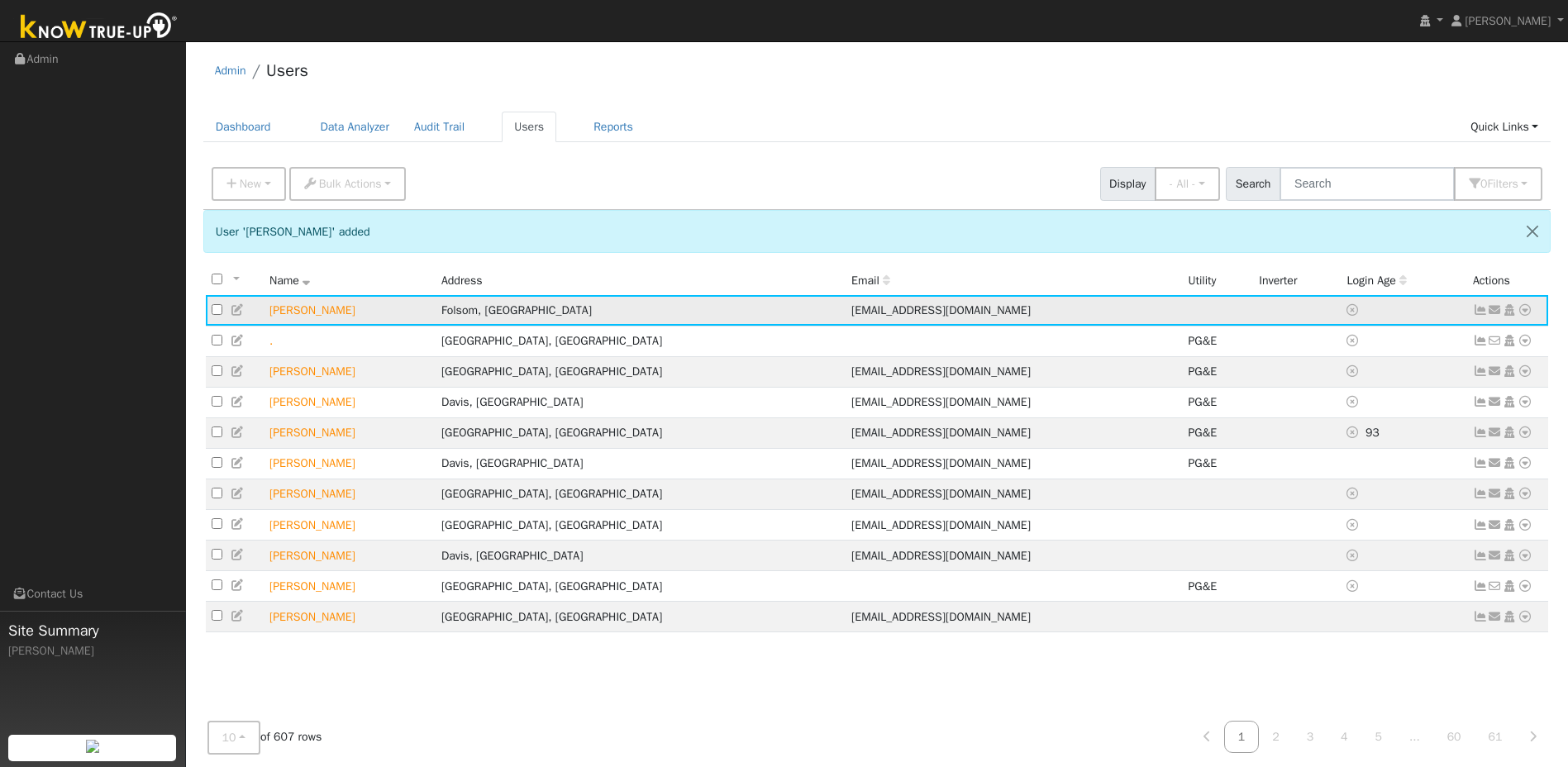 click at bounding box center (238, 310) 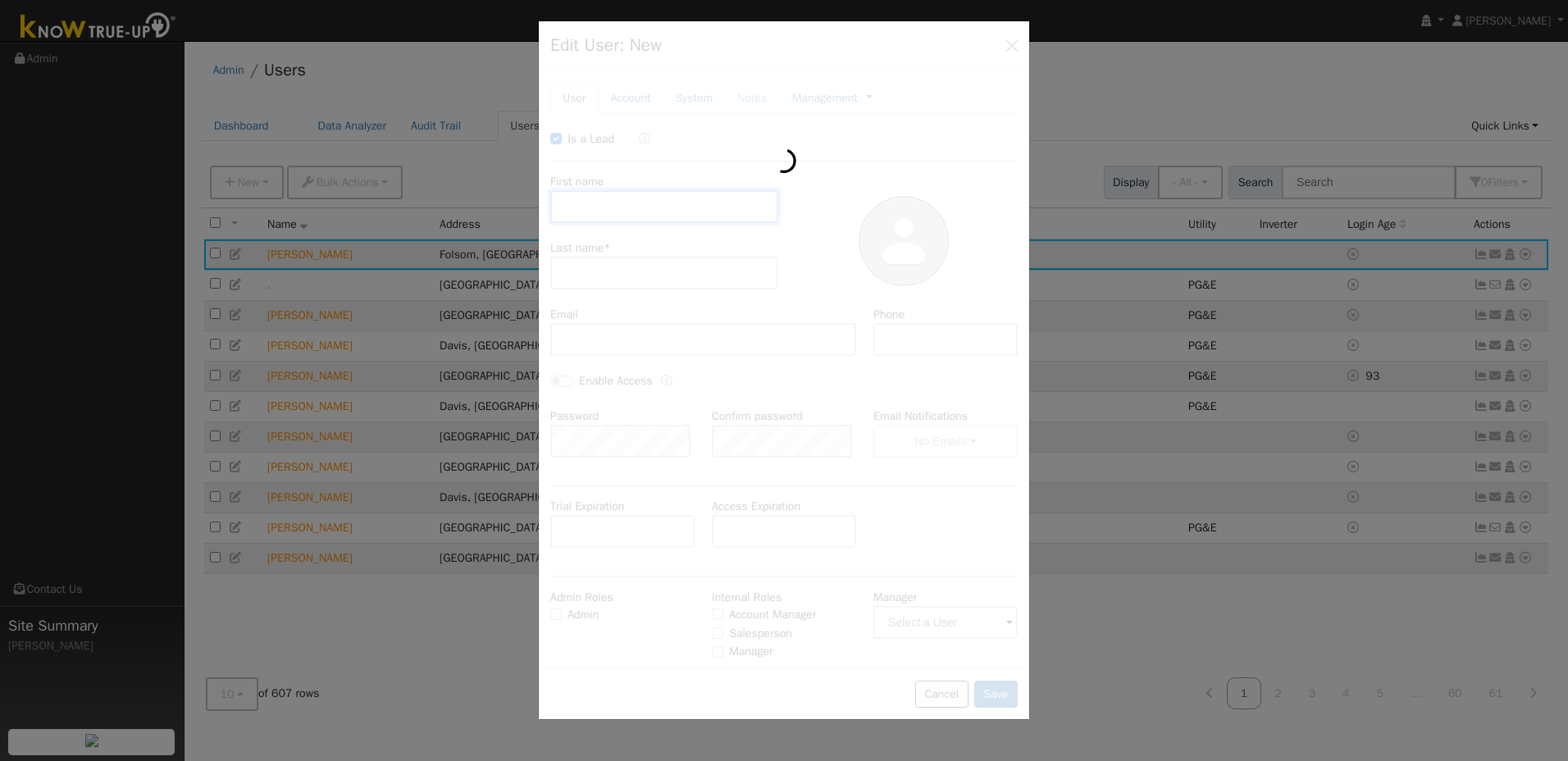 checkbox on "true" 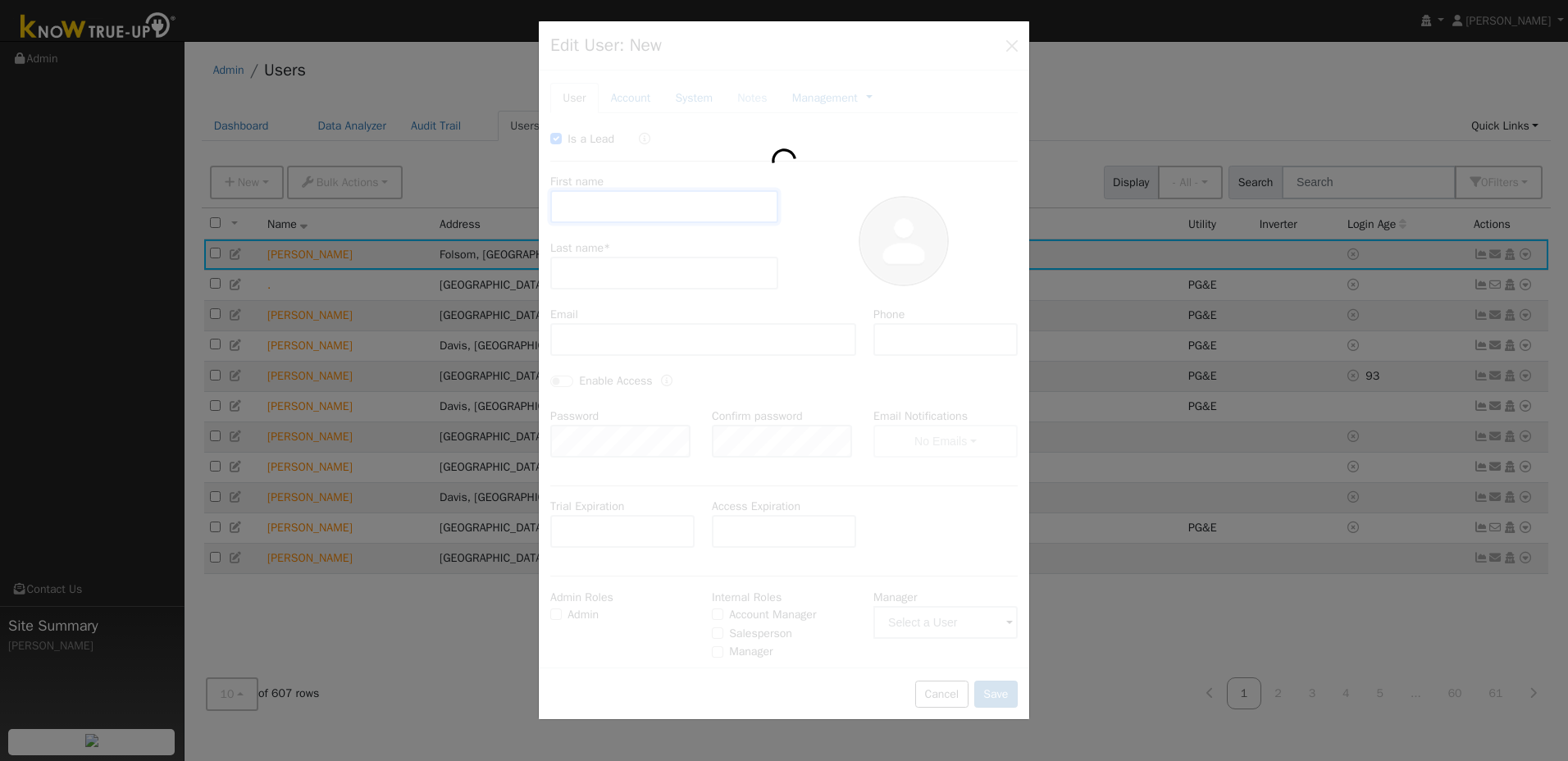 type on "[PERSON_NAME]" 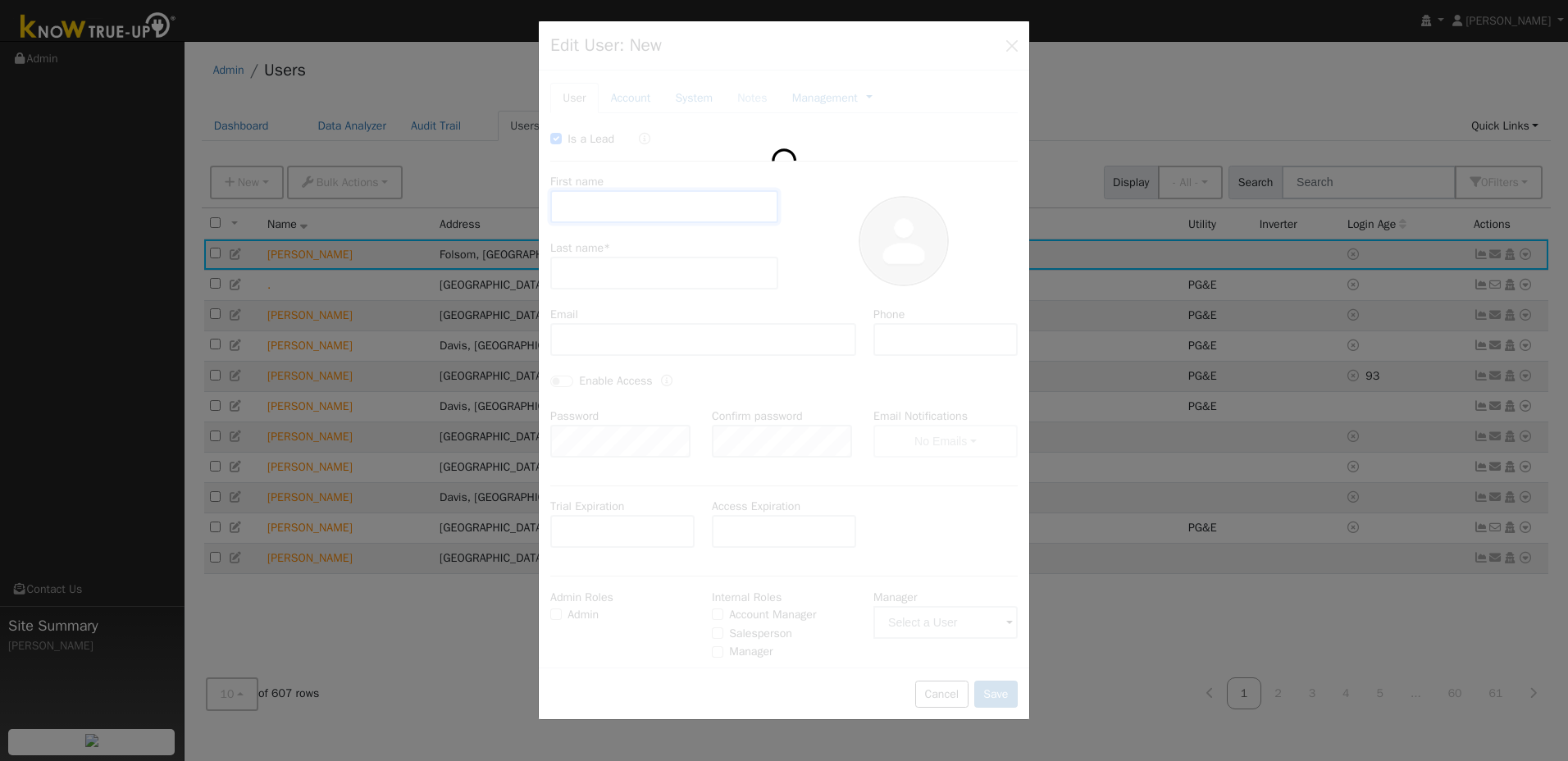 type on "[PERSON_NAME]" 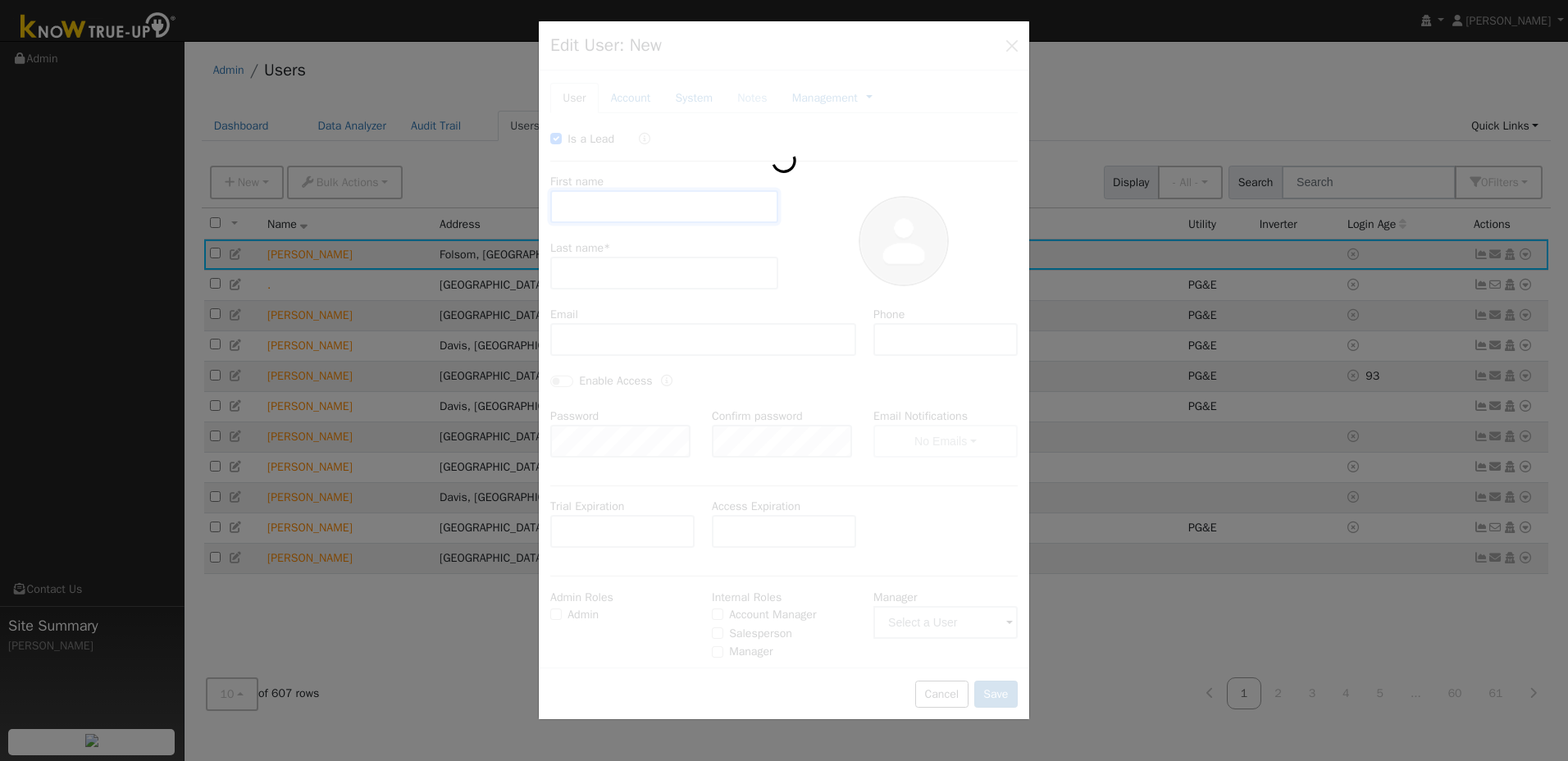 type on "[EMAIL_ADDRESS][DOMAIN_NAME]" 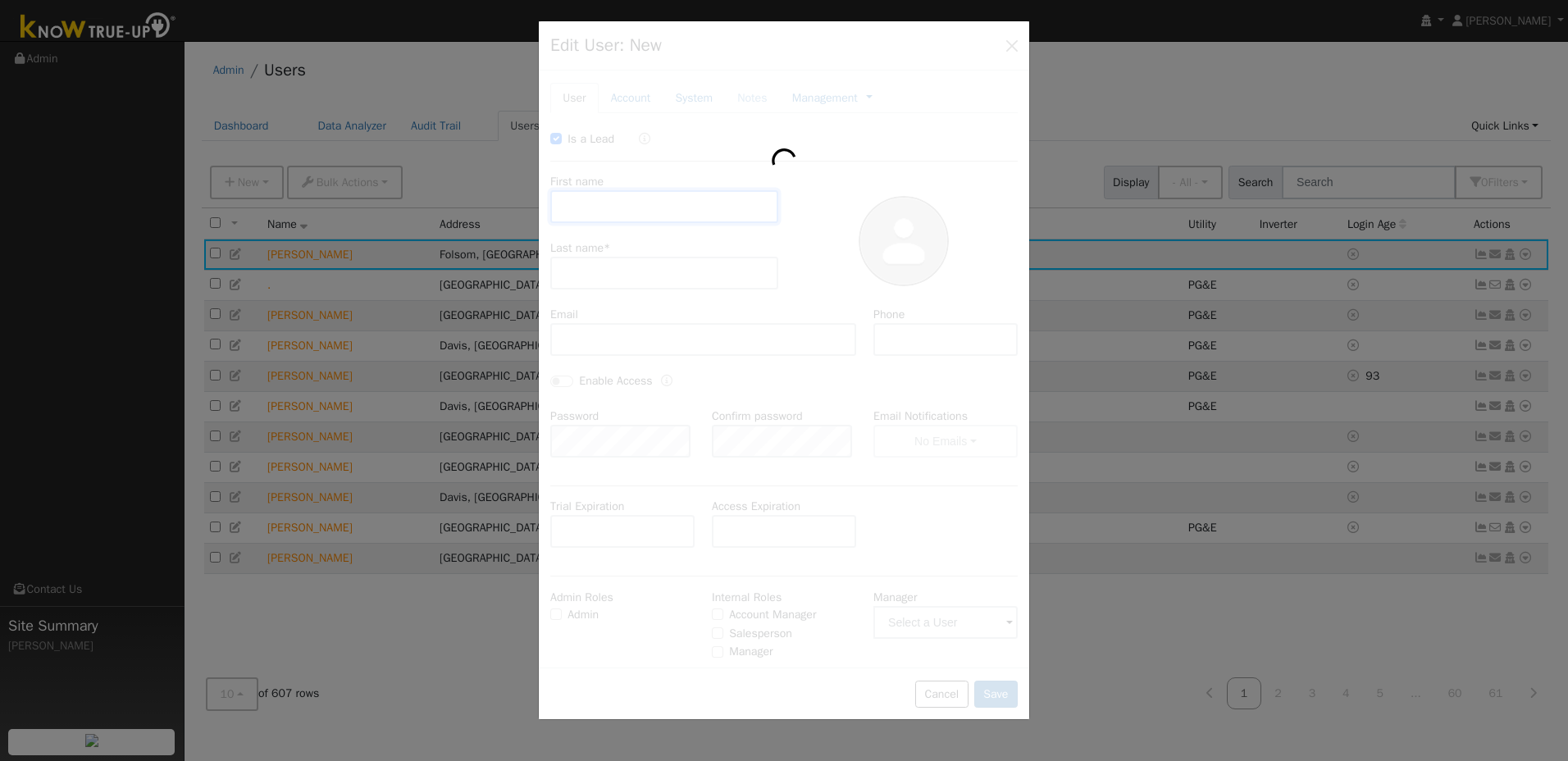 type on "[PHONE_NUMBER]" 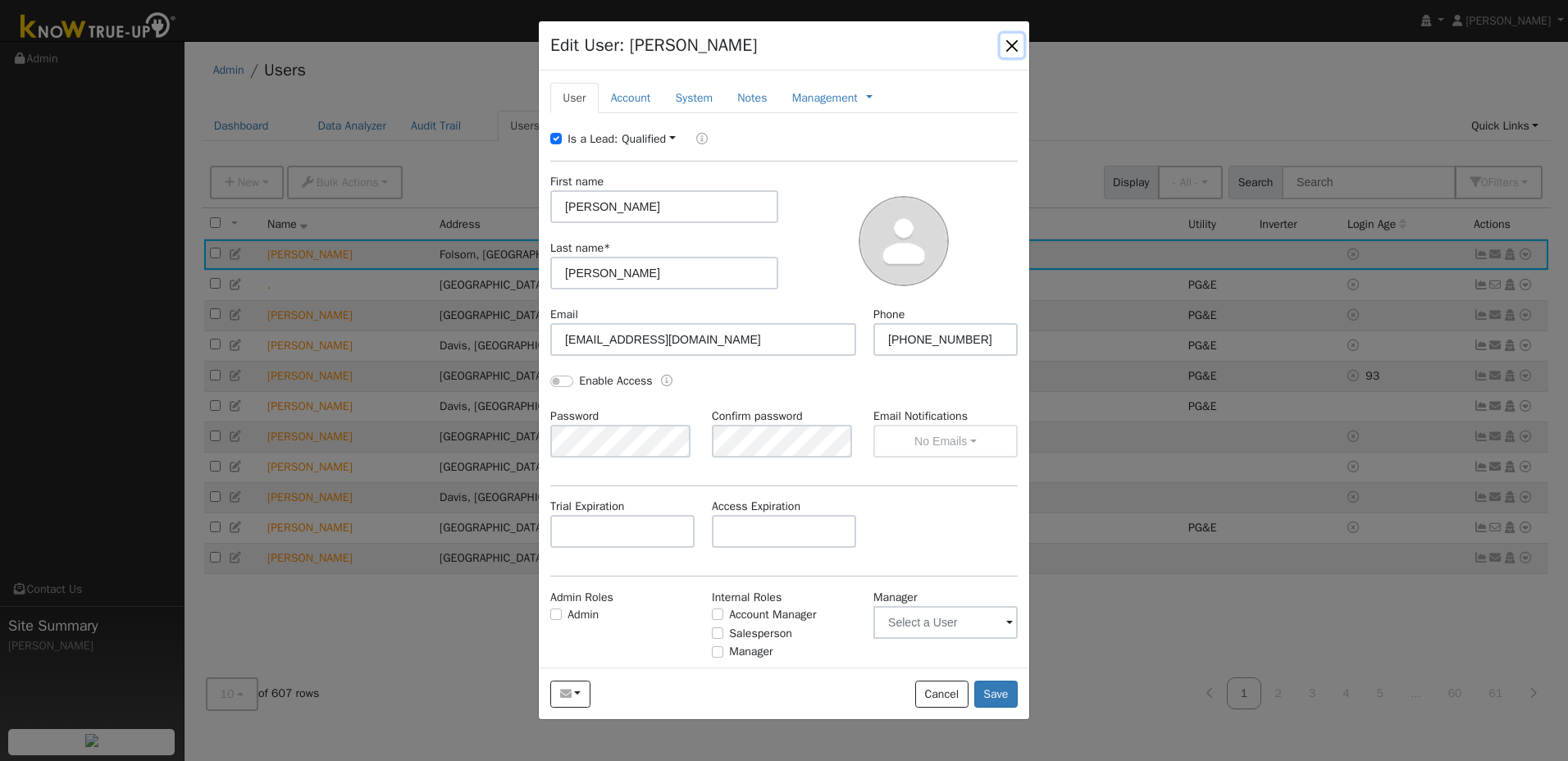 click at bounding box center (1012, 45) 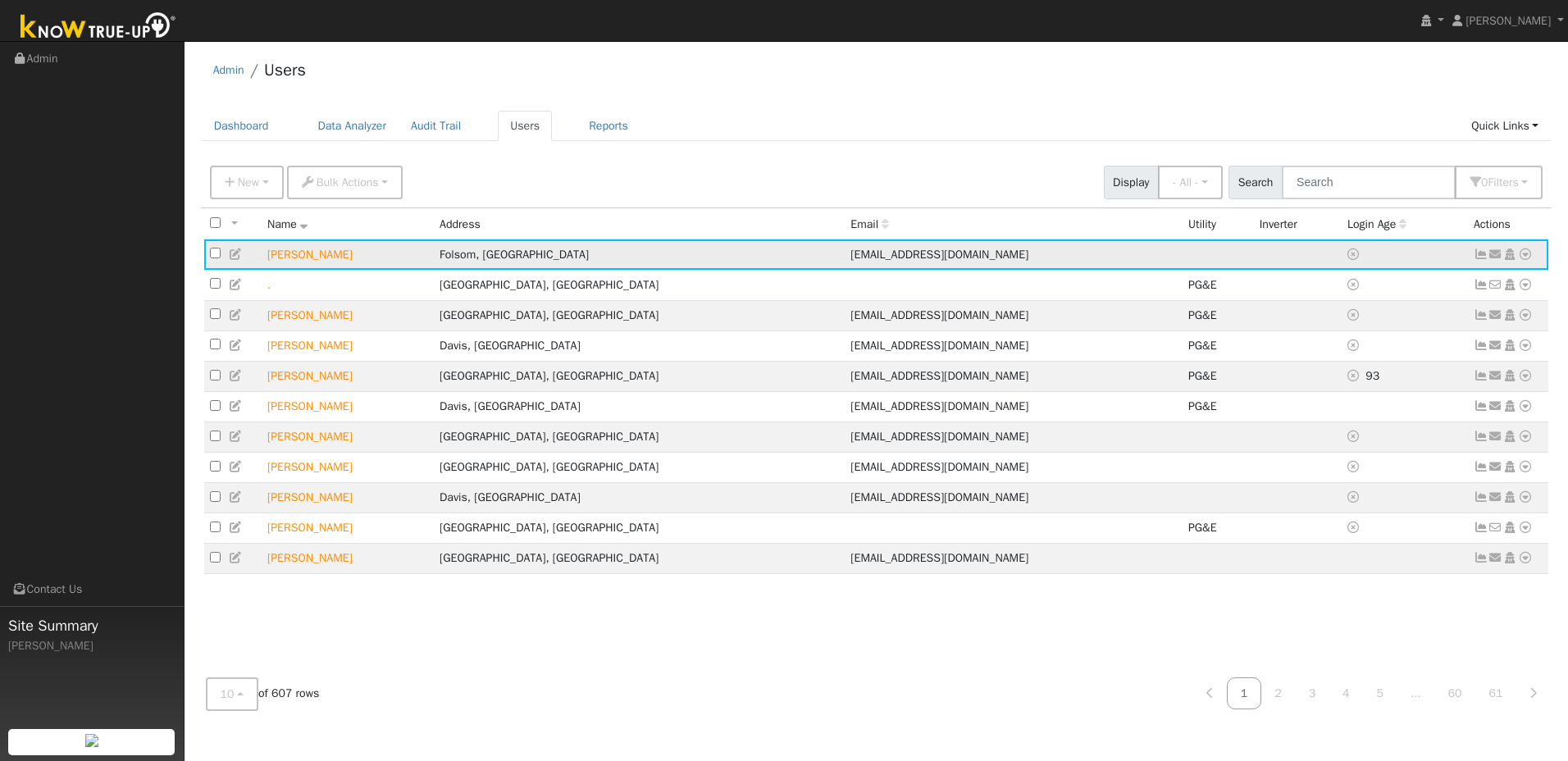 click at bounding box center [1525, 254] 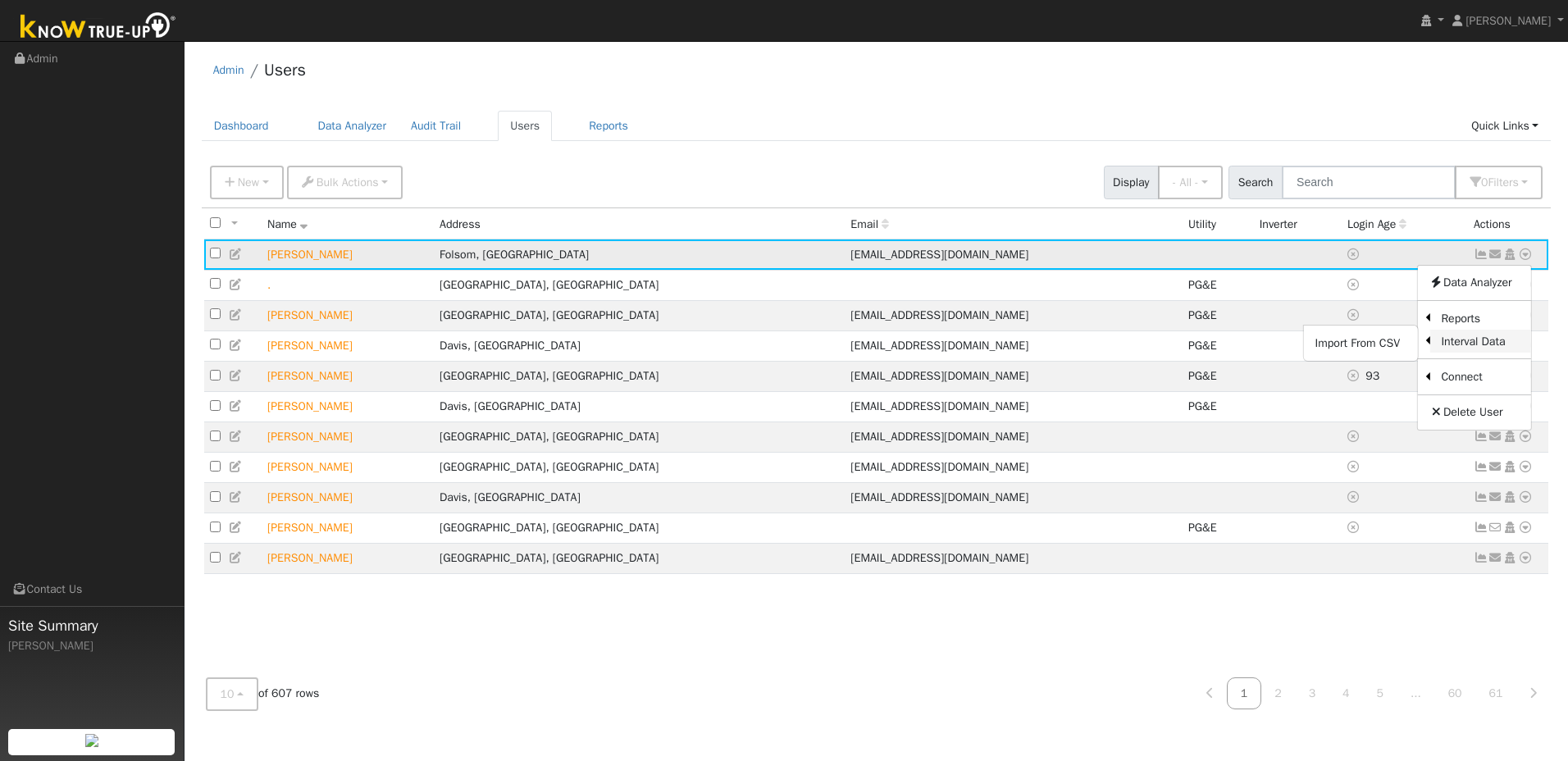 click on "Interval Data" at bounding box center (1480, 341) 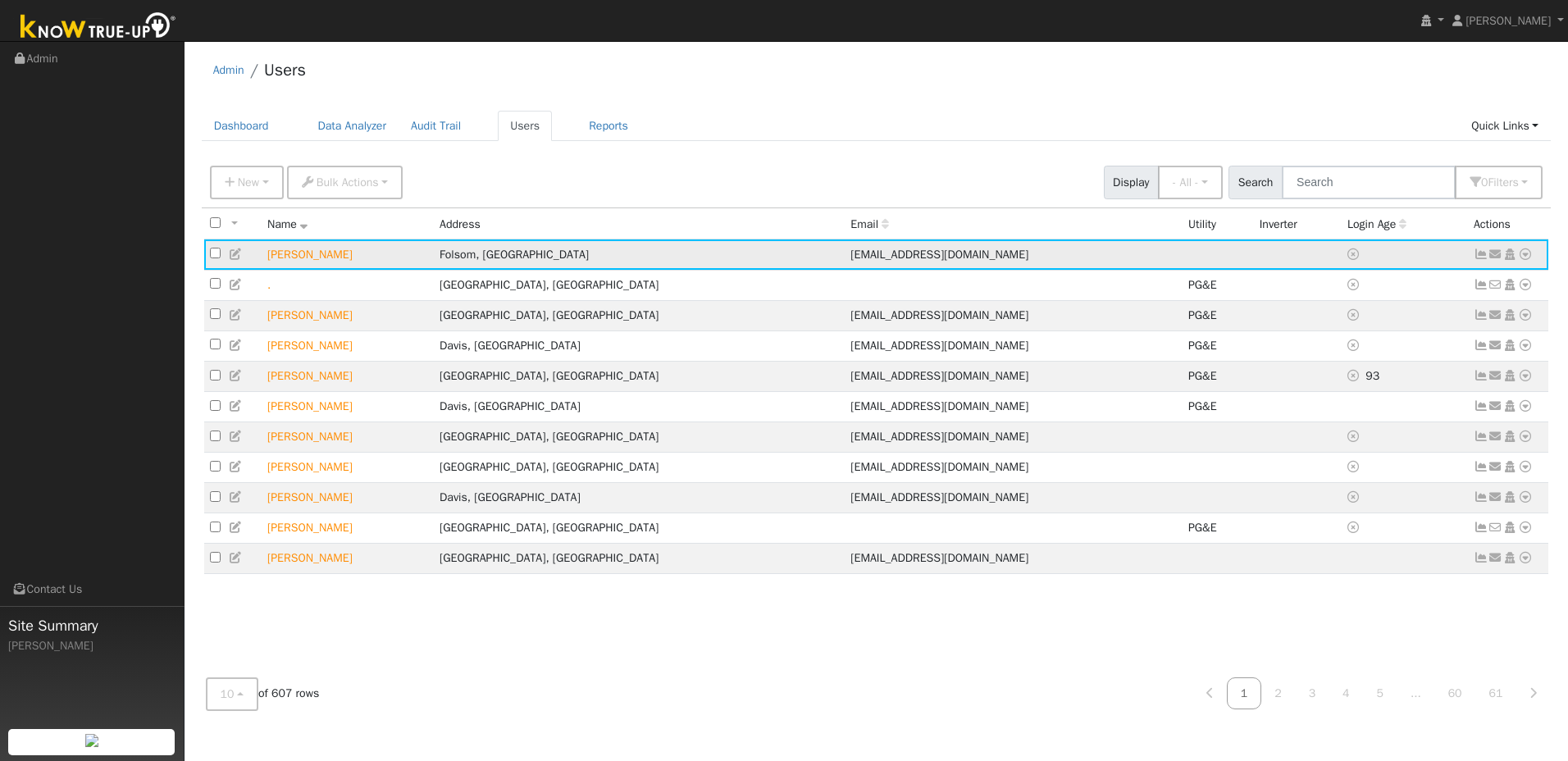 click at bounding box center (1525, 254) 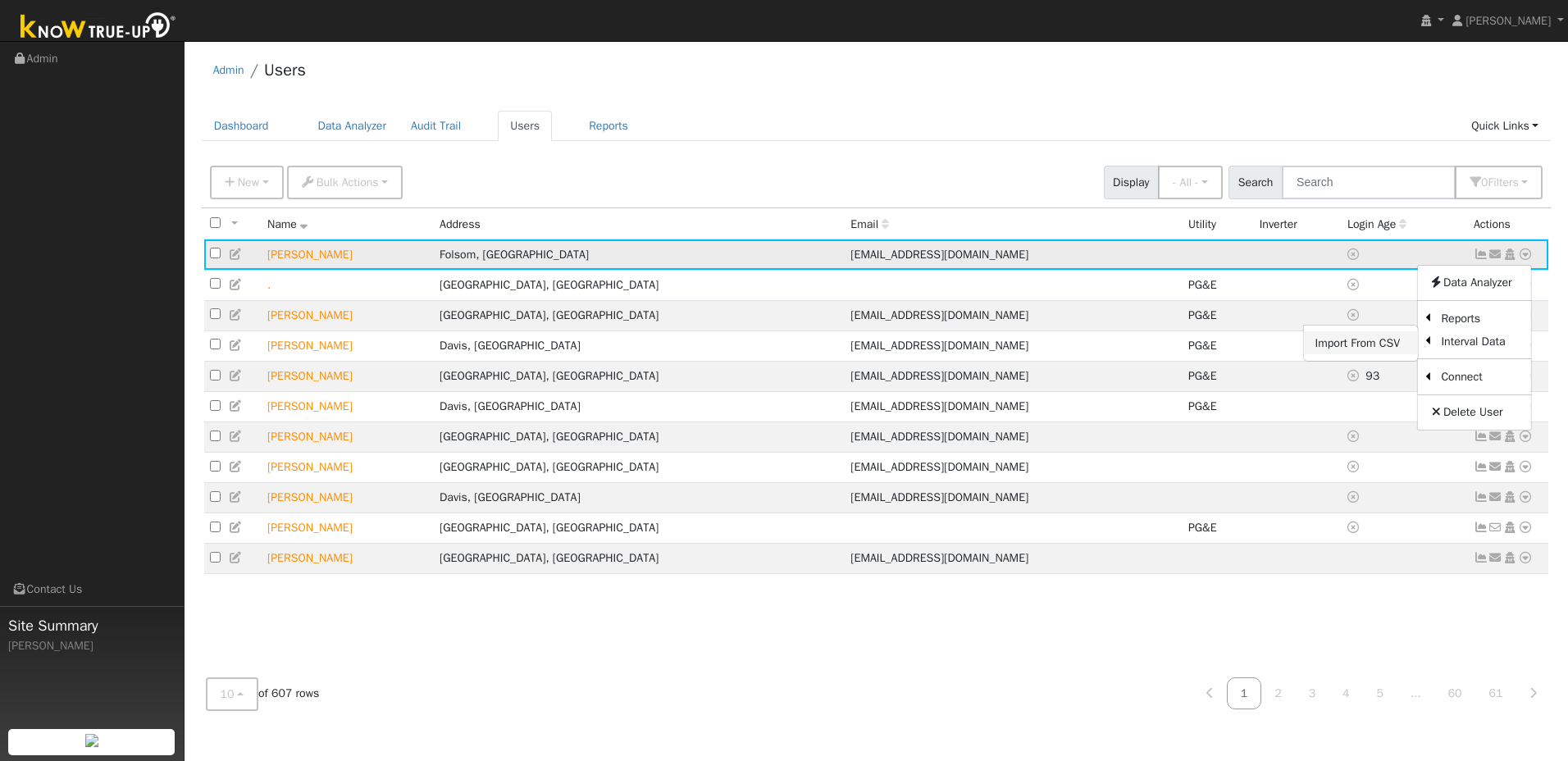click on "Import From CSV" at bounding box center (1361, 343) 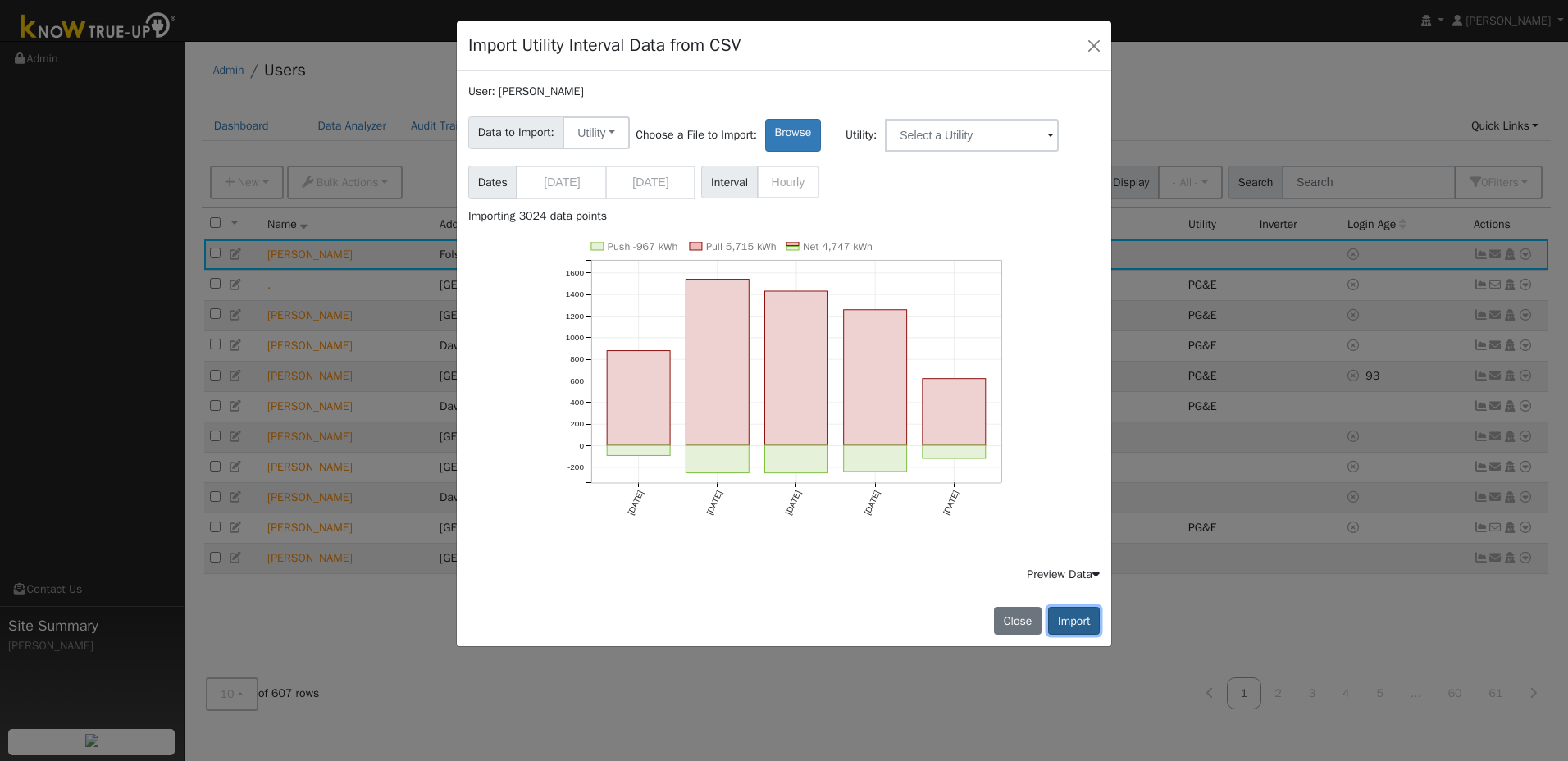 click on "Import" at bounding box center [1073, 621] 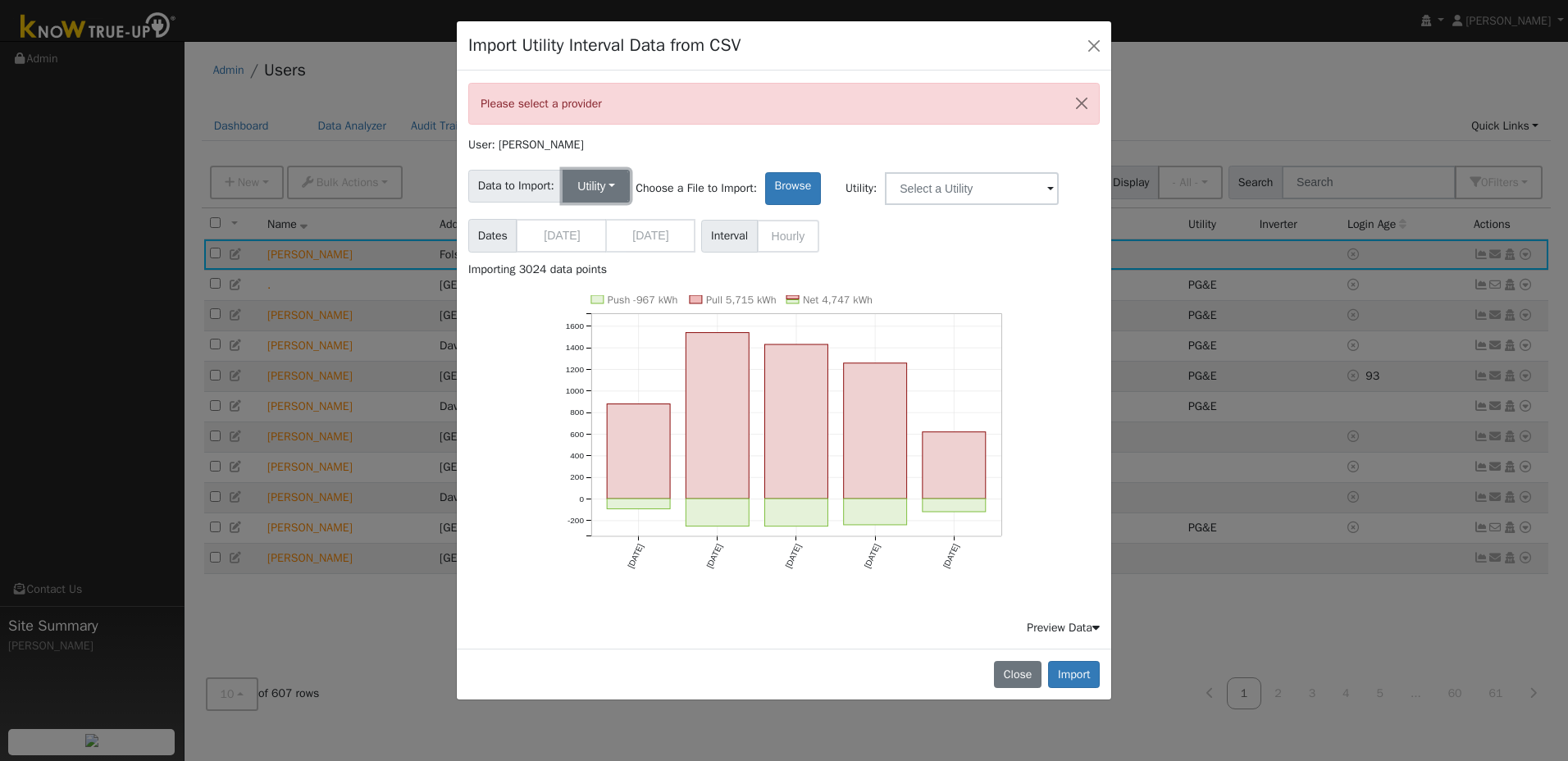click on "Utility" at bounding box center (596, 186) 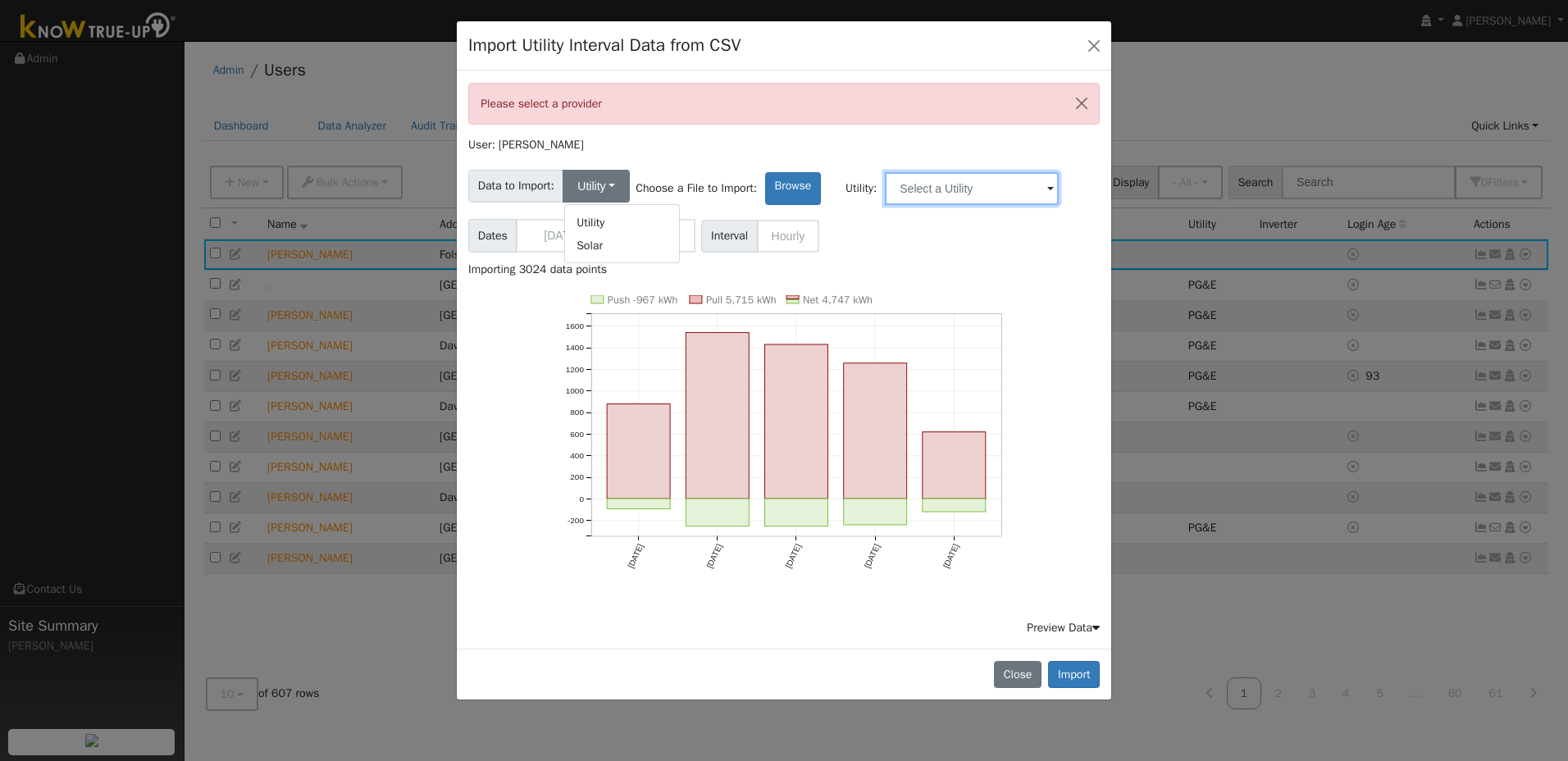 click at bounding box center [972, 189] 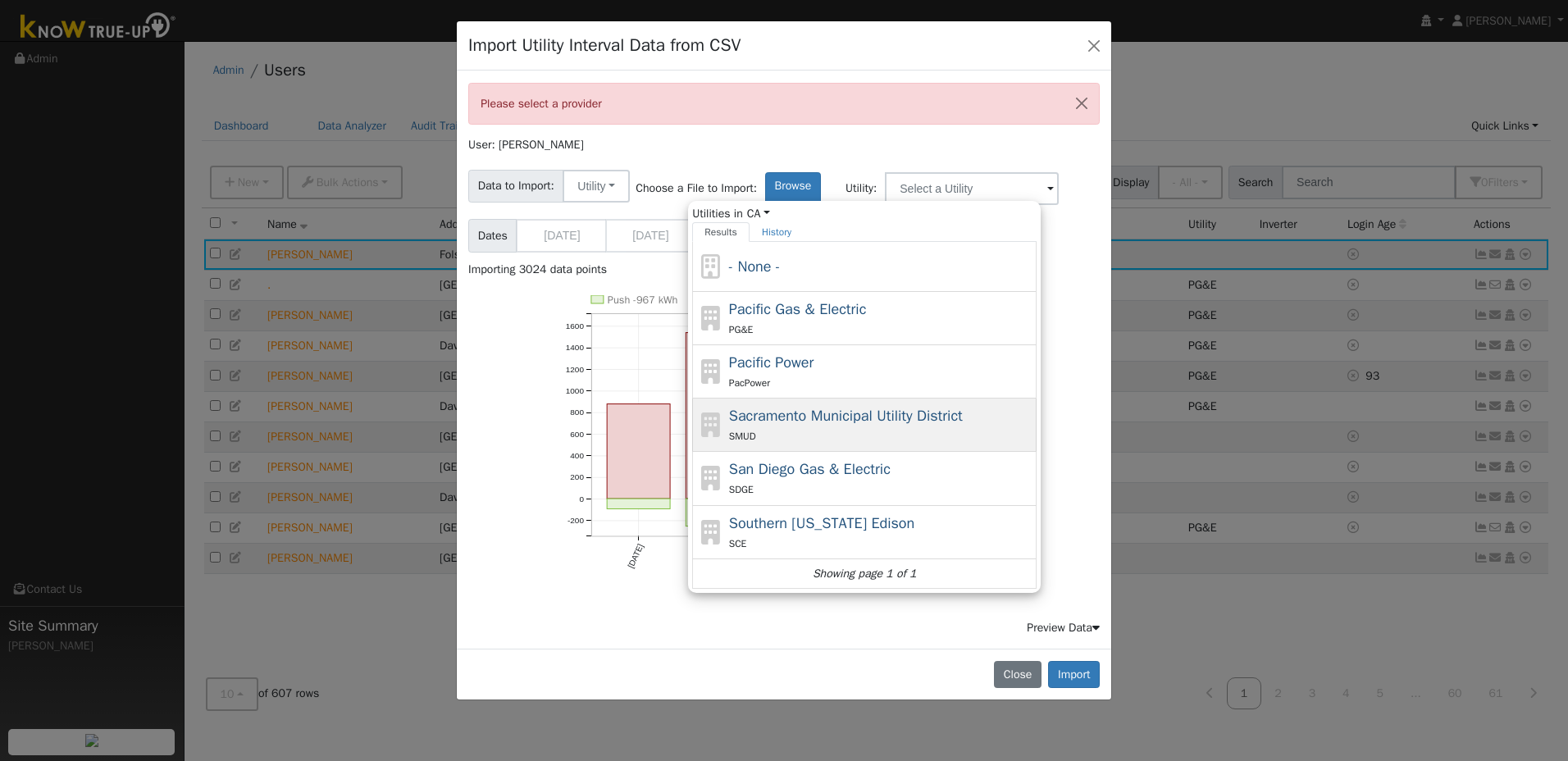 click on "SMUD" at bounding box center (881, 435) 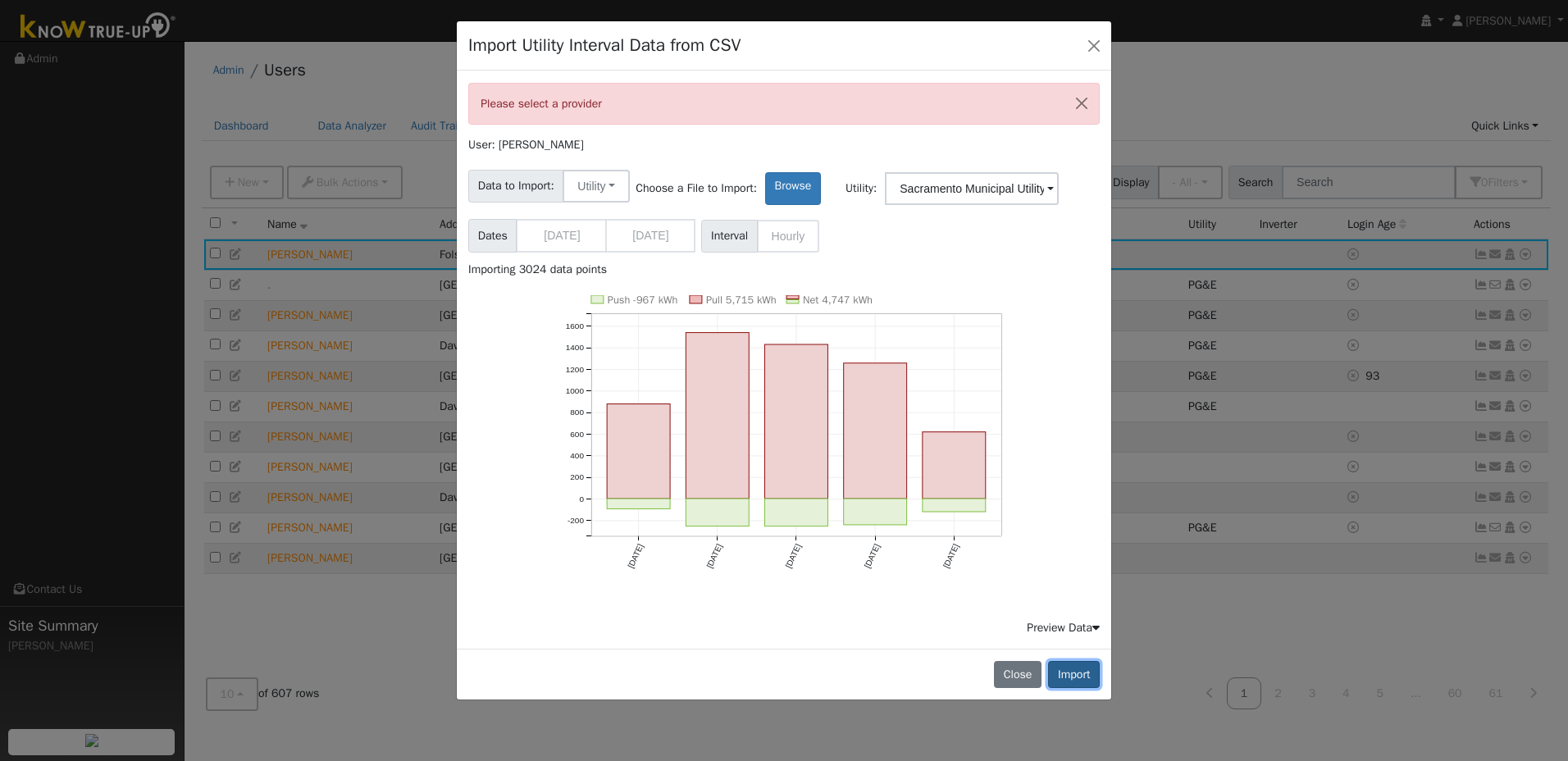 click on "Import" at bounding box center (1073, 675) 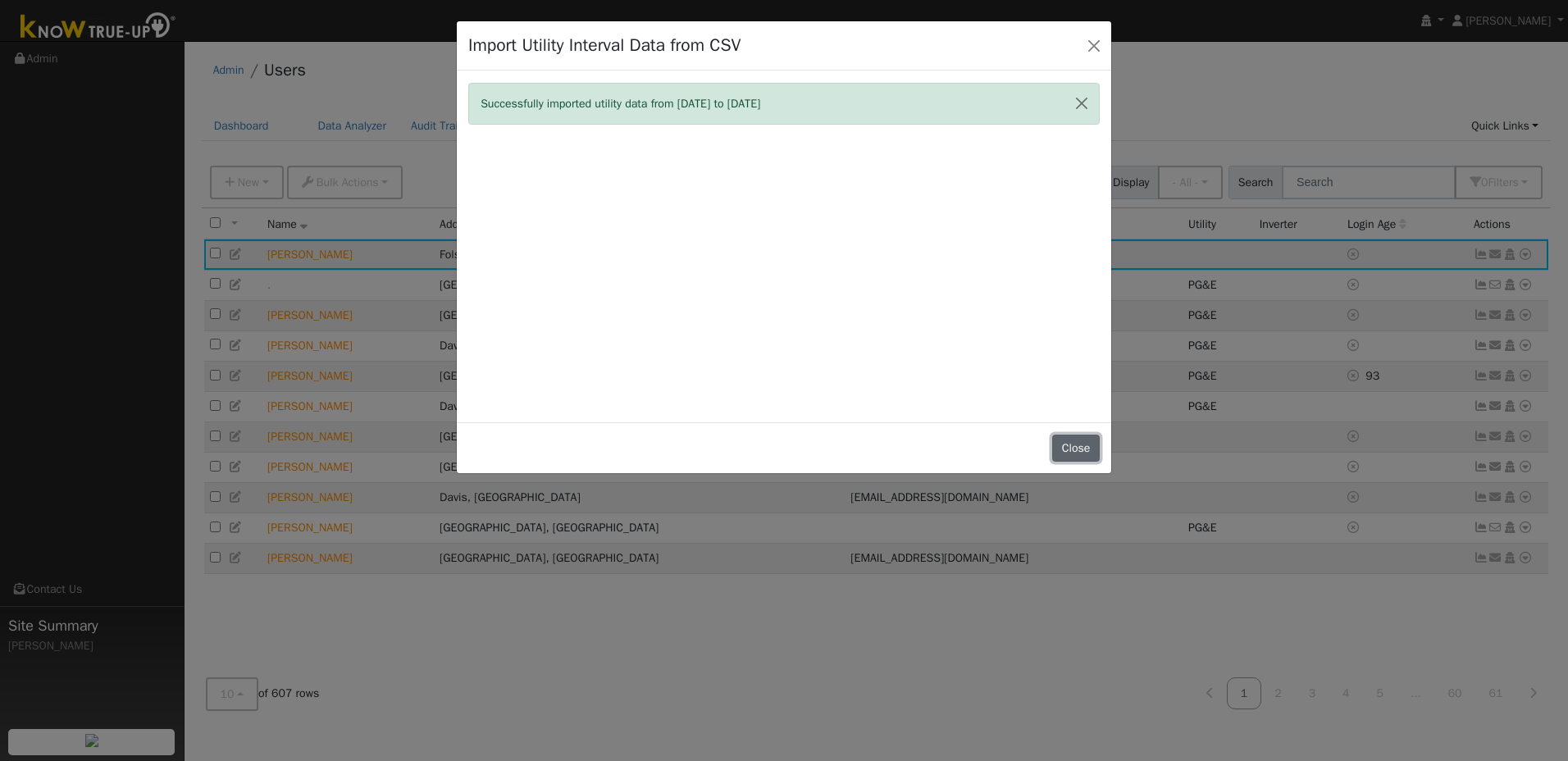 click on "Close" at bounding box center (1076, 449) 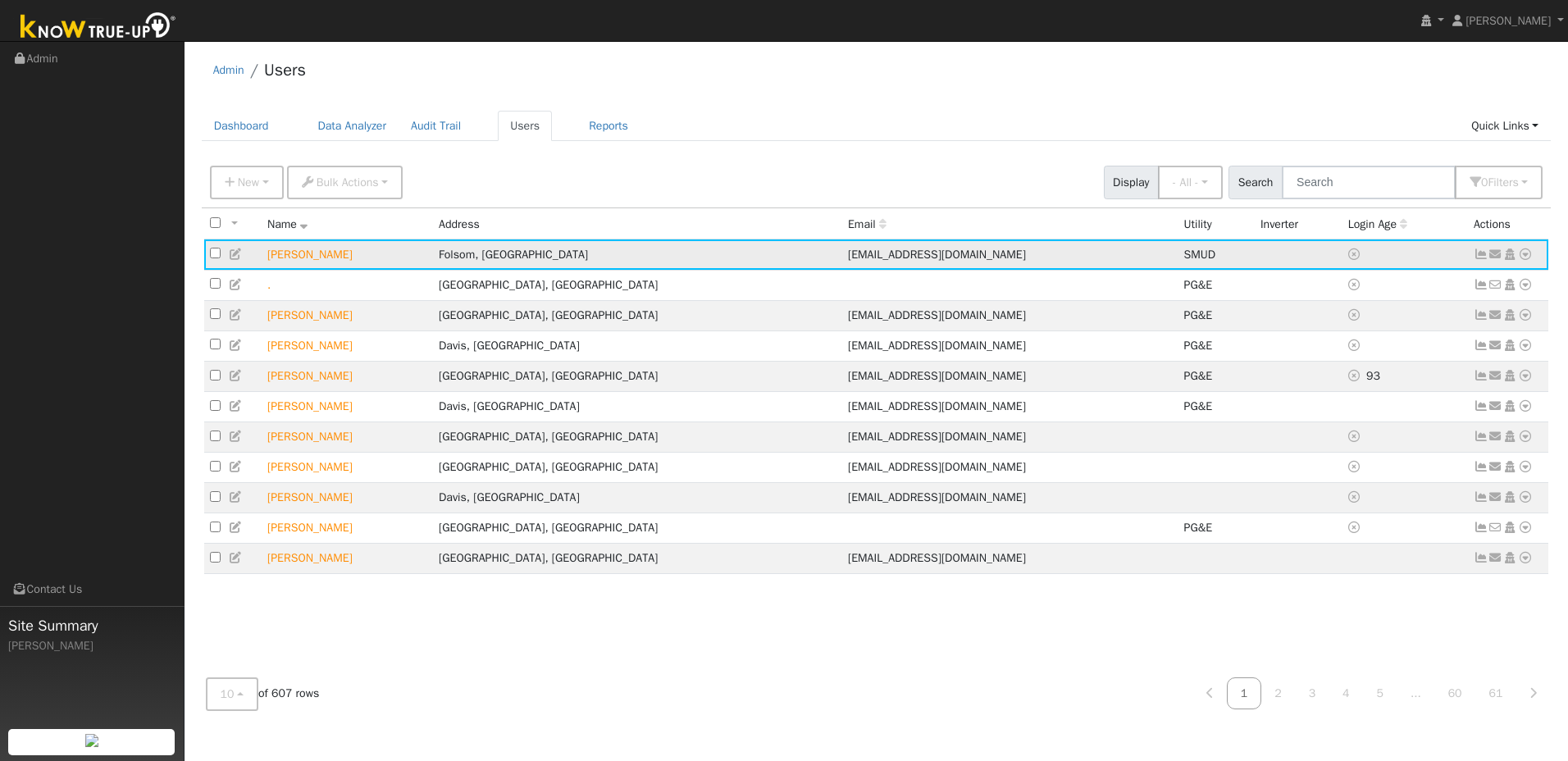 click at bounding box center [1525, 254] 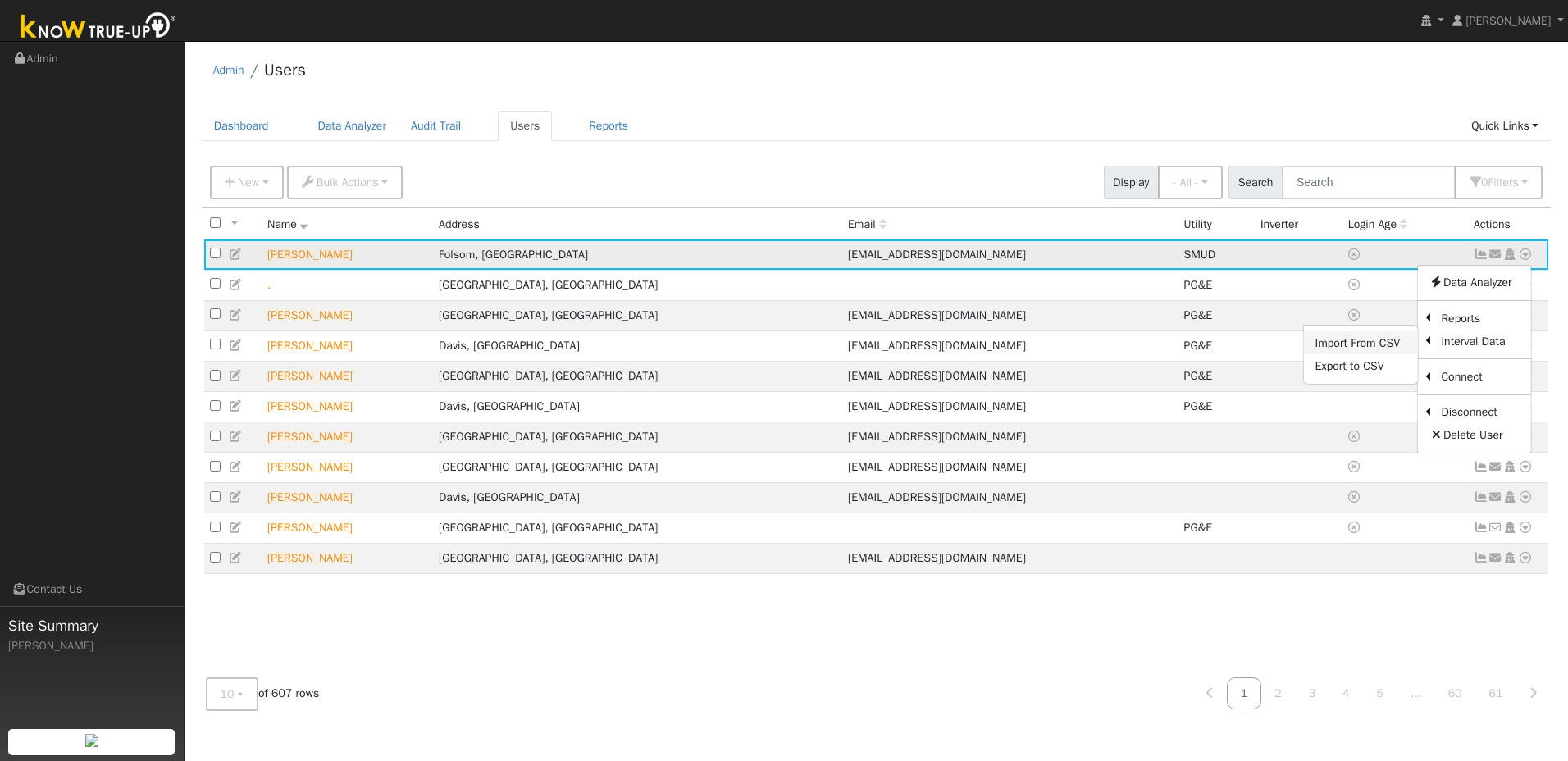 click on "Import From CSV" at bounding box center (1361, 343) 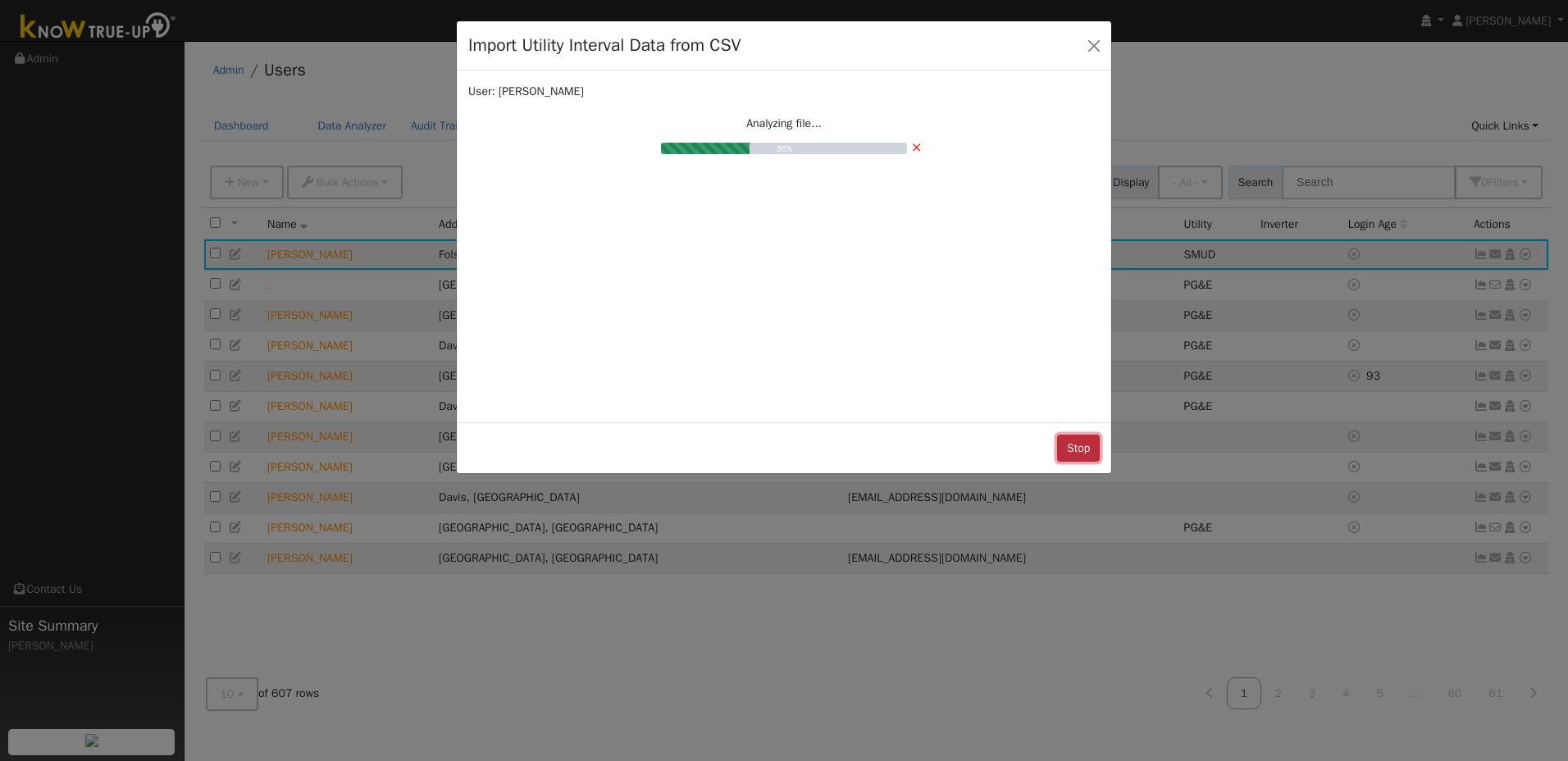 click on "Stop" at bounding box center [1078, 449] 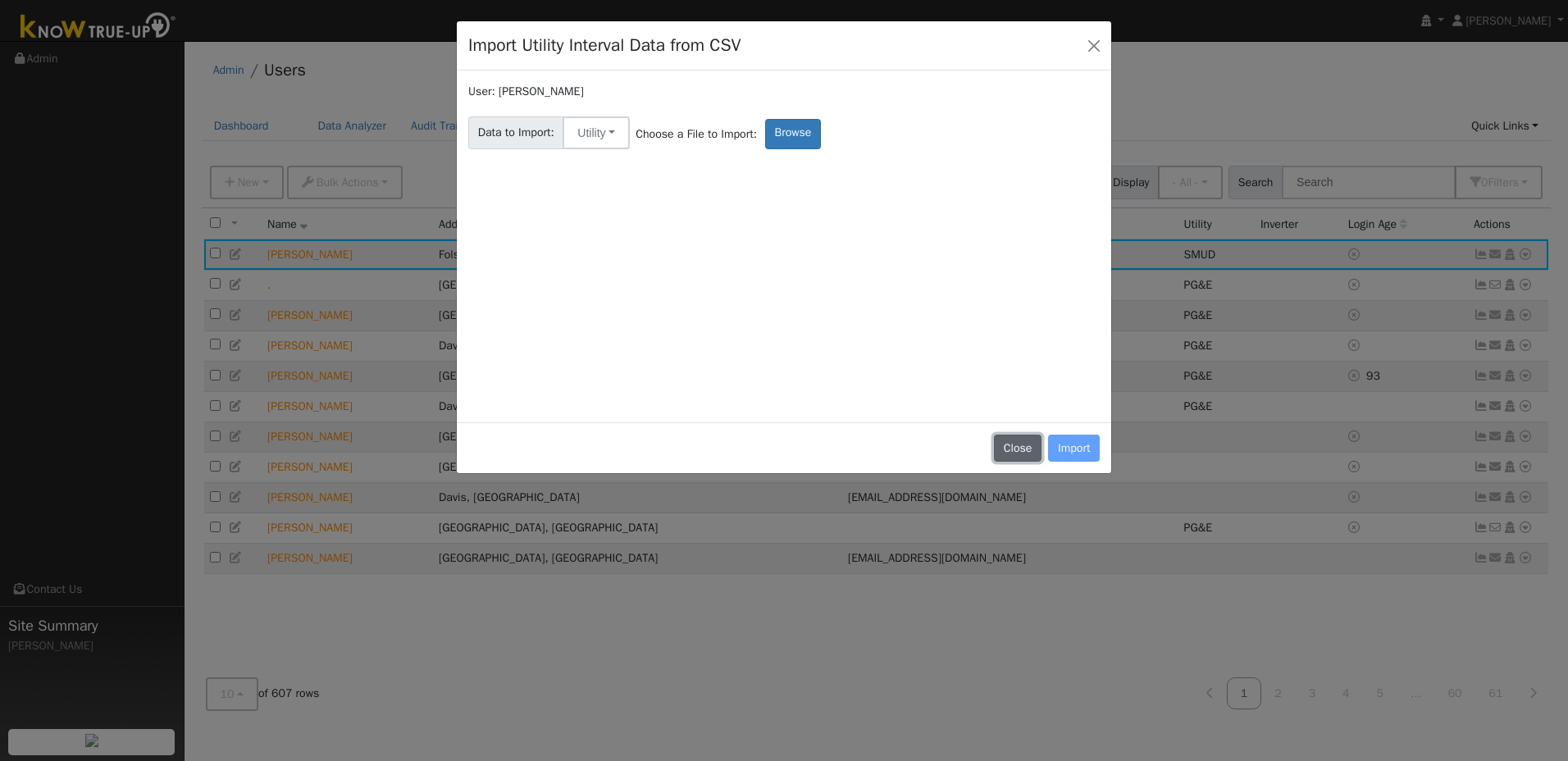 click on "Close" at bounding box center [1018, 449] 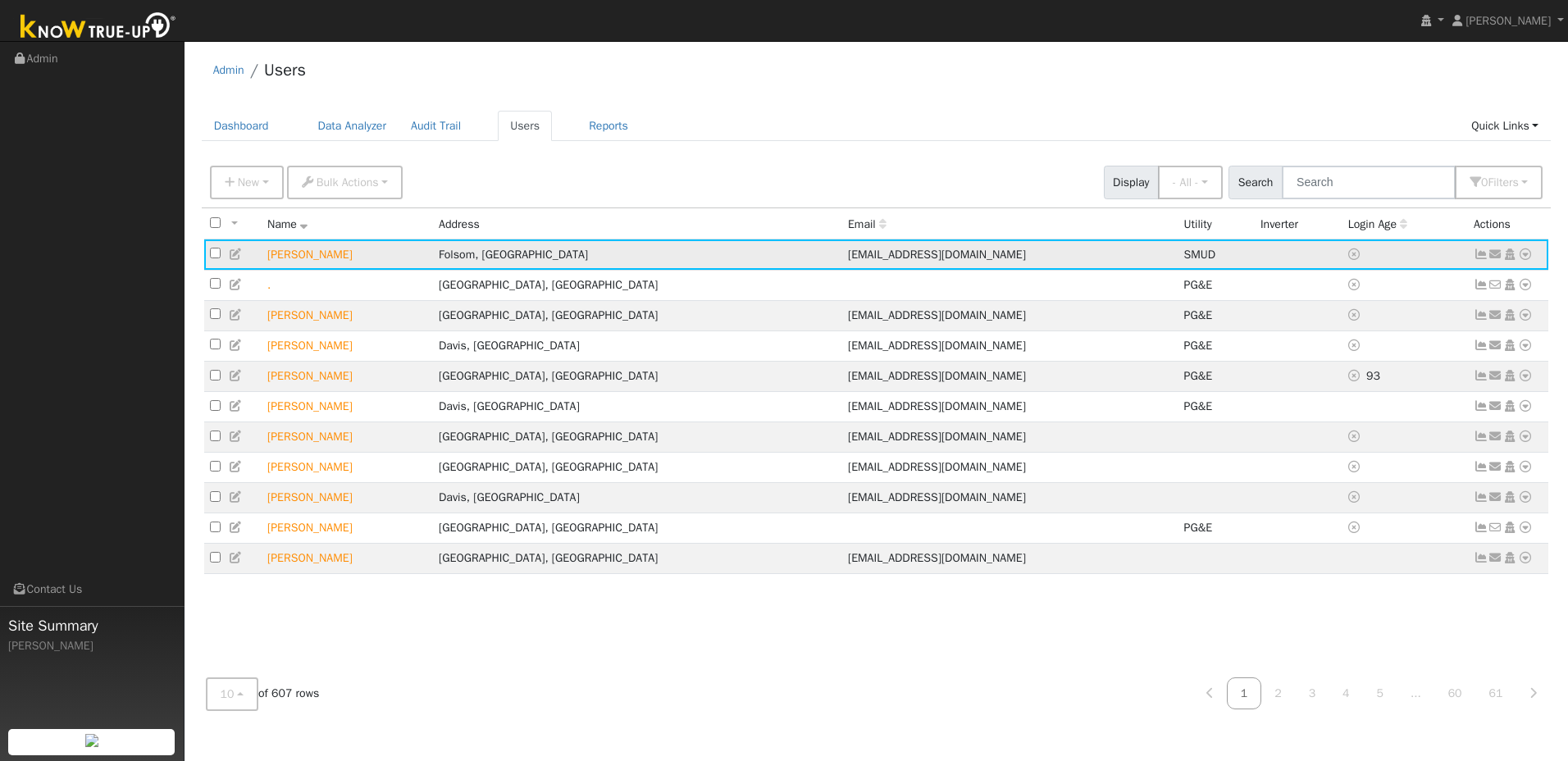 click at bounding box center (1525, 254) 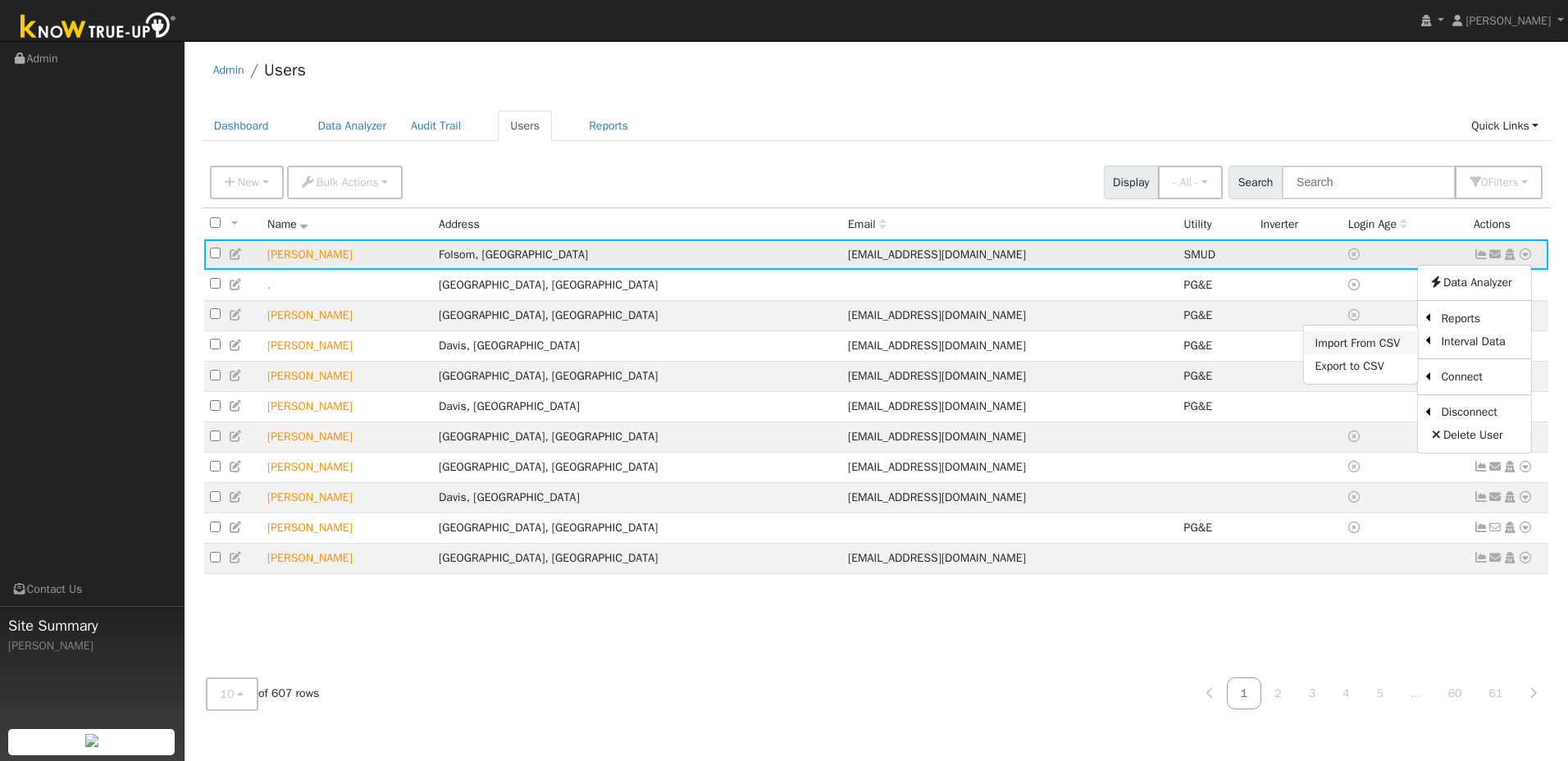 click on "Import From CSV" at bounding box center (1361, 343) 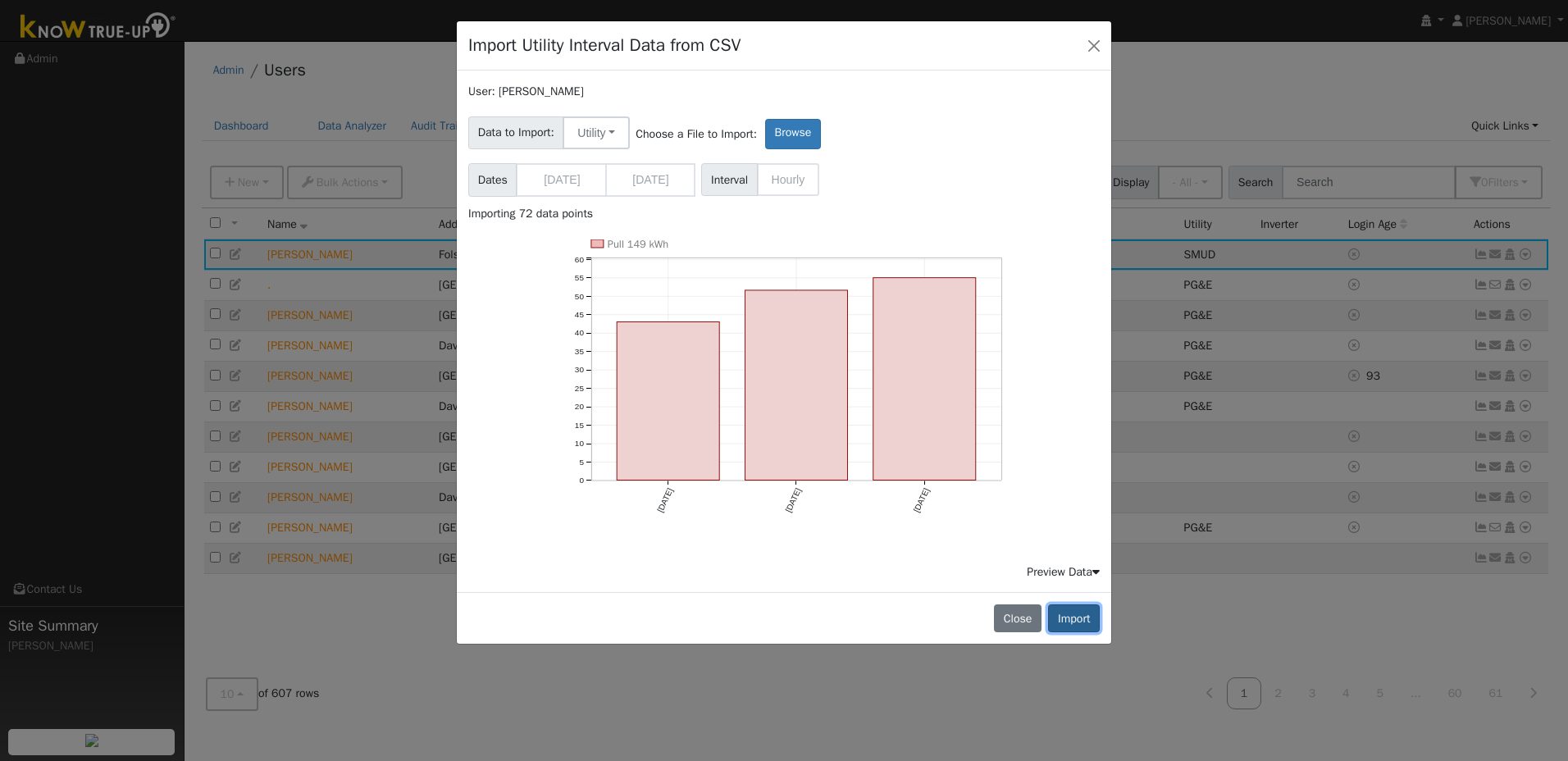 click on "Import" at bounding box center [1073, 618] 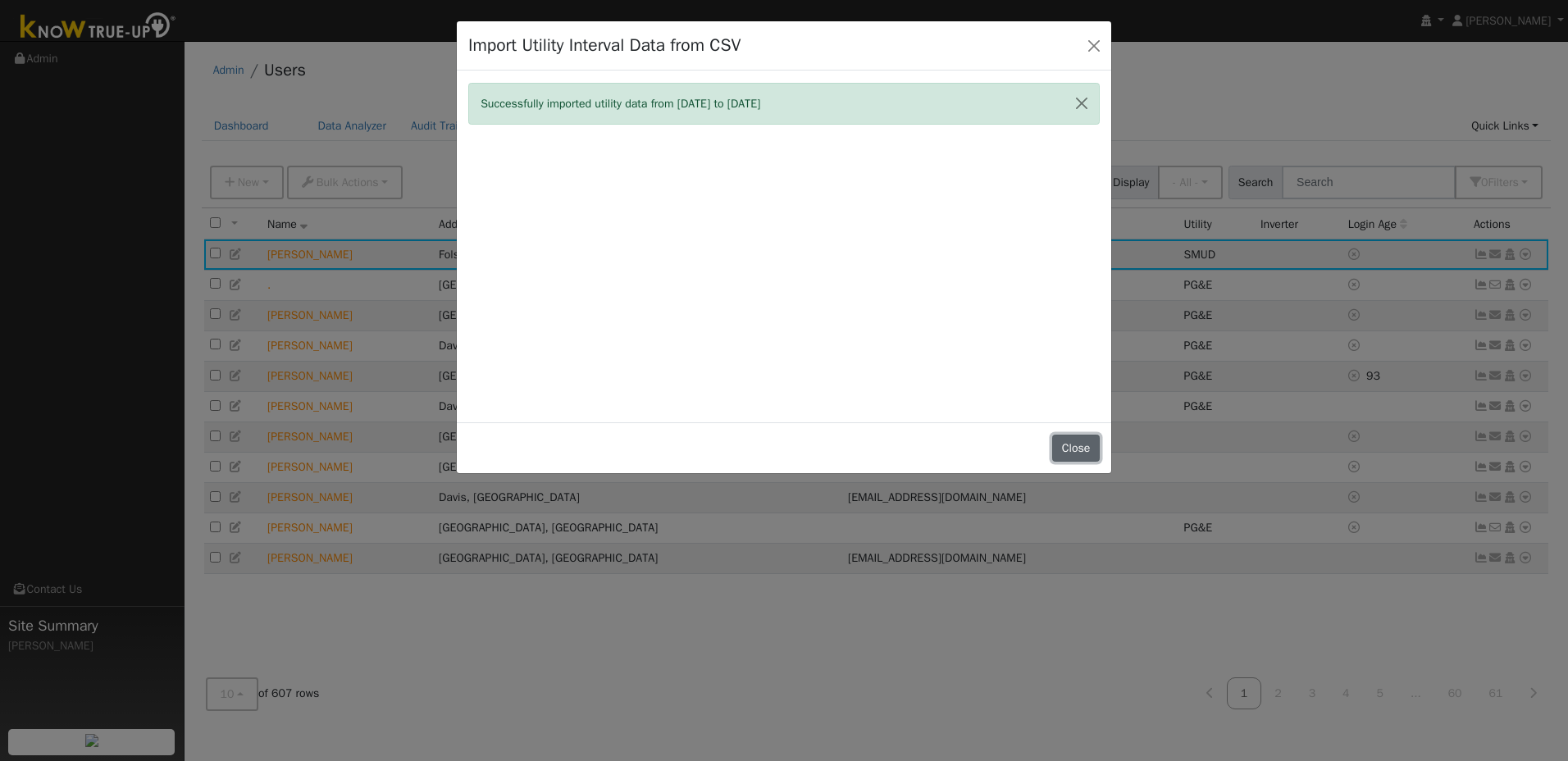 click on "Close" at bounding box center (1076, 449) 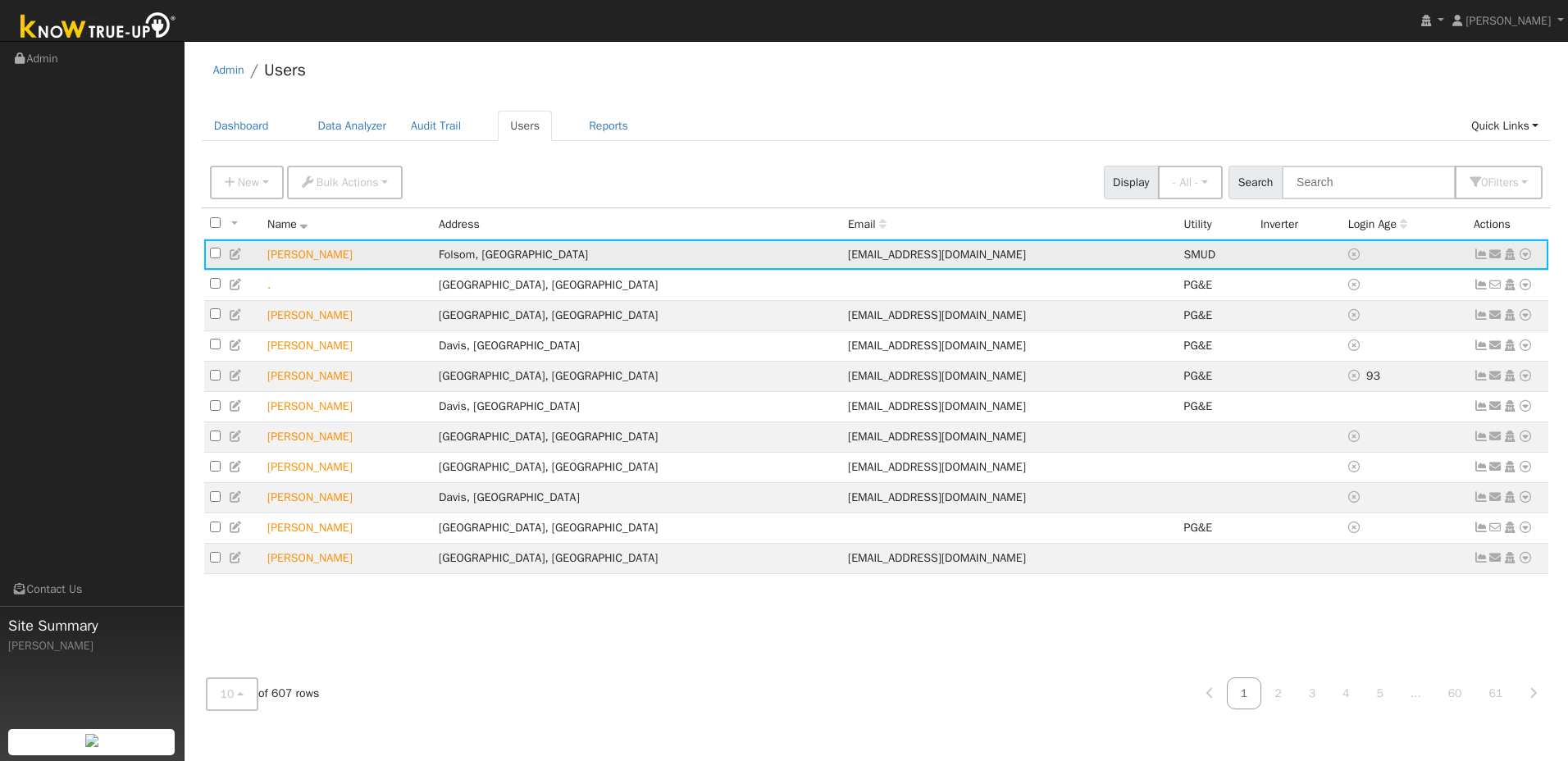 click at bounding box center (1525, 254) 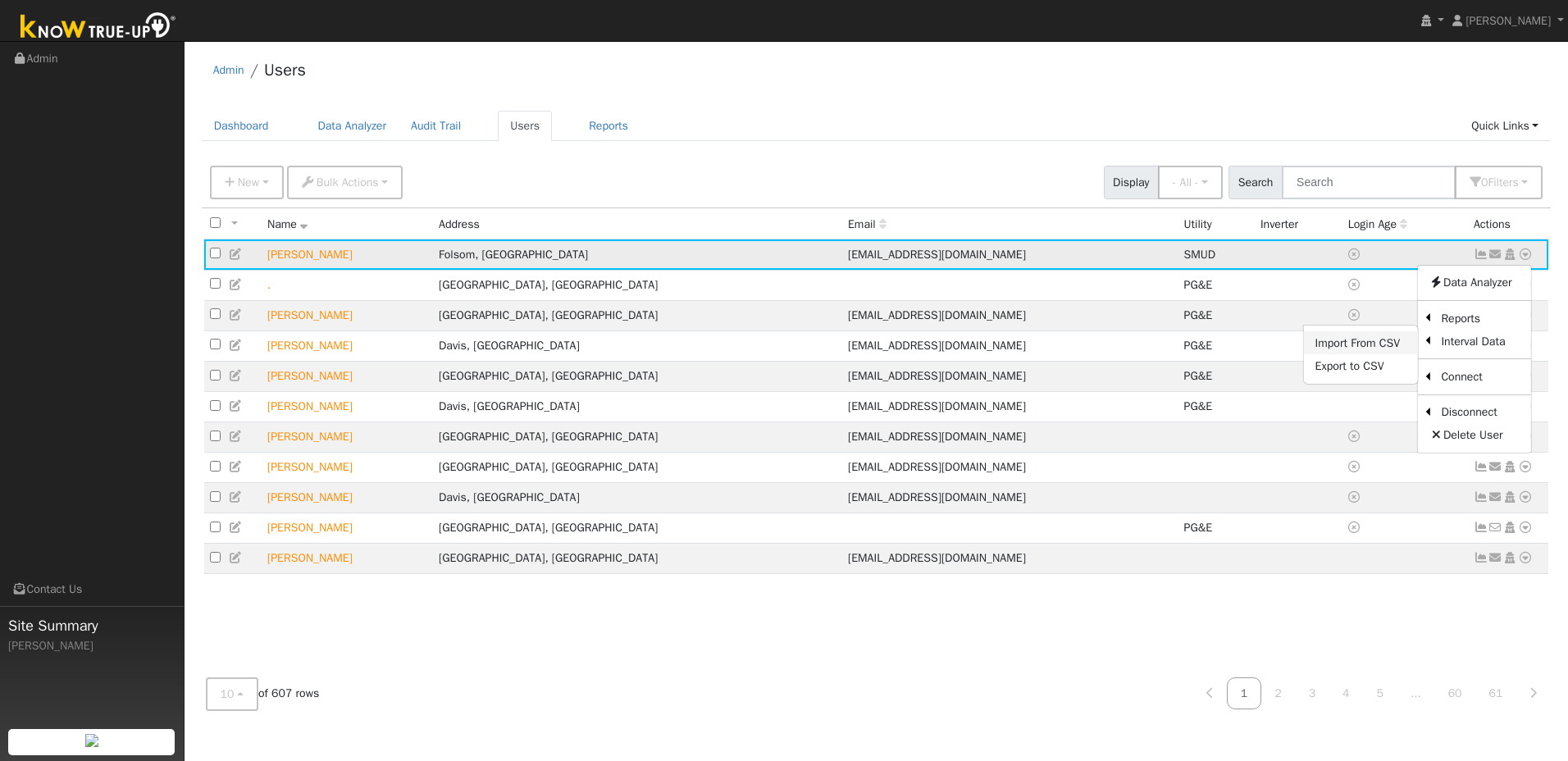 click on "Import From CSV" at bounding box center (1361, 343) 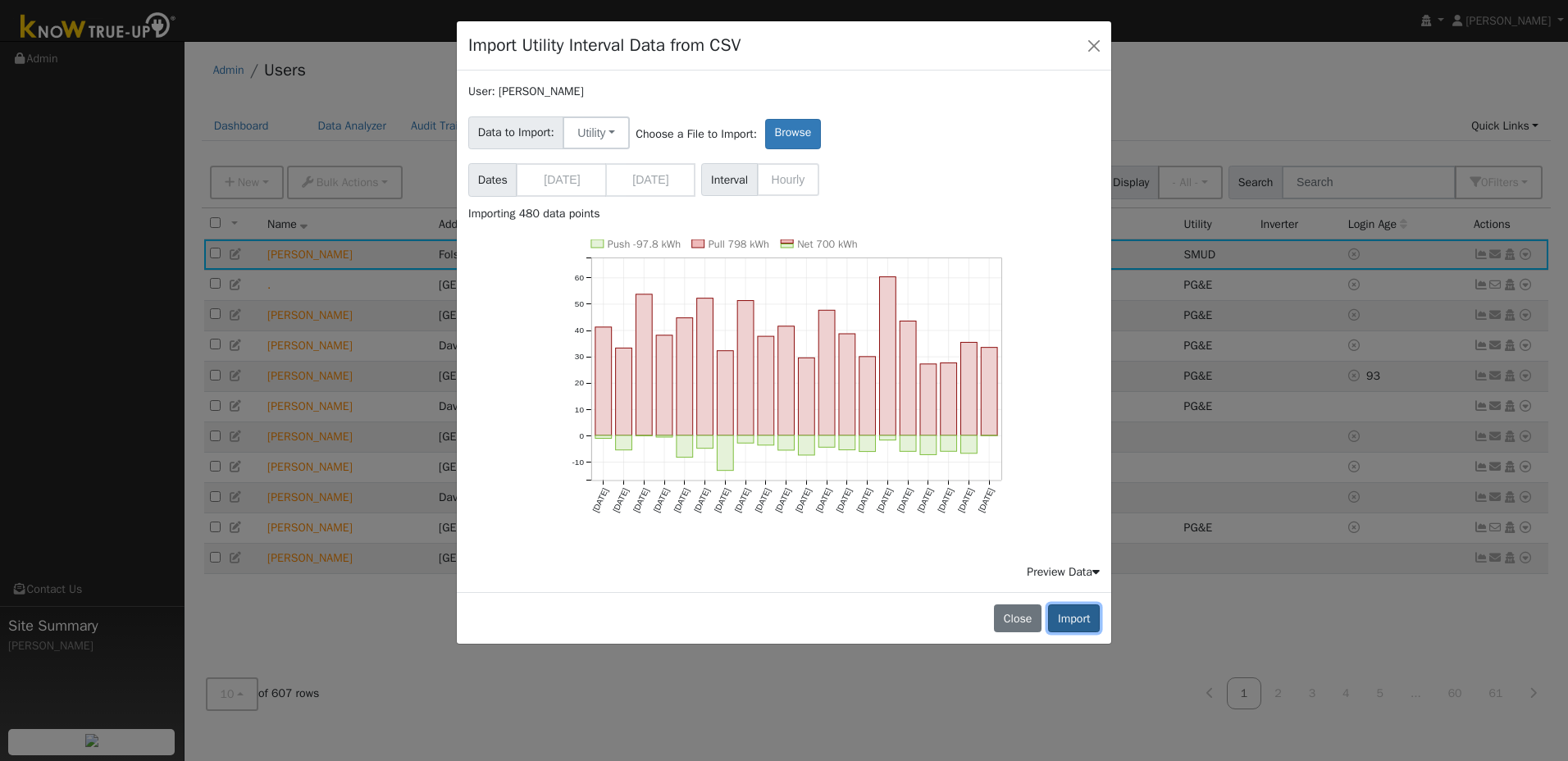 click on "Import" at bounding box center (1073, 618) 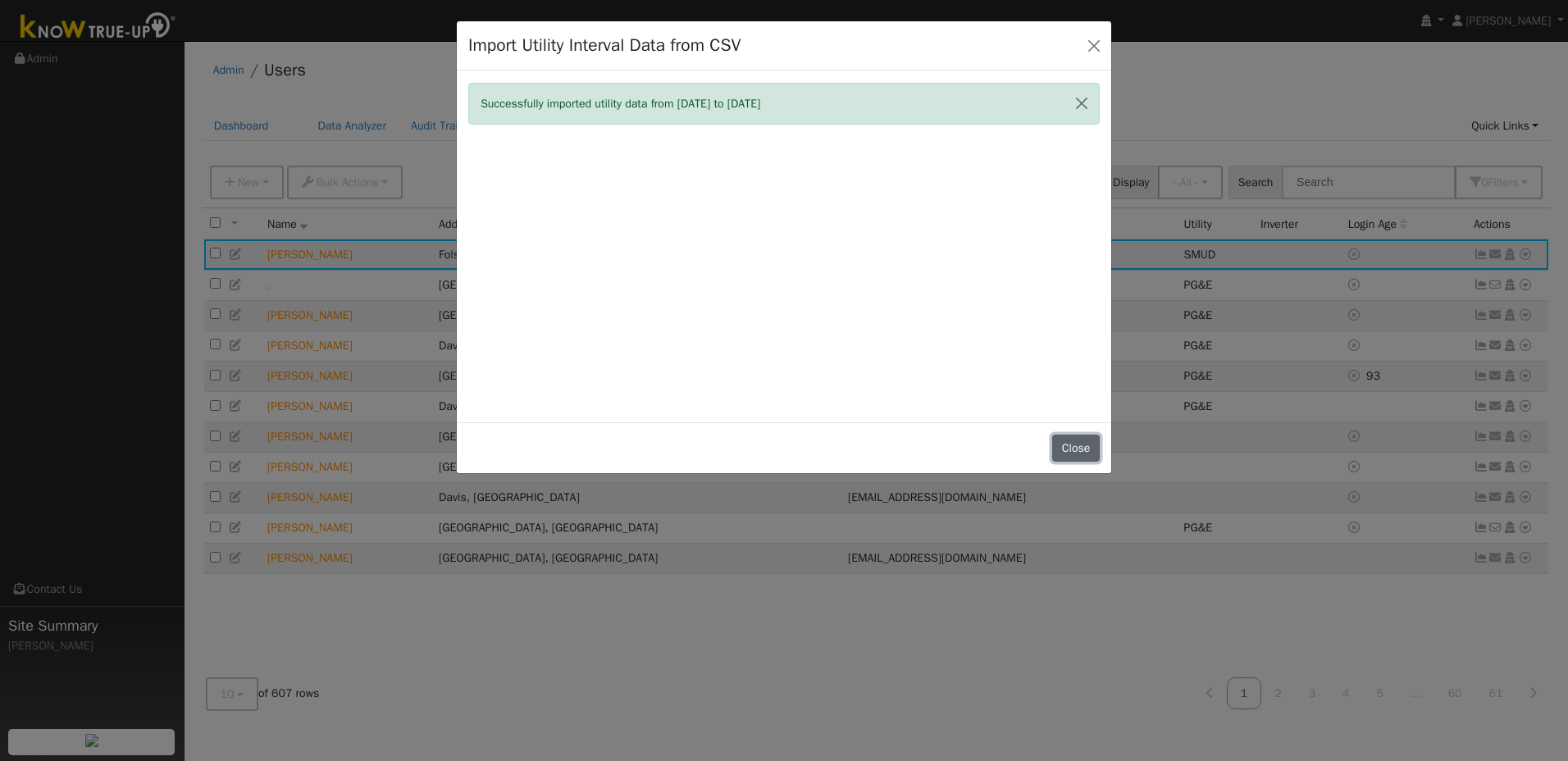 click on "Close" at bounding box center (1076, 449) 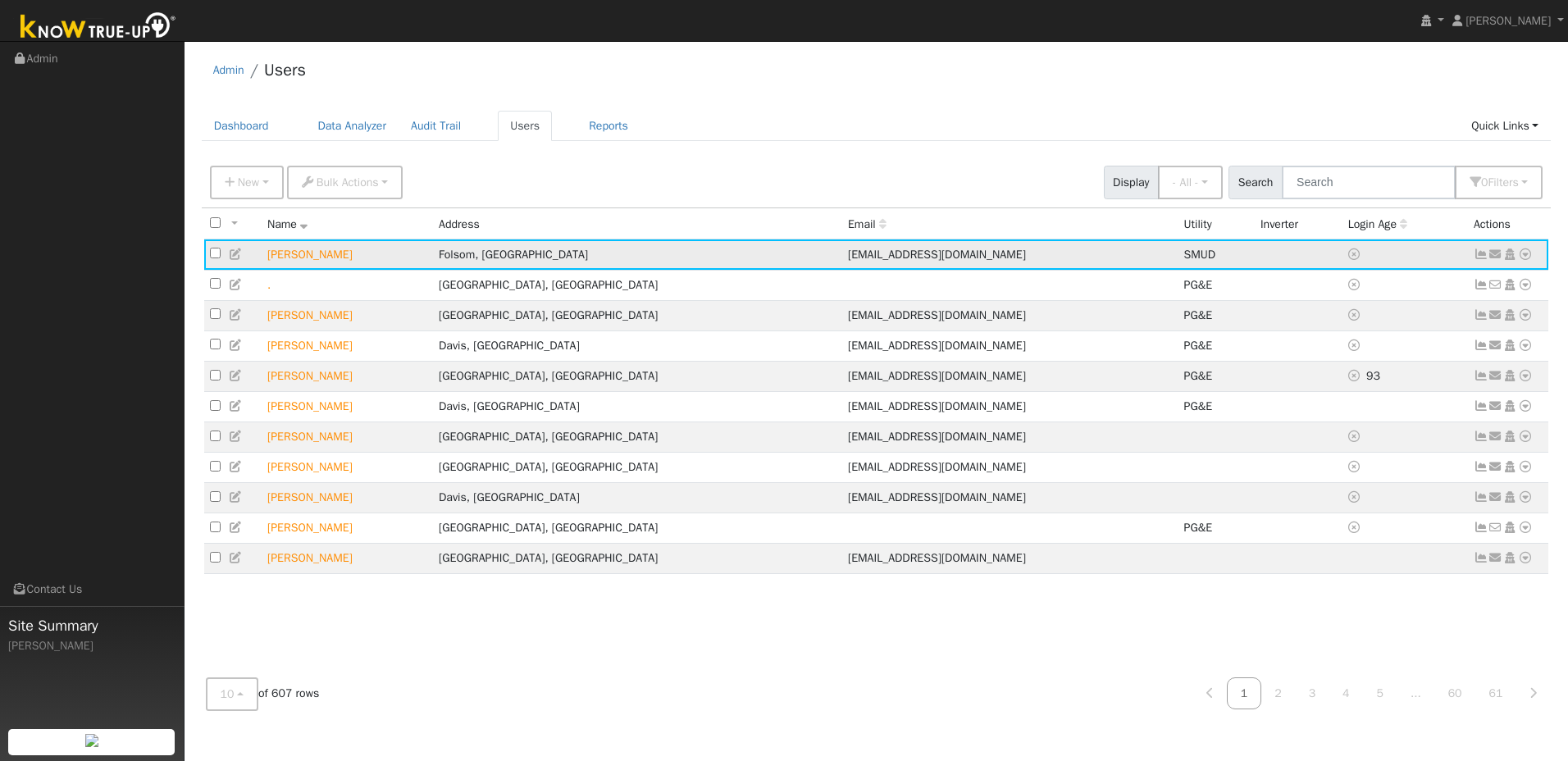 click at bounding box center [1525, 254] 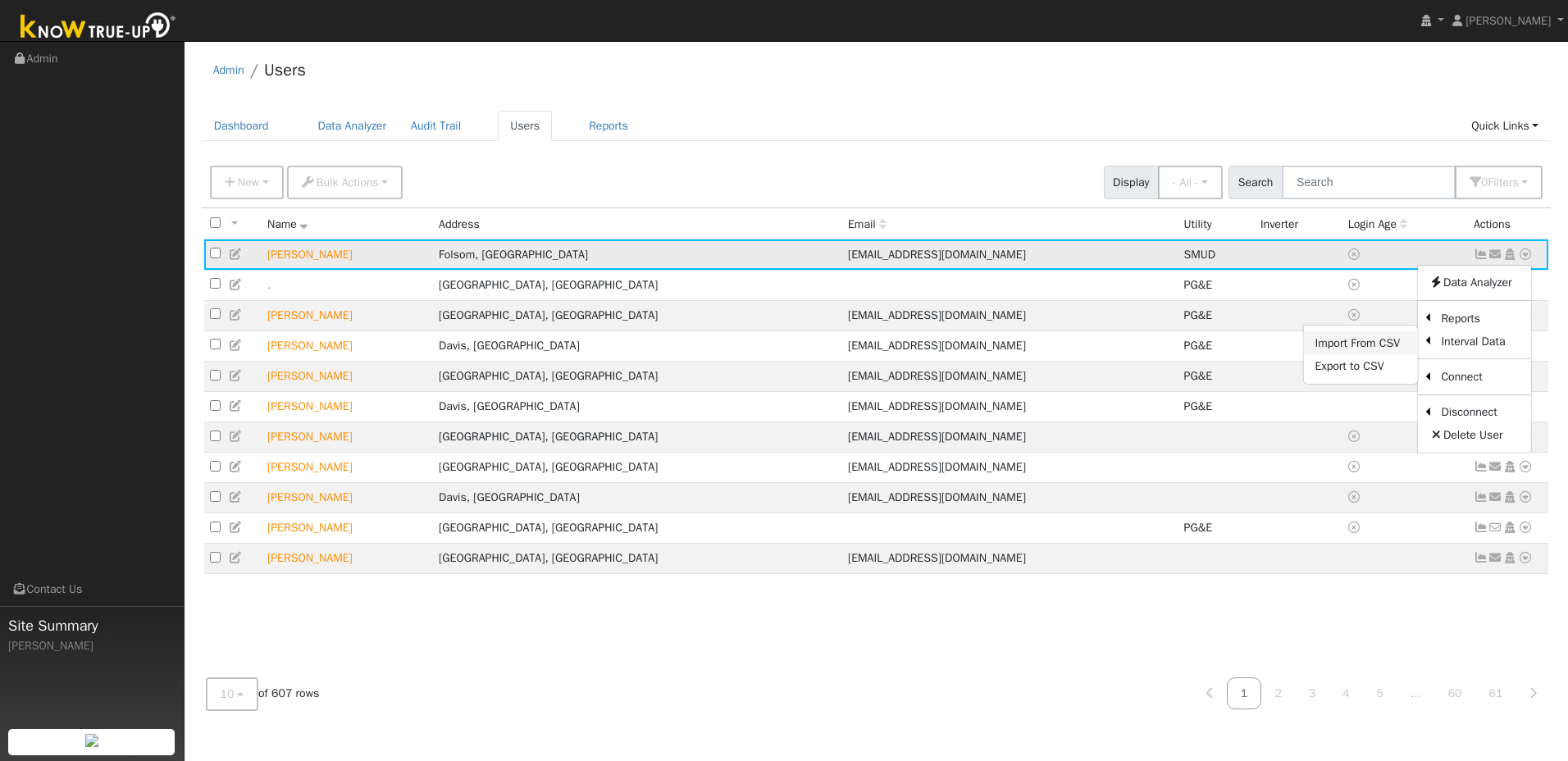 click on "Import From CSV" at bounding box center (1361, 343) 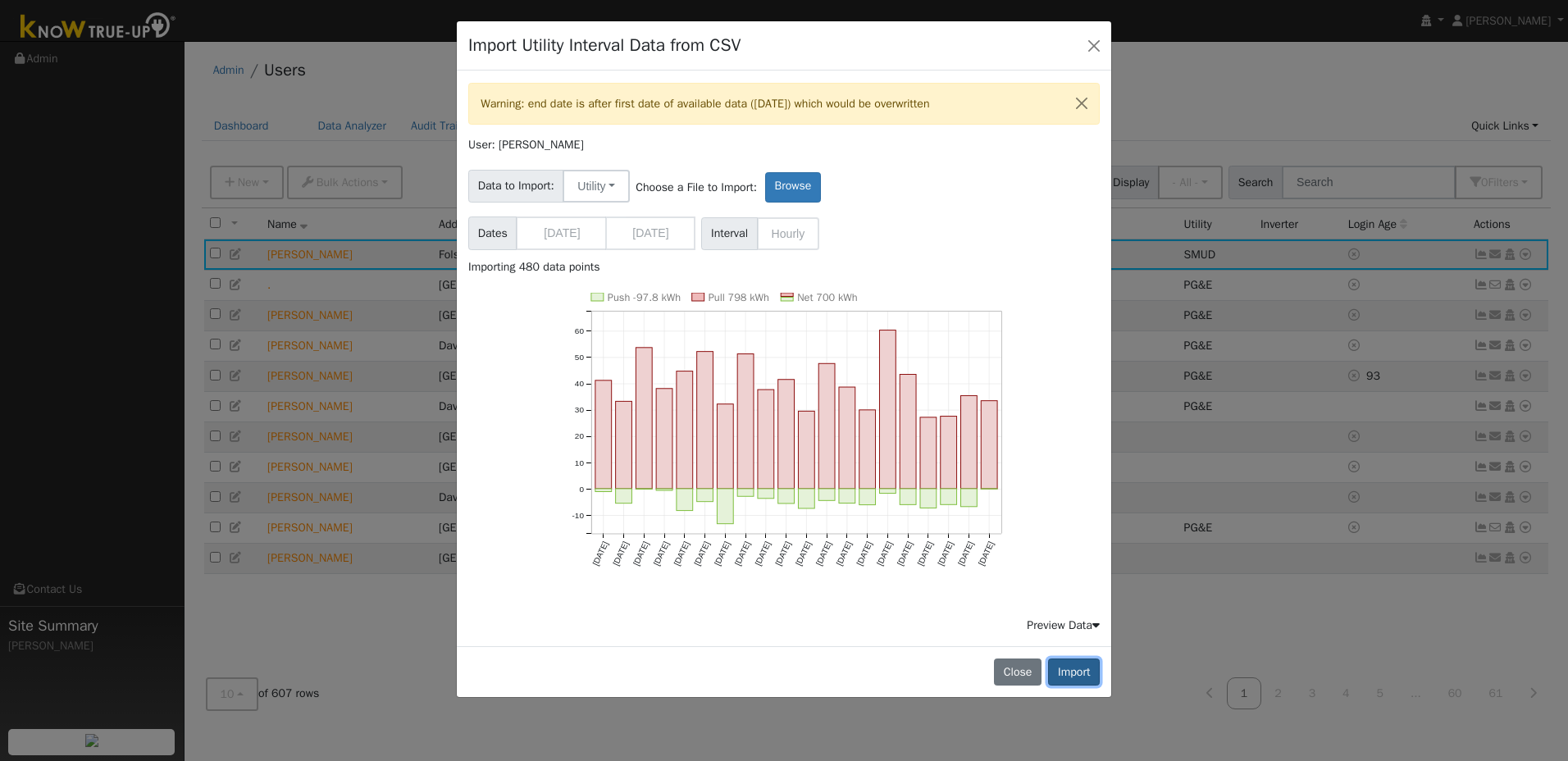 click on "Import" at bounding box center (1073, 672) 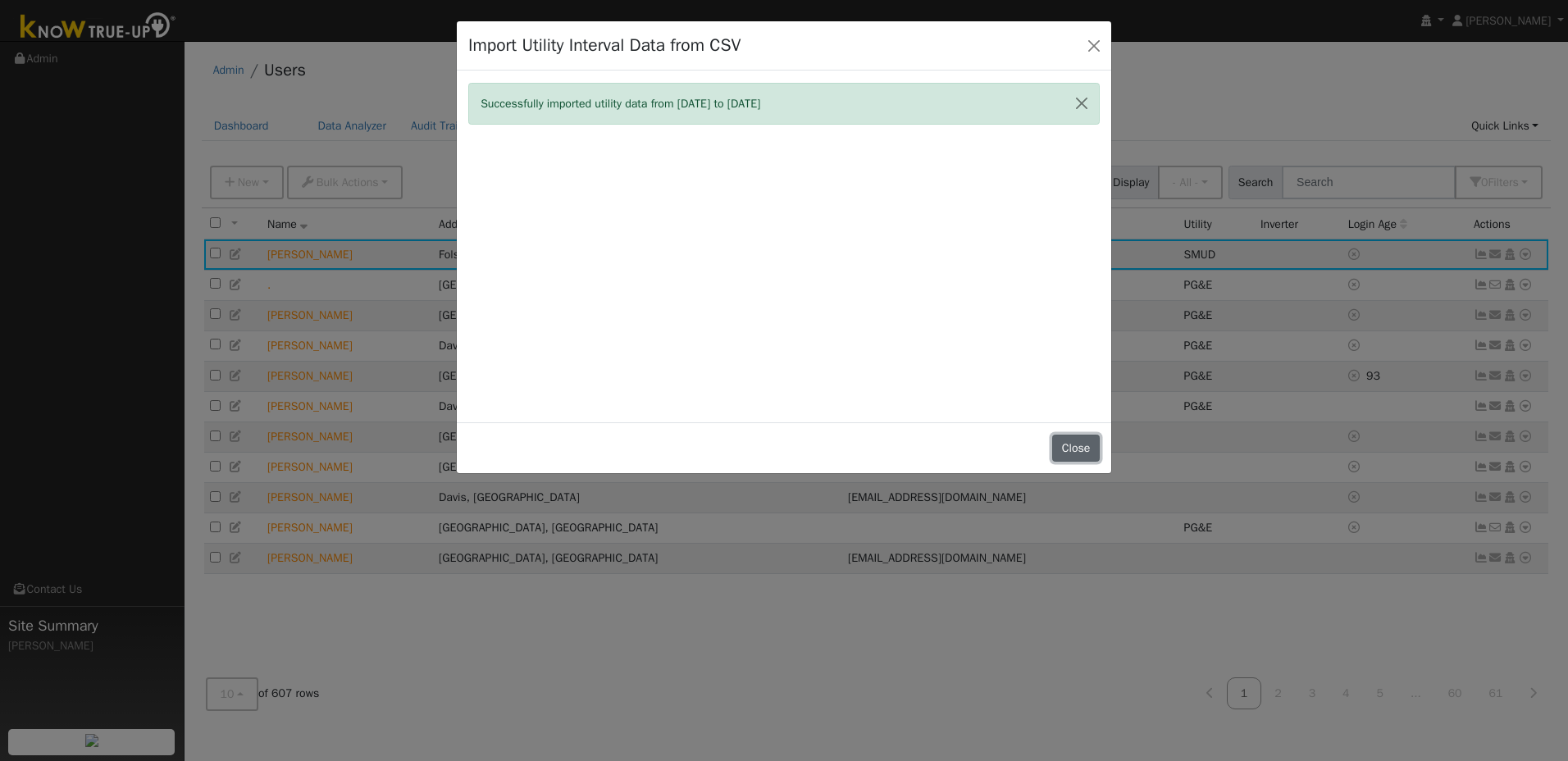 click on "Close" at bounding box center [1076, 449] 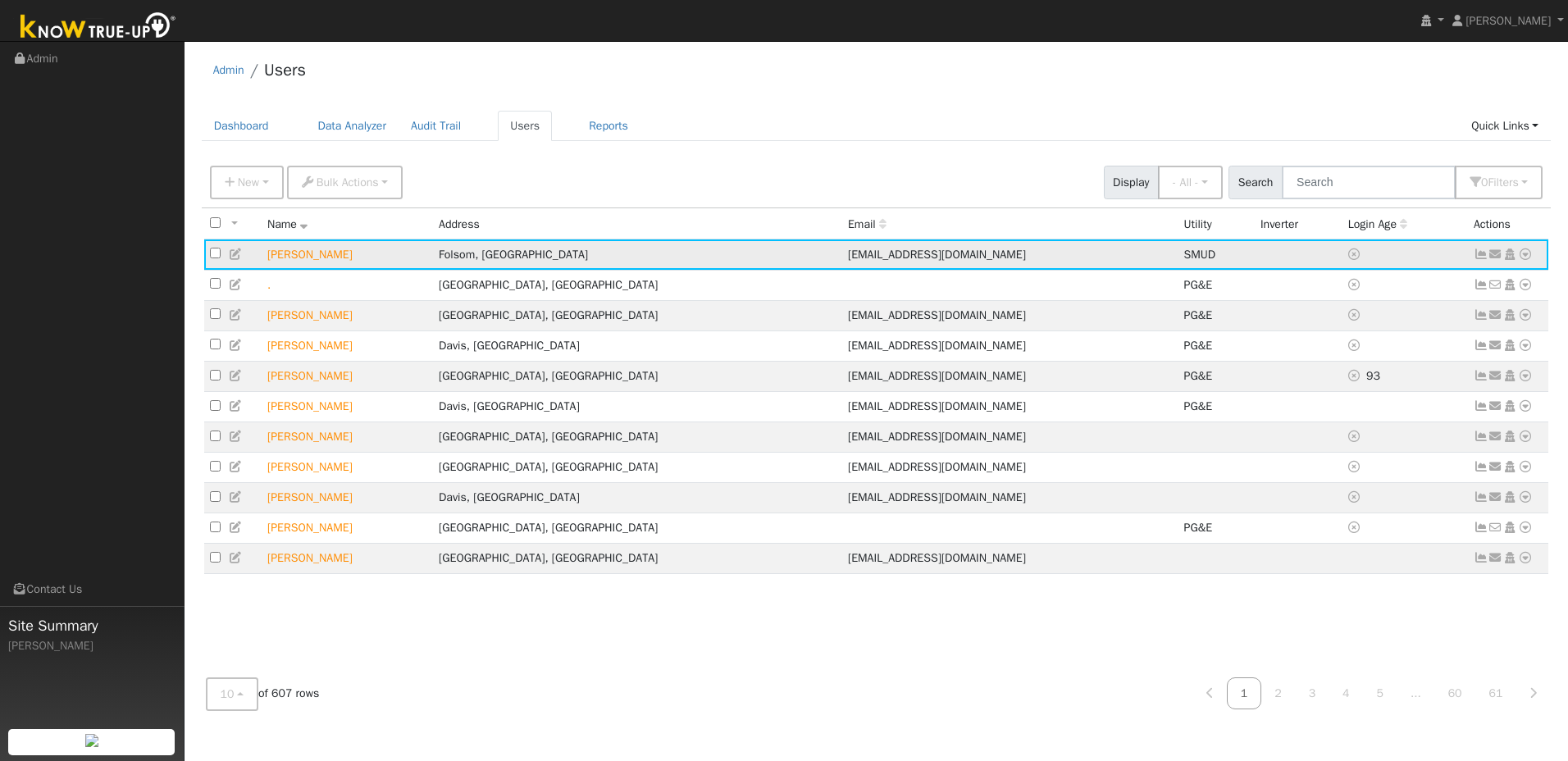 click at bounding box center (1525, 254) 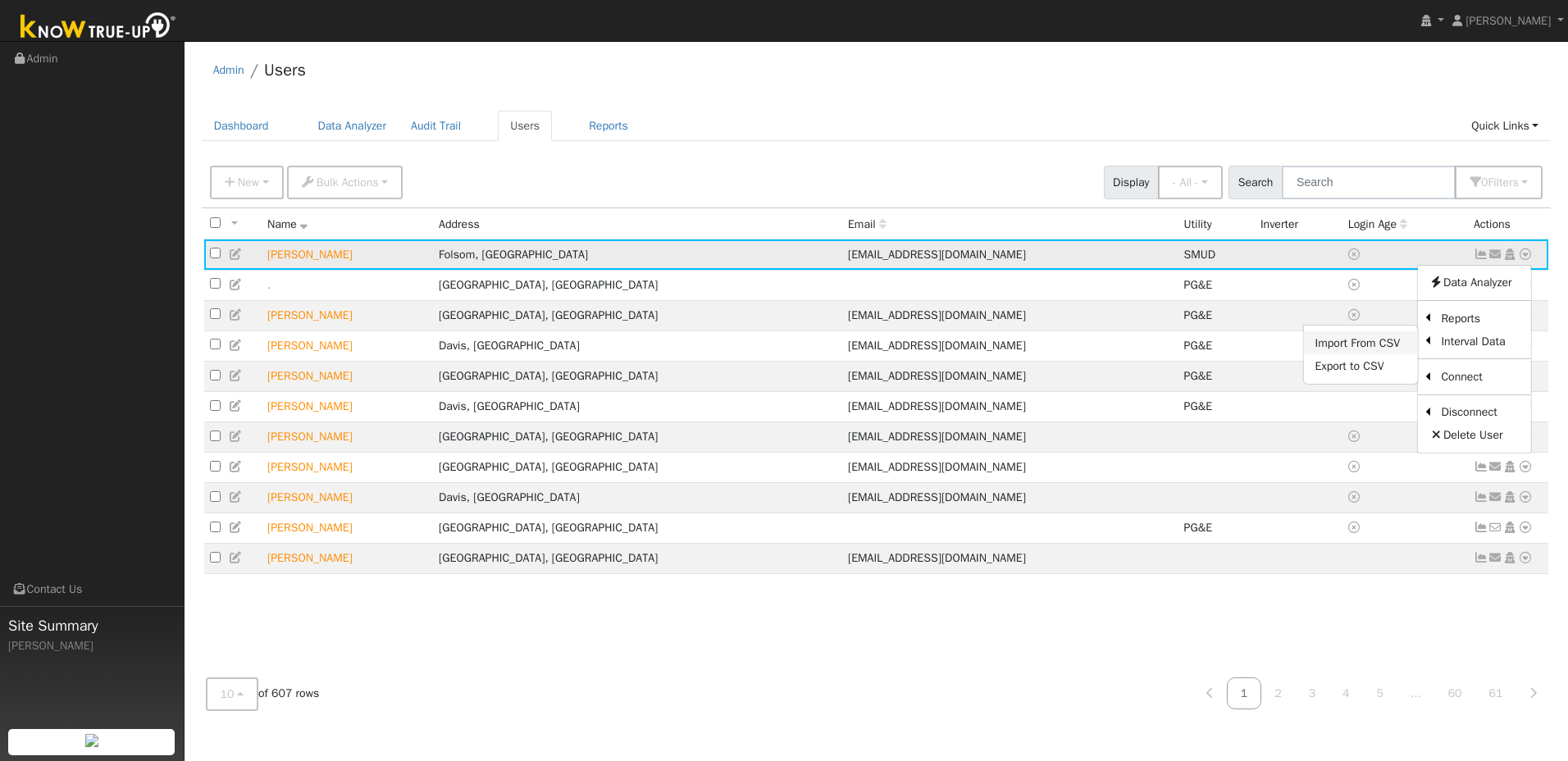 click on "Import From CSV" at bounding box center [1361, 343] 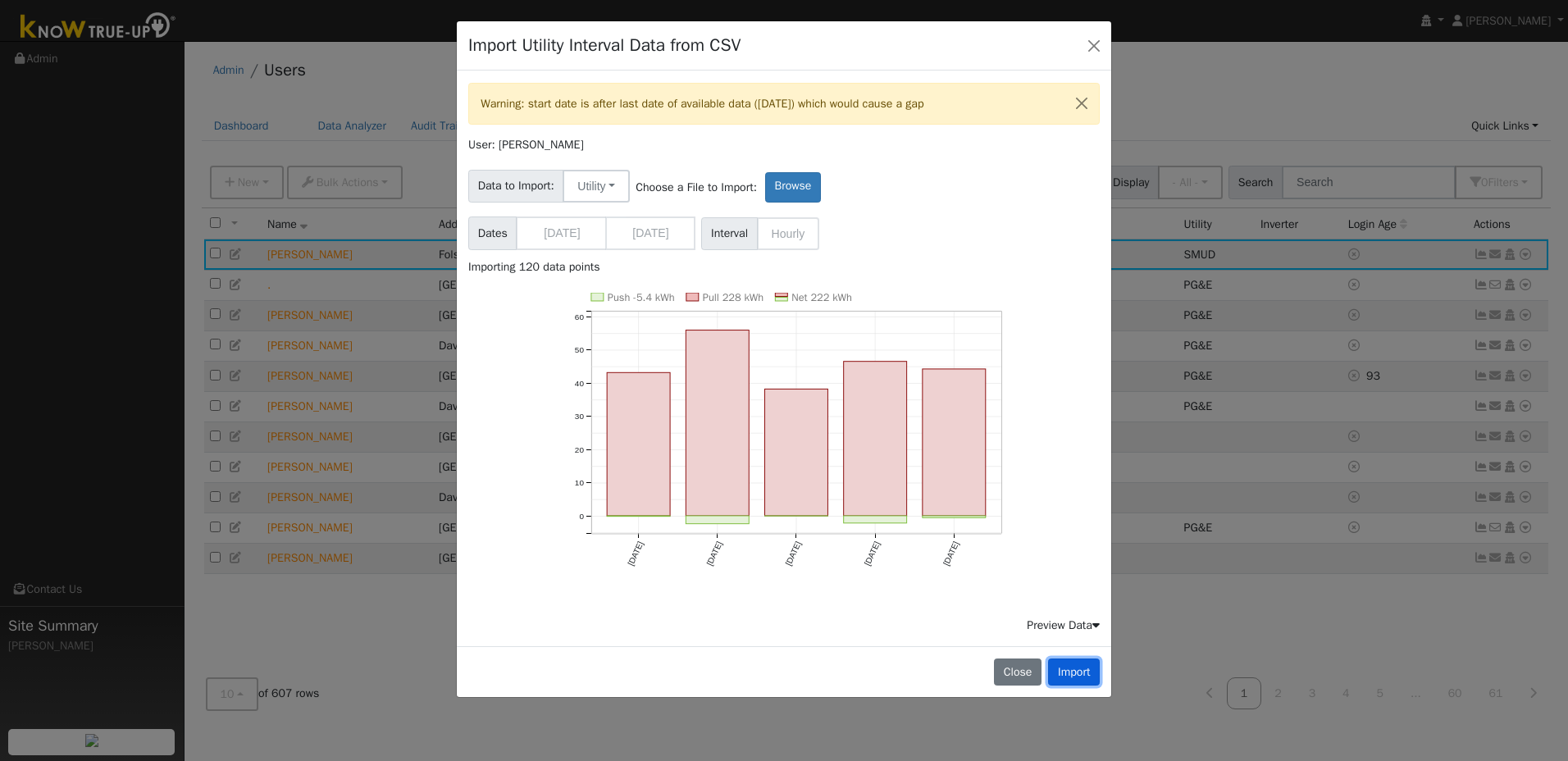 click on "Import" at bounding box center [1073, 672] 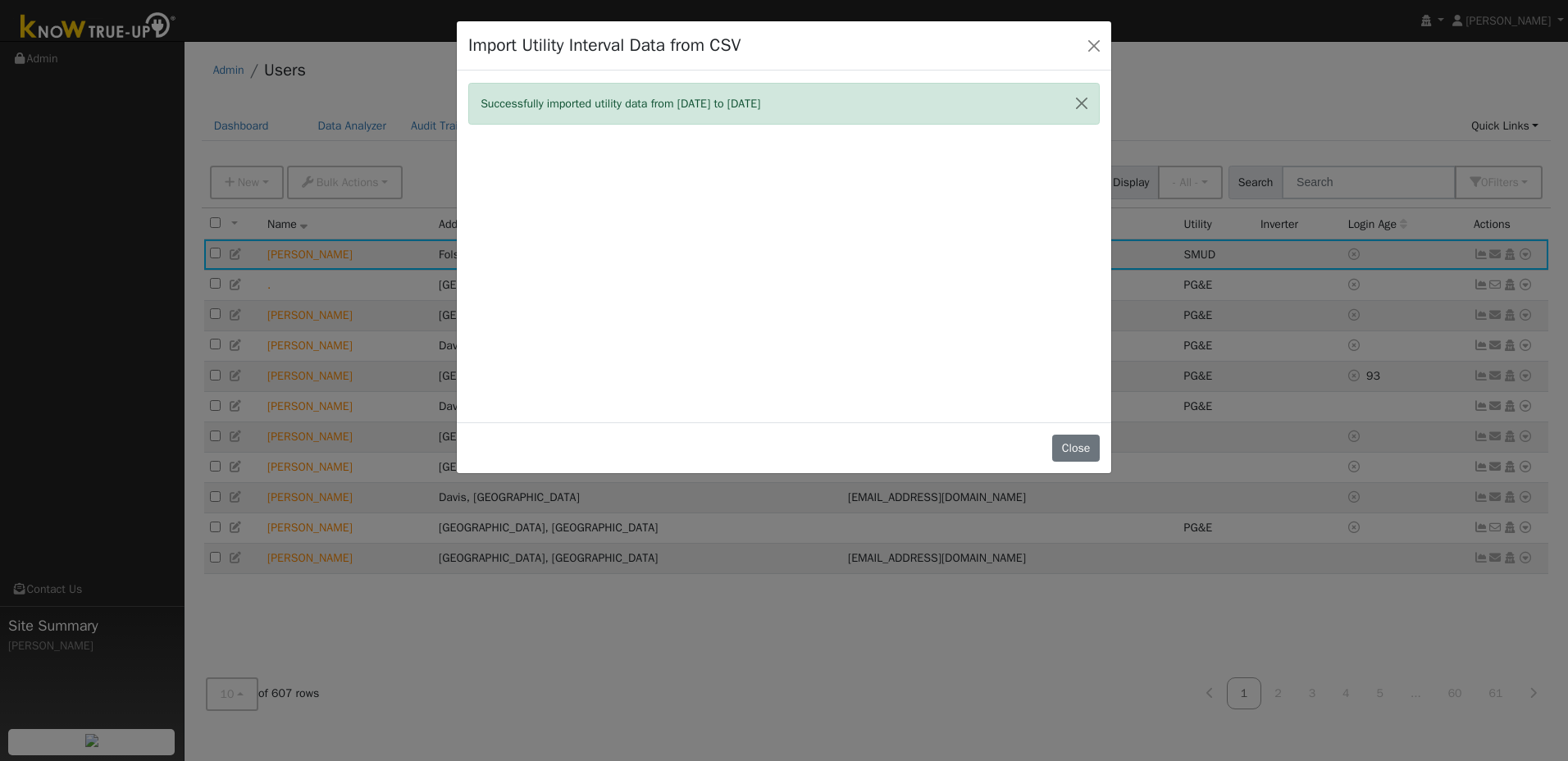 click on "Import Utility Interval Data from CSV  Successfully imported utility data from [DATE] to [DATE] Close" 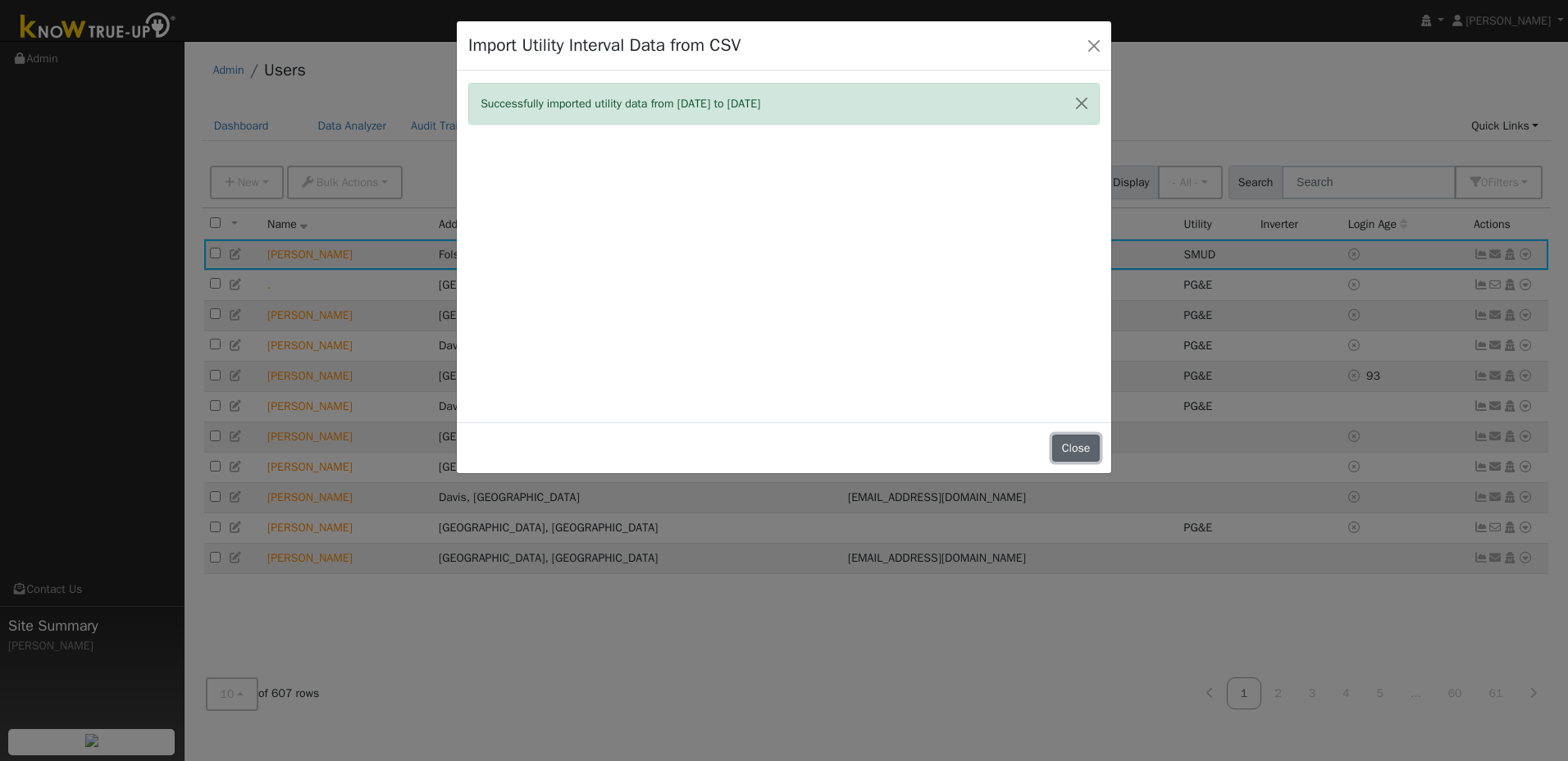 click on "Close" at bounding box center [1076, 449] 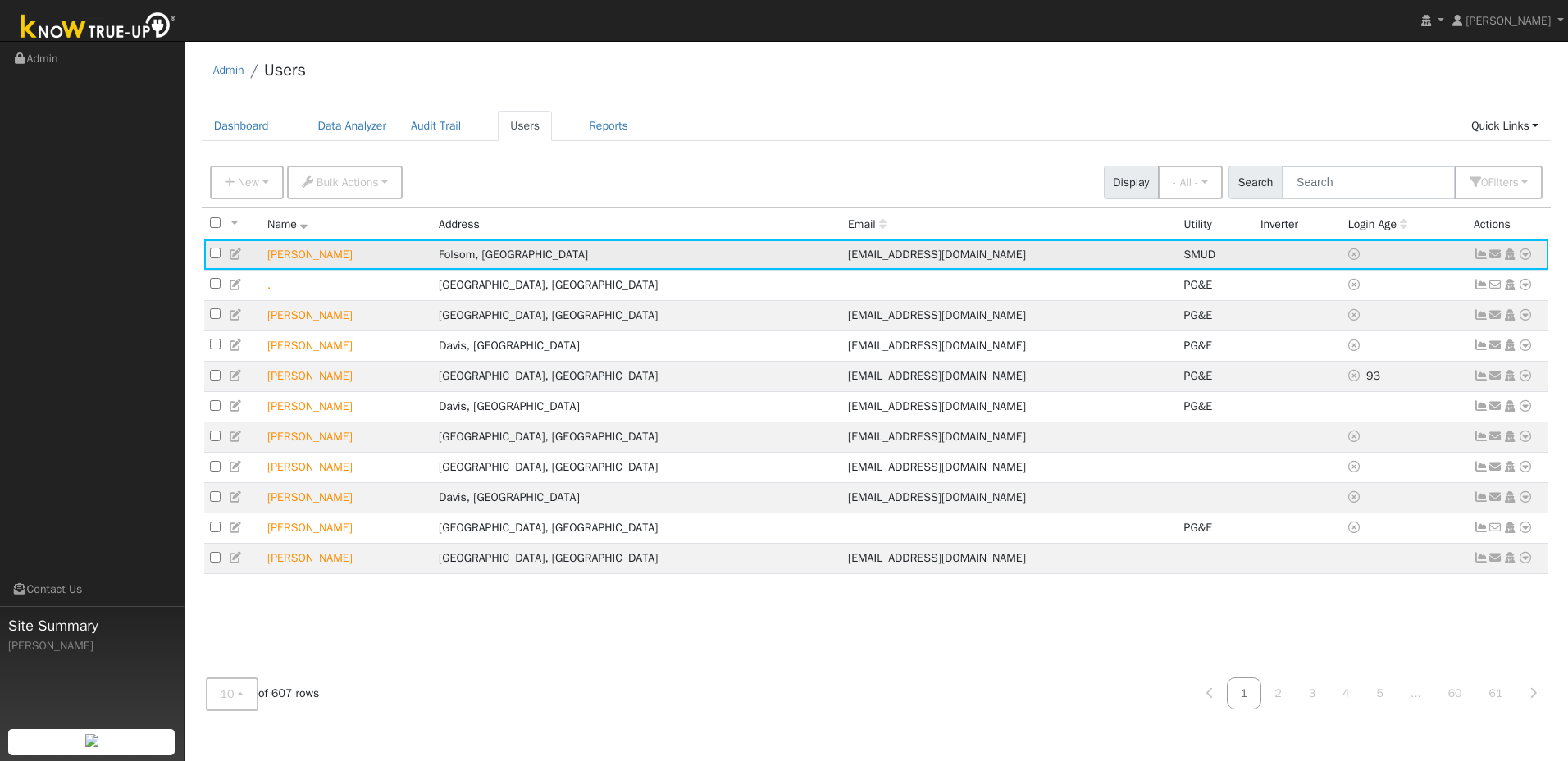 click on "Send Email... Copy a Link Reset Password Open Access  Data Analyzer  Reports Scenario Health Check Account Timeline User Audit Trail  Interval Data Import From CSV Export to CSV  Connect  Solar  Disconnect  Utility  Delete User" 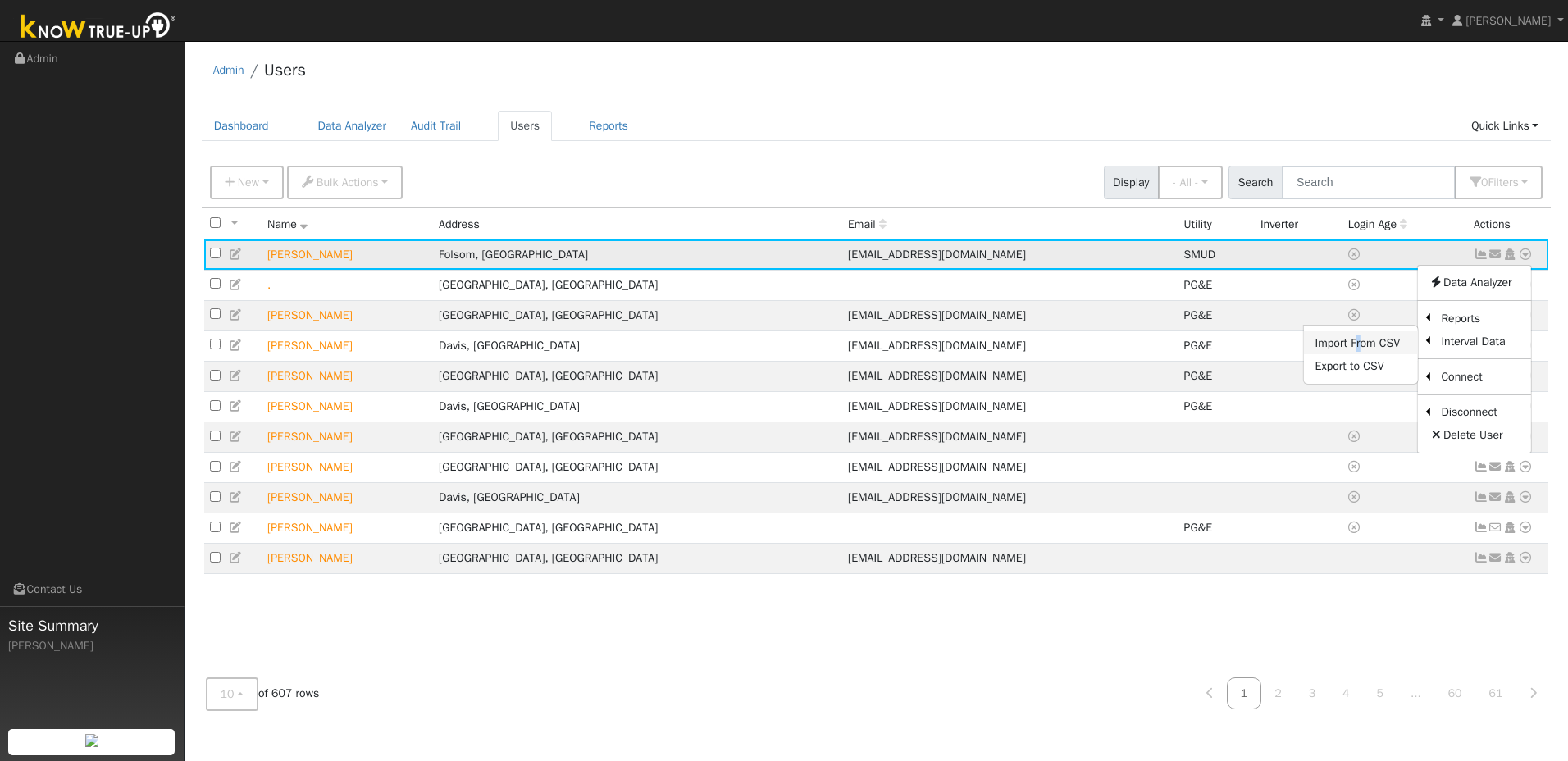 click on "Import From CSV" at bounding box center [1361, 343] 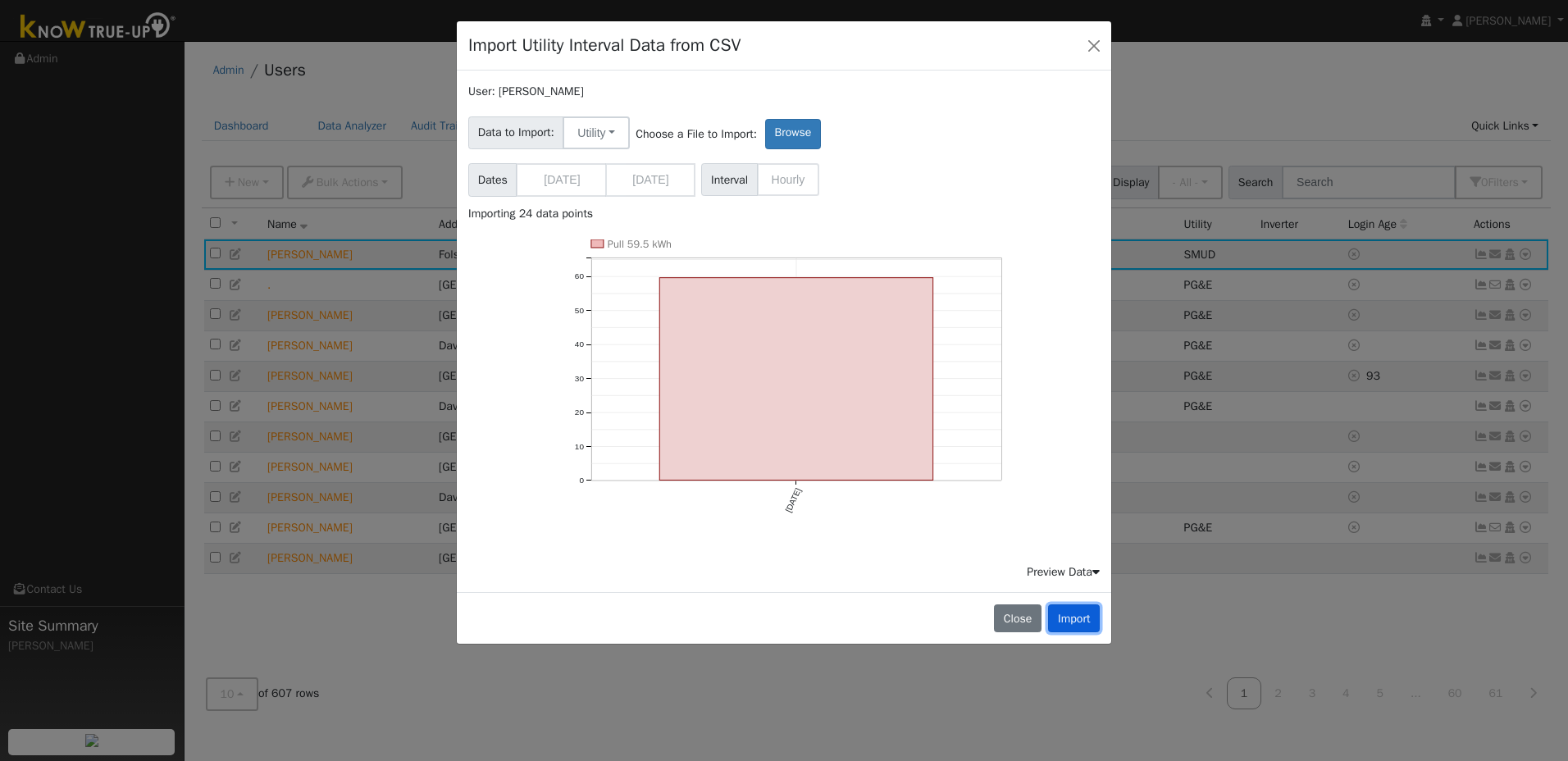 click on "Import" at bounding box center [1073, 618] 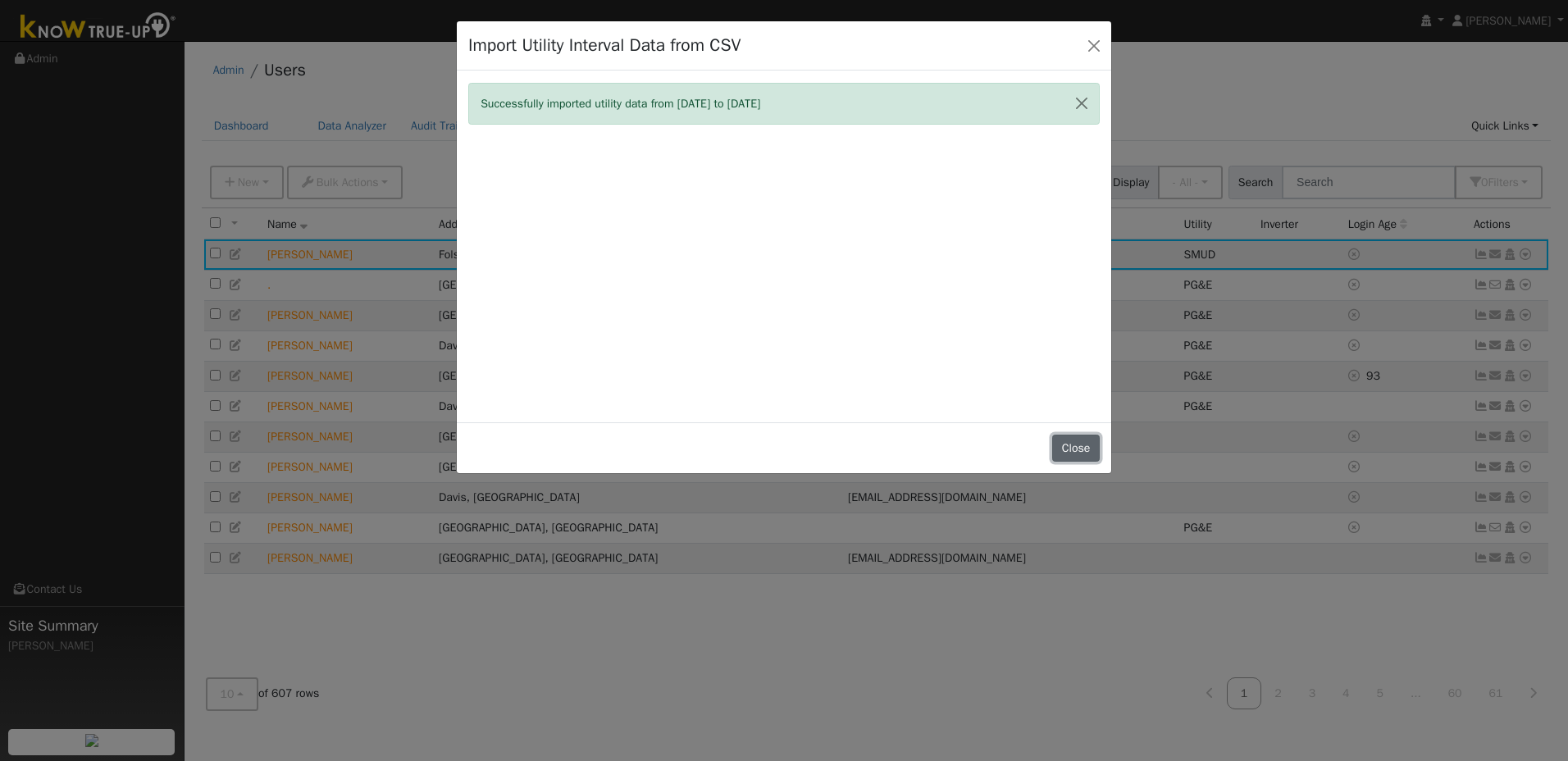 click on "Close" at bounding box center (1076, 449) 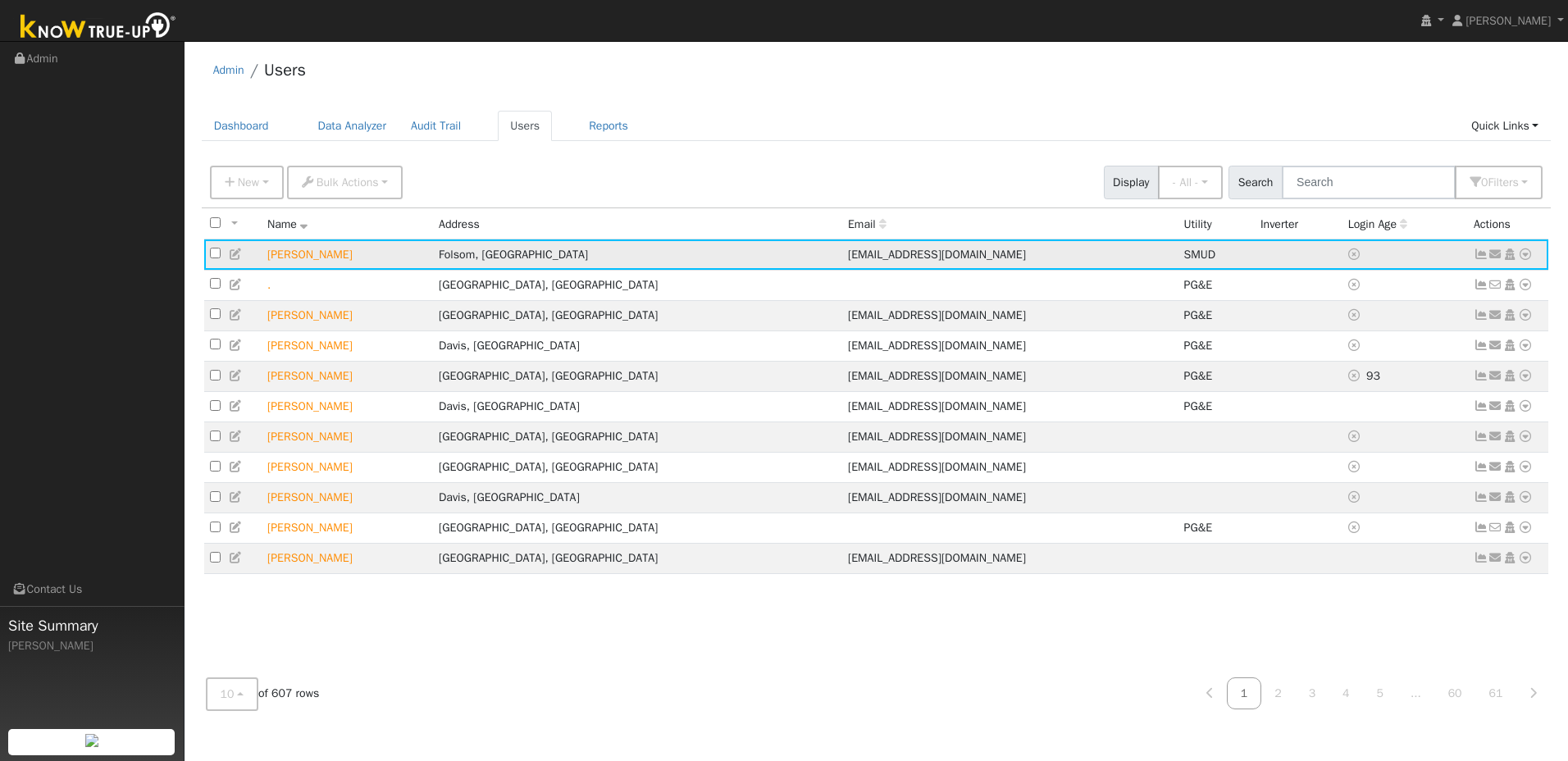 click at bounding box center (1525, 254) 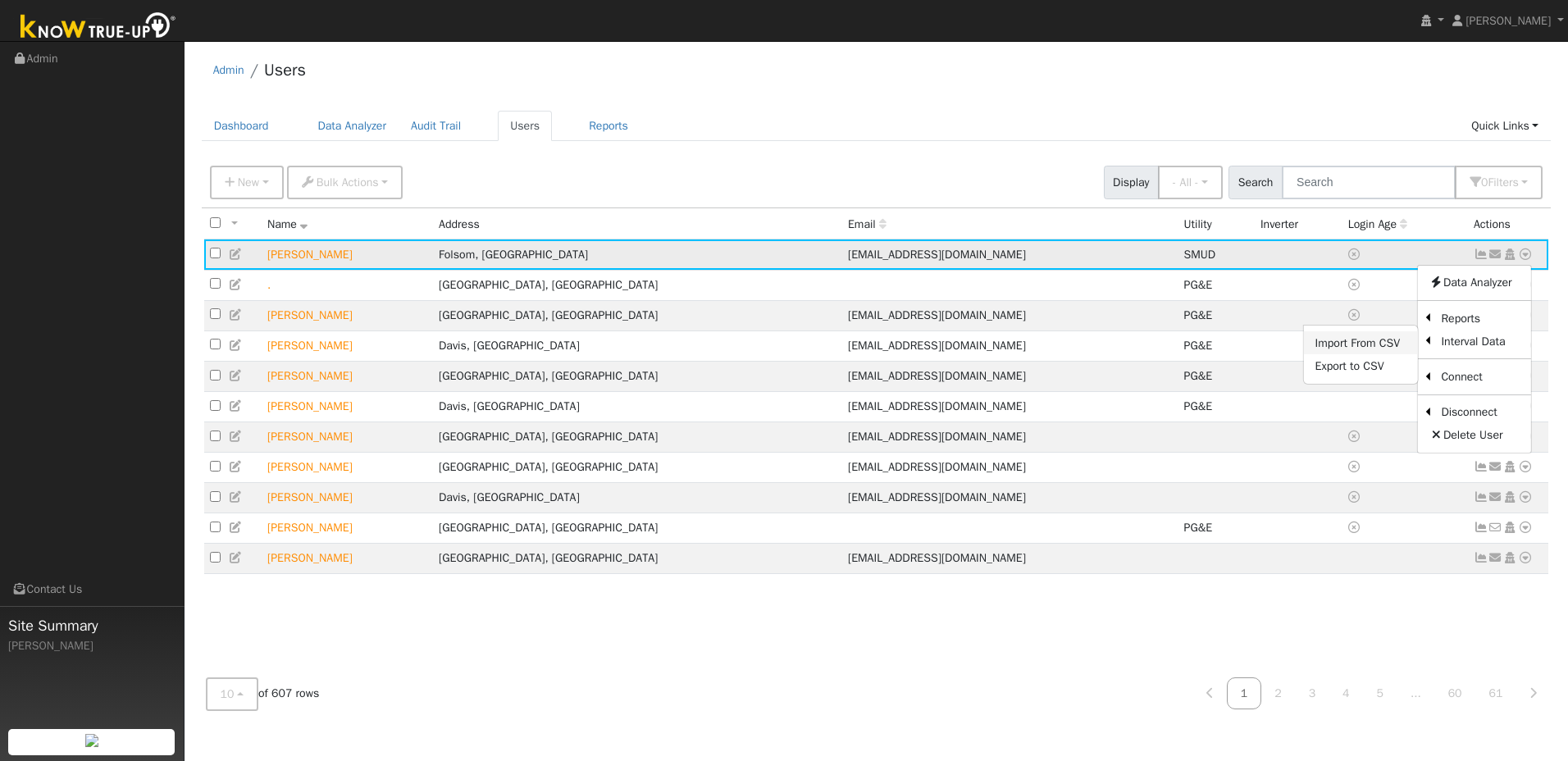 click on "Import From CSV" at bounding box center (1361, 343) 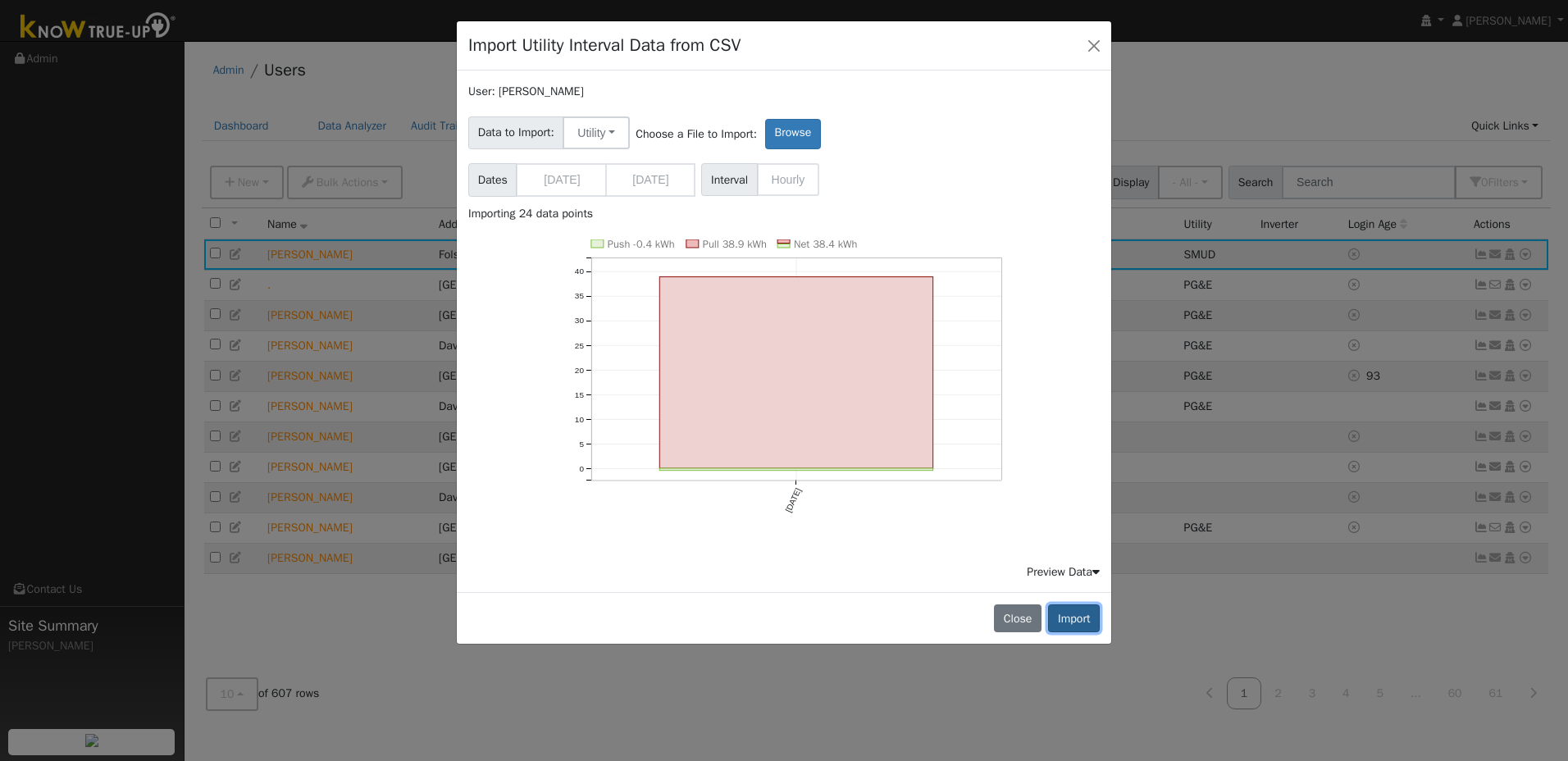 click on "Import" at bounding box center [1073, 618] 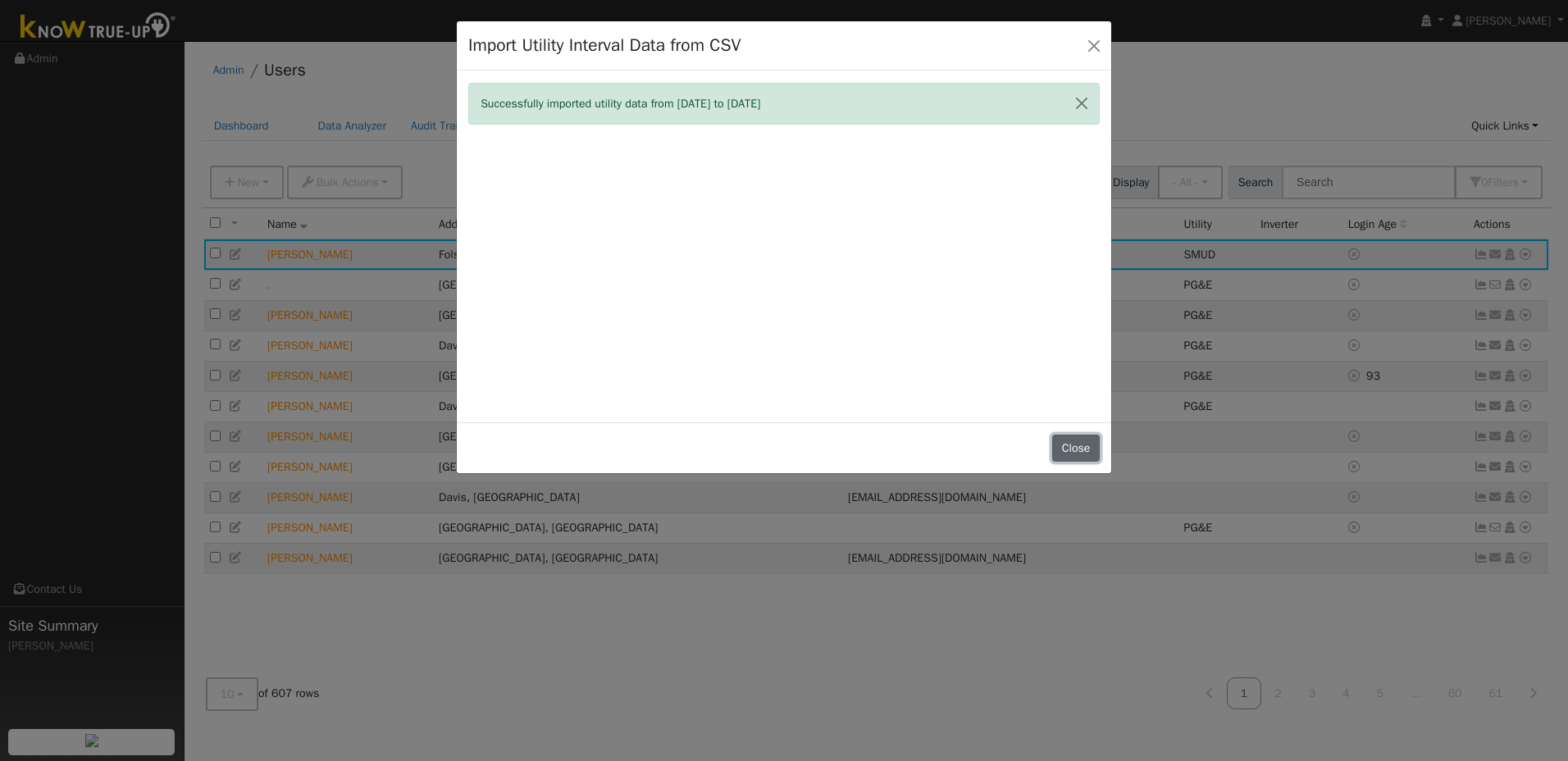 click on "Close" at bounding box center [1076, 449] 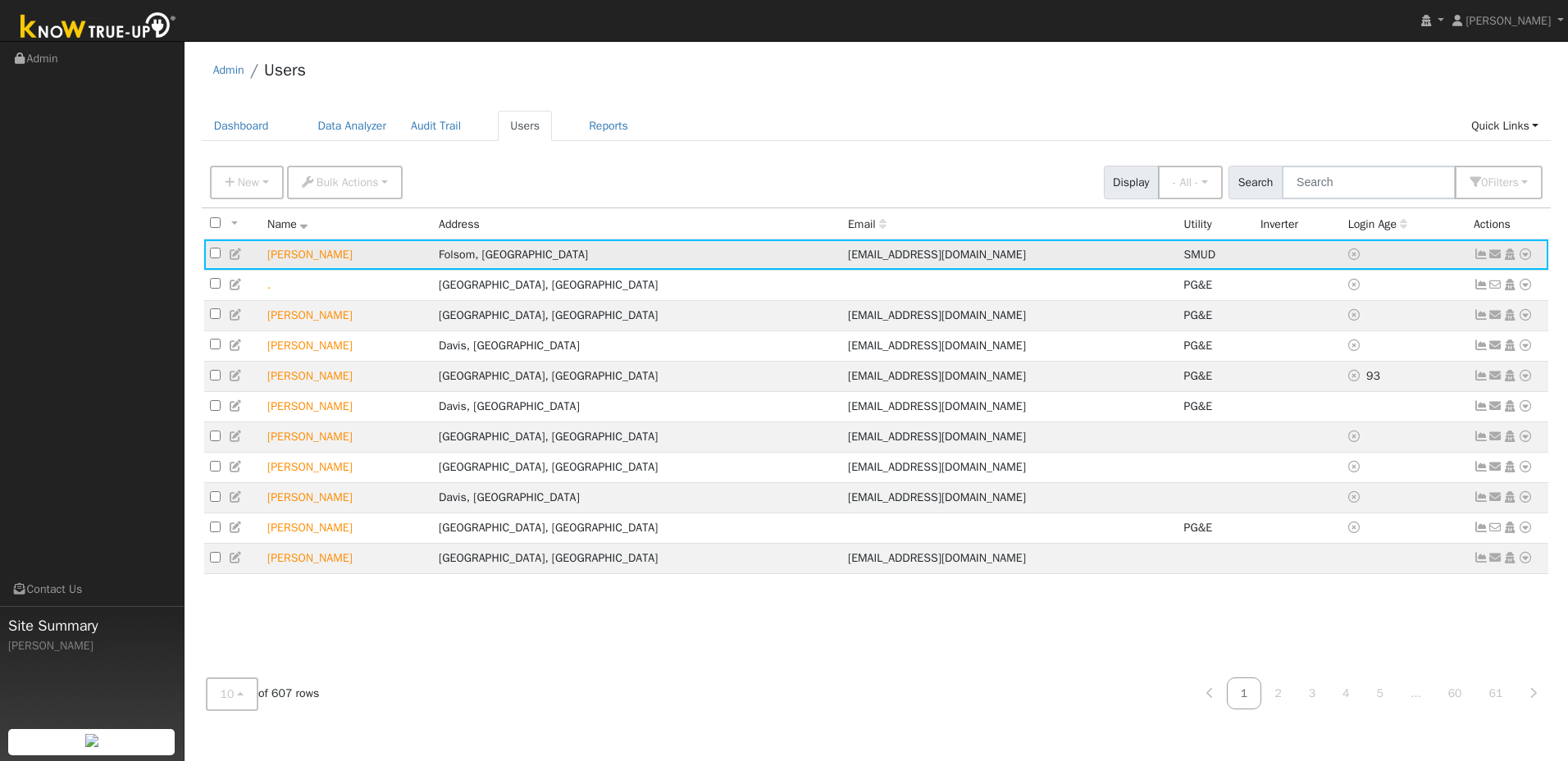 click at bounding box center (1525, 254) 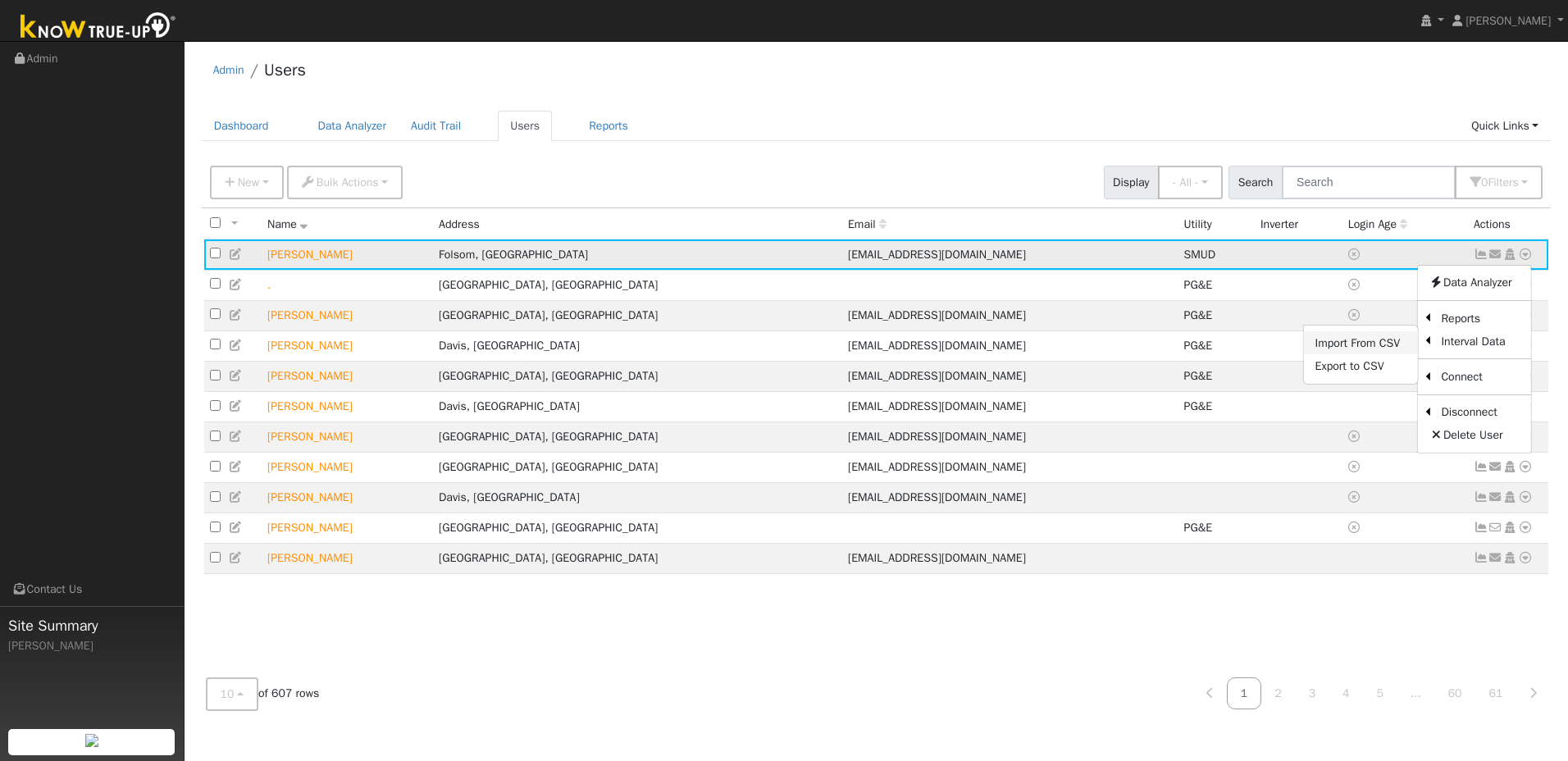 click on "Import From CSV" at bounding box center [1361, 343] 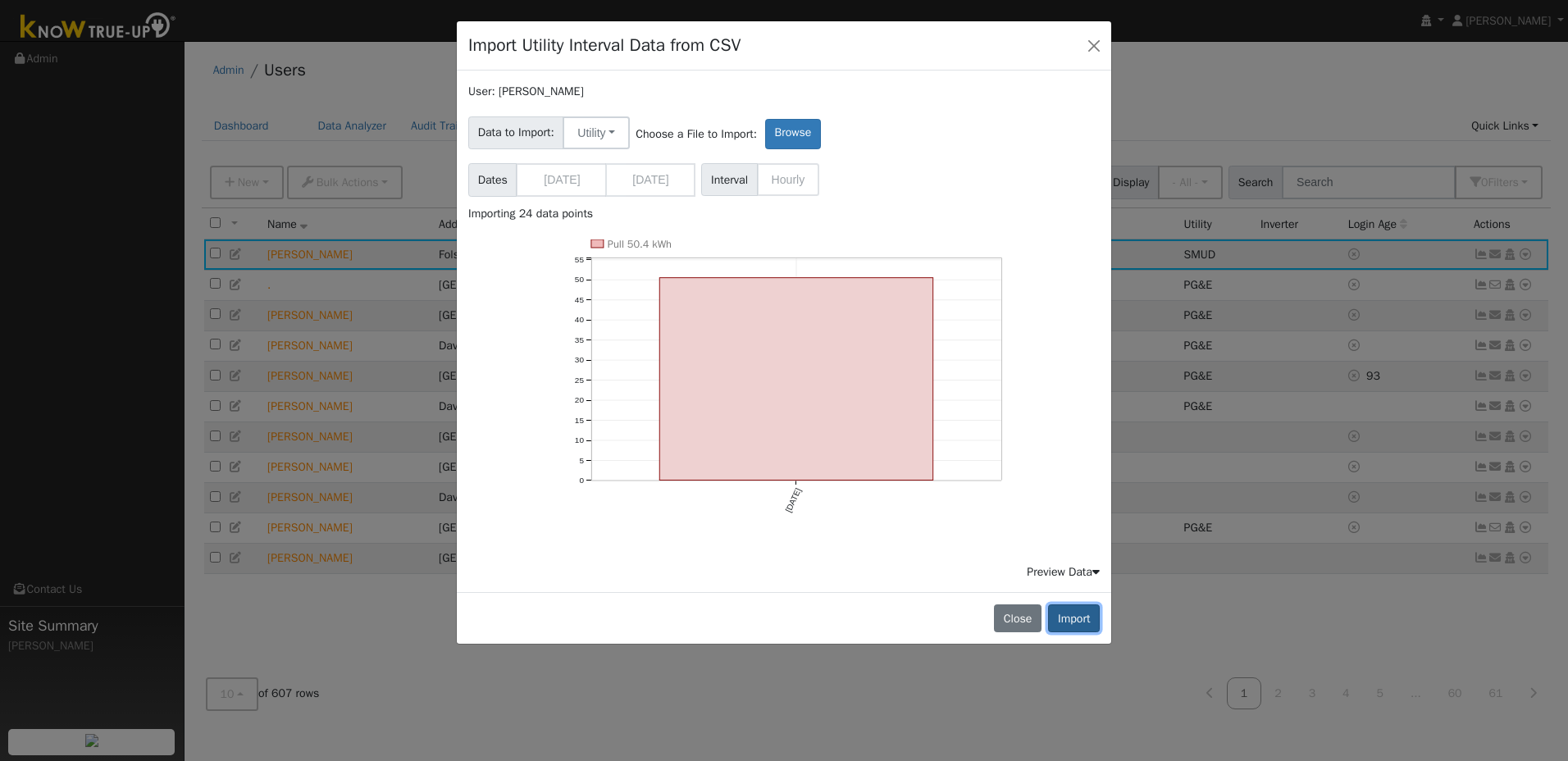 click on "Import" at bounding box center (1073, 618) 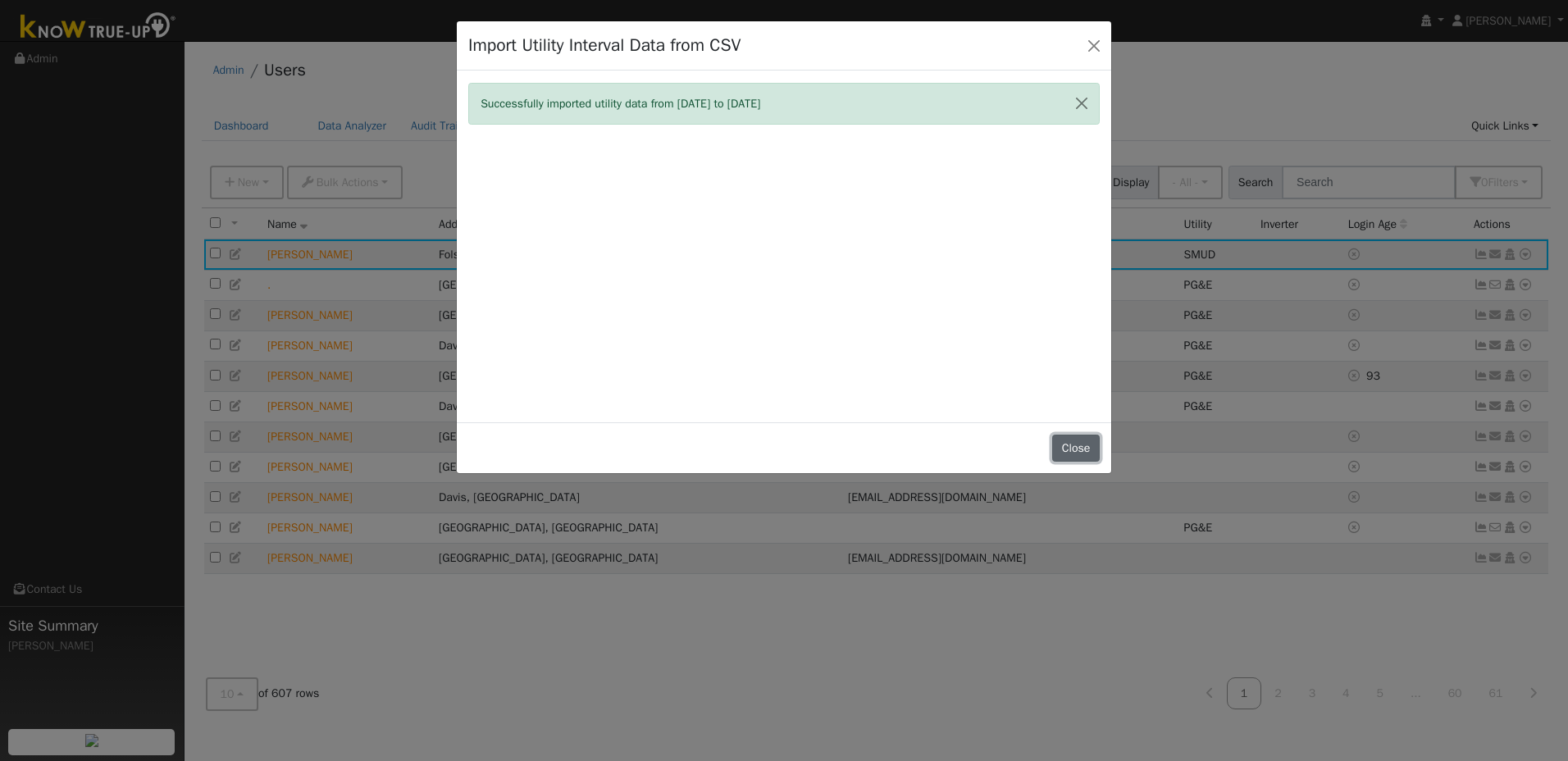 click on "Close" at bounding box center (1076, 449) 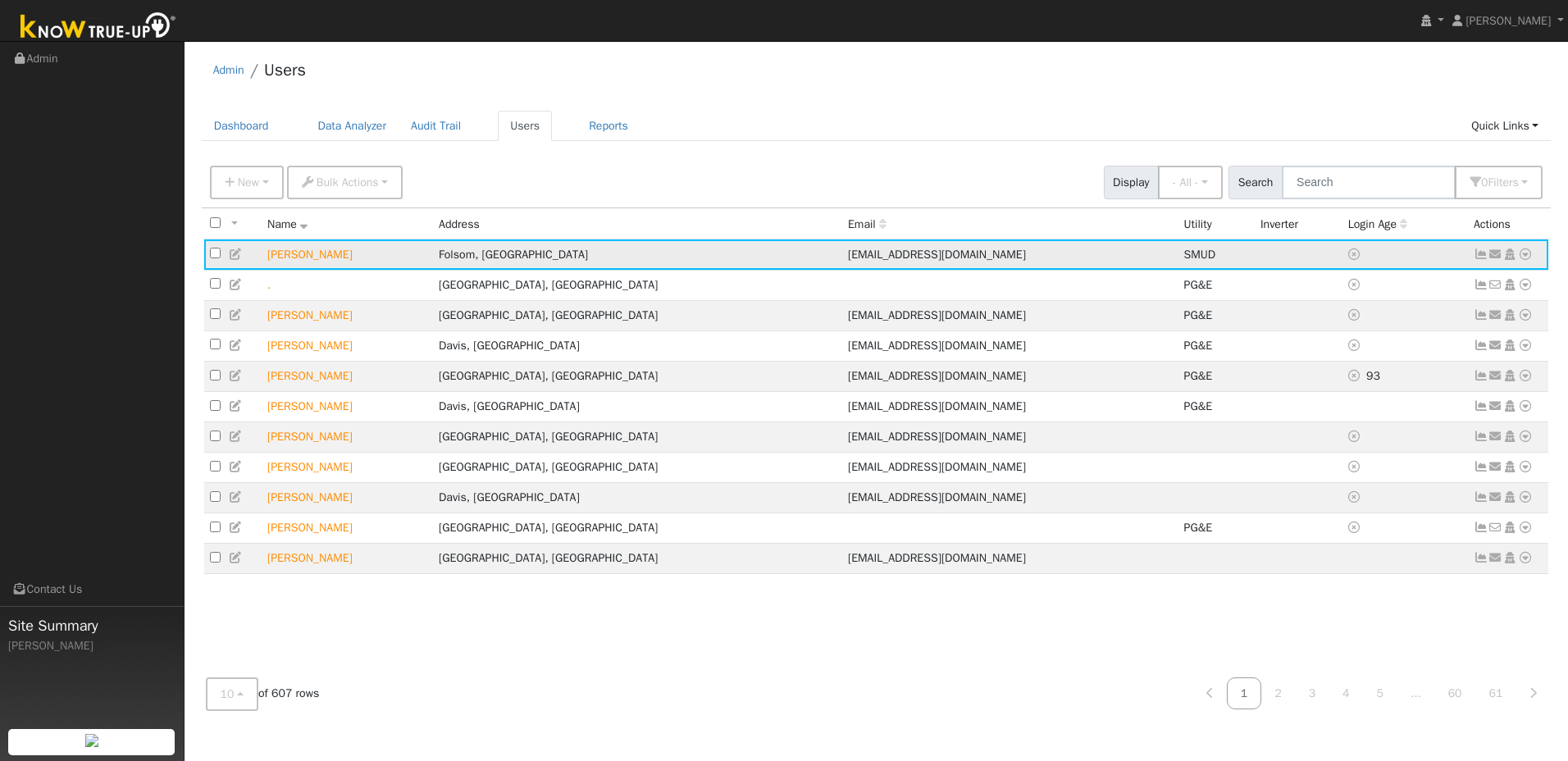 click at bounding box center (1525, 254) 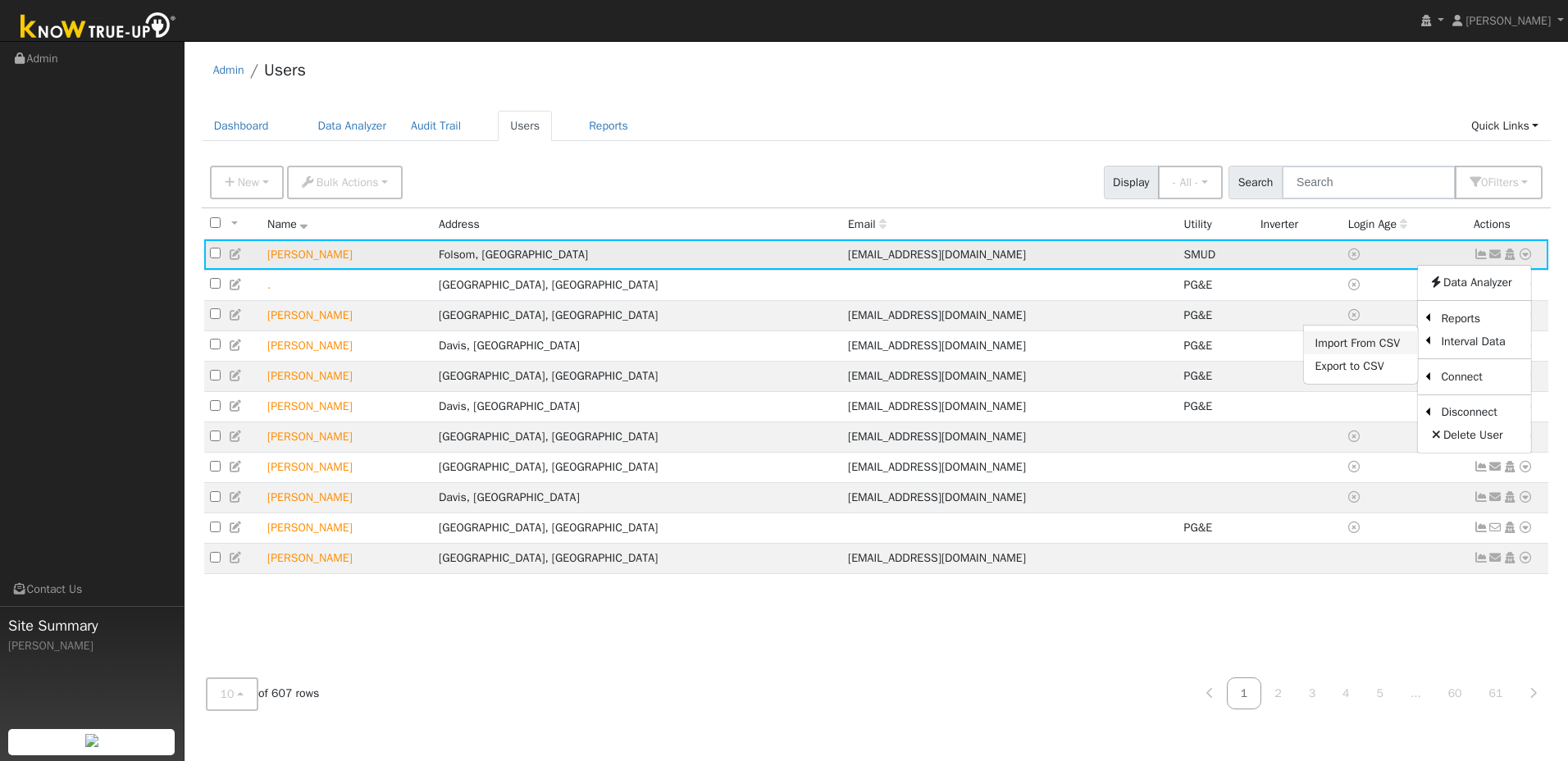click on "Import From CSV" at bounding box center [1361, 343] 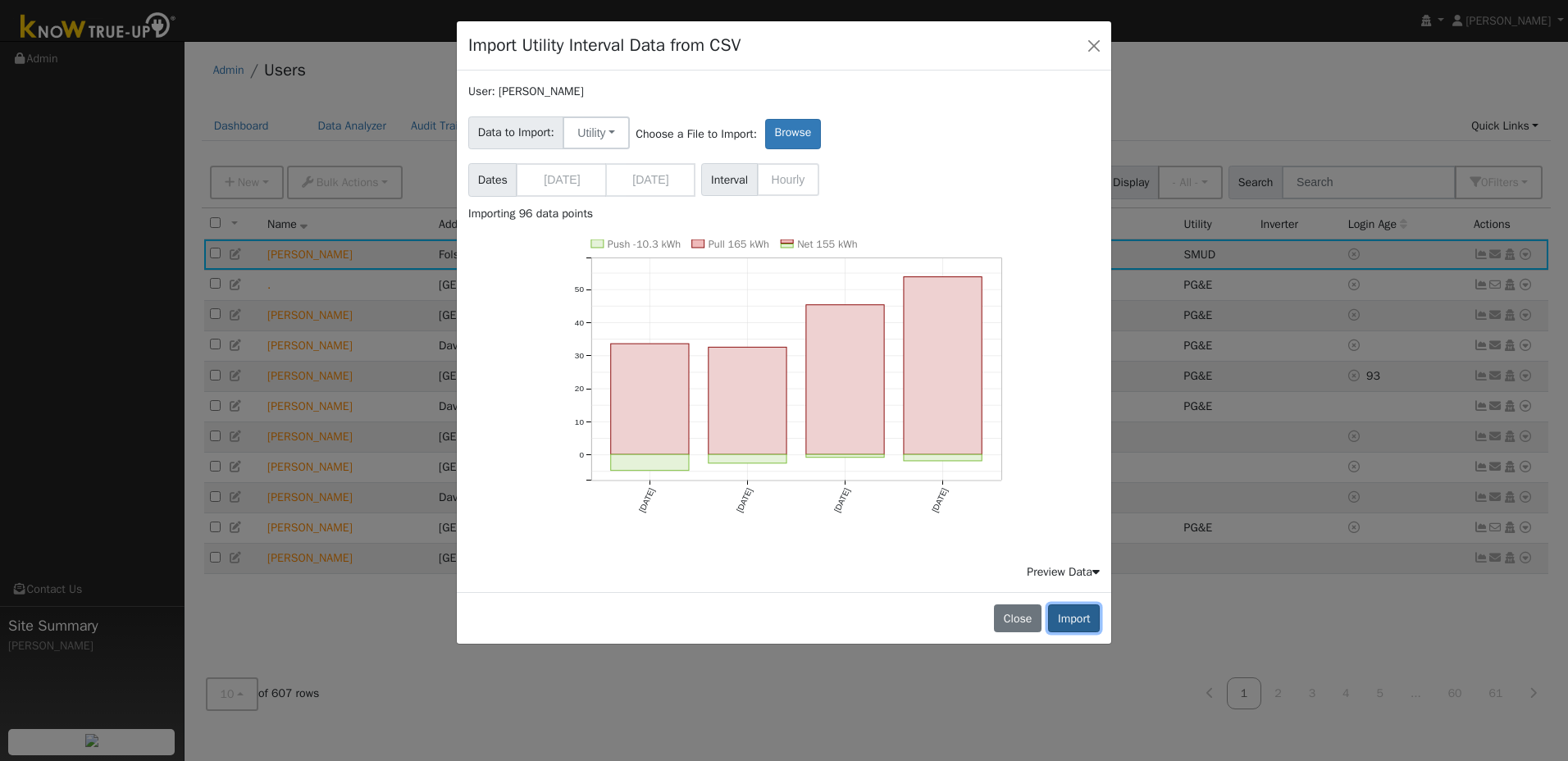 click on "Import" at bounding box center (1073, 618) 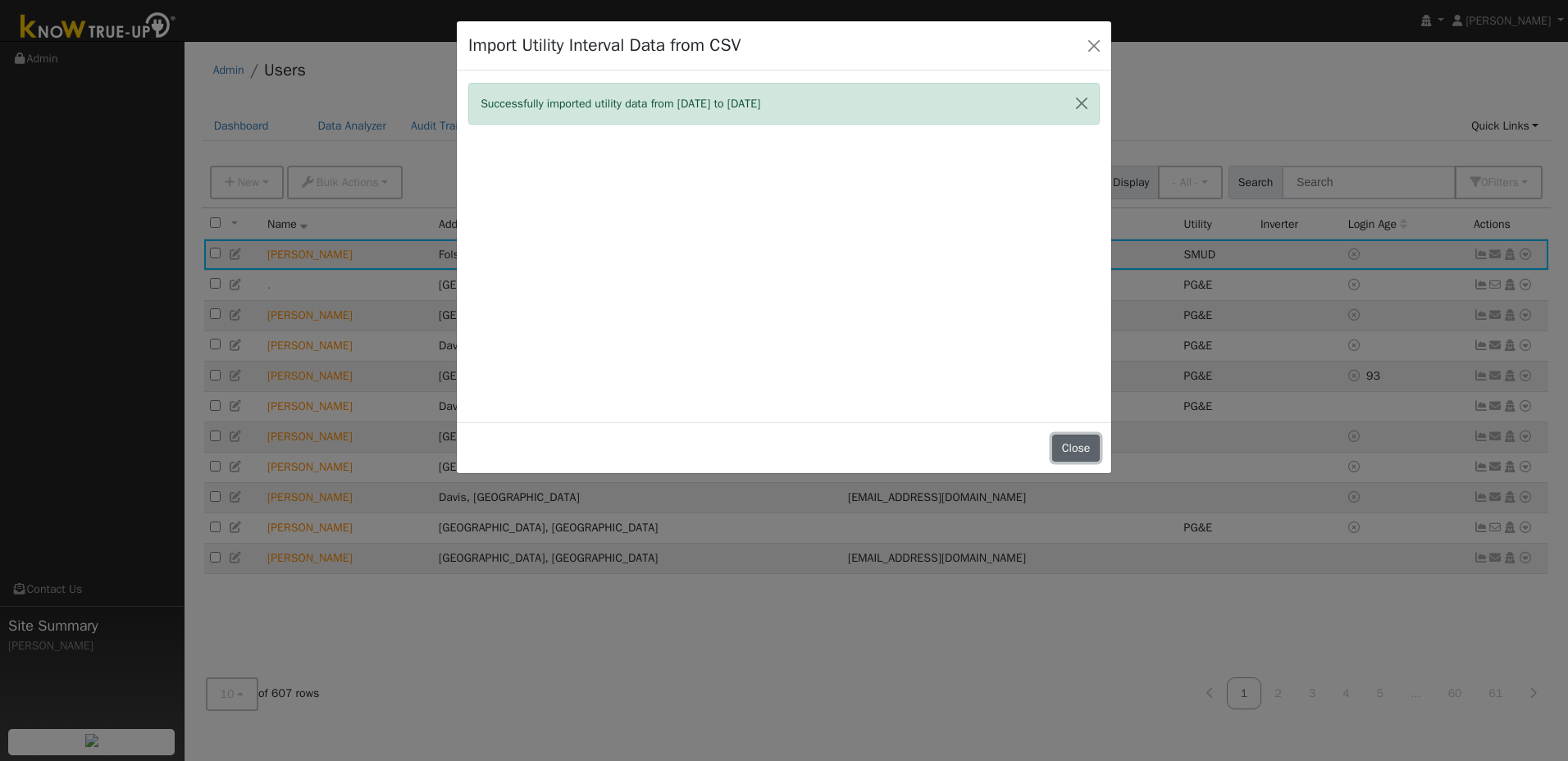 click on "Close" at bounding box center (1076, 449) 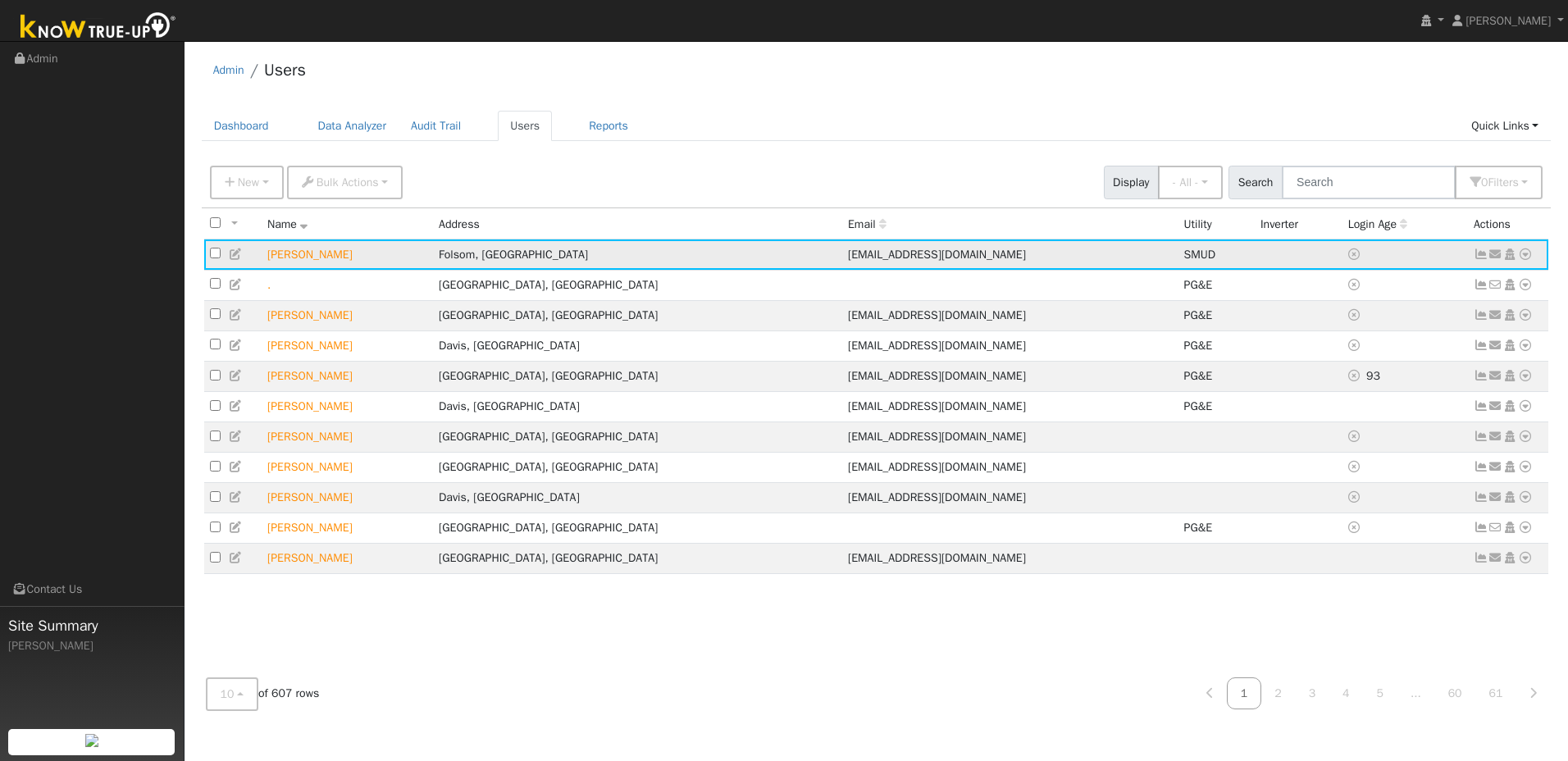 click at bounding box center [1525, 254] 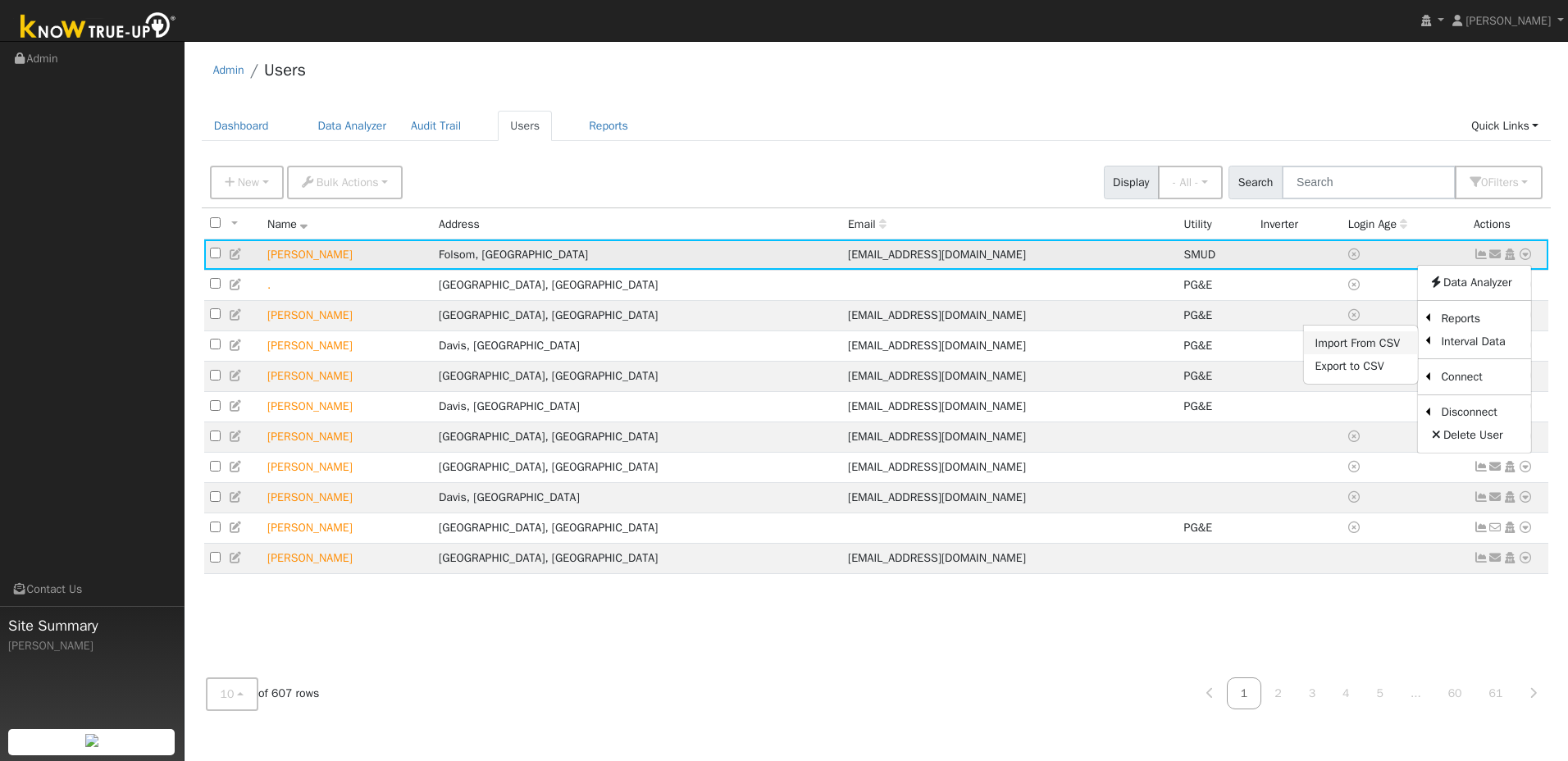 click on "Import From CSV" at bounding box center (1361, 343) 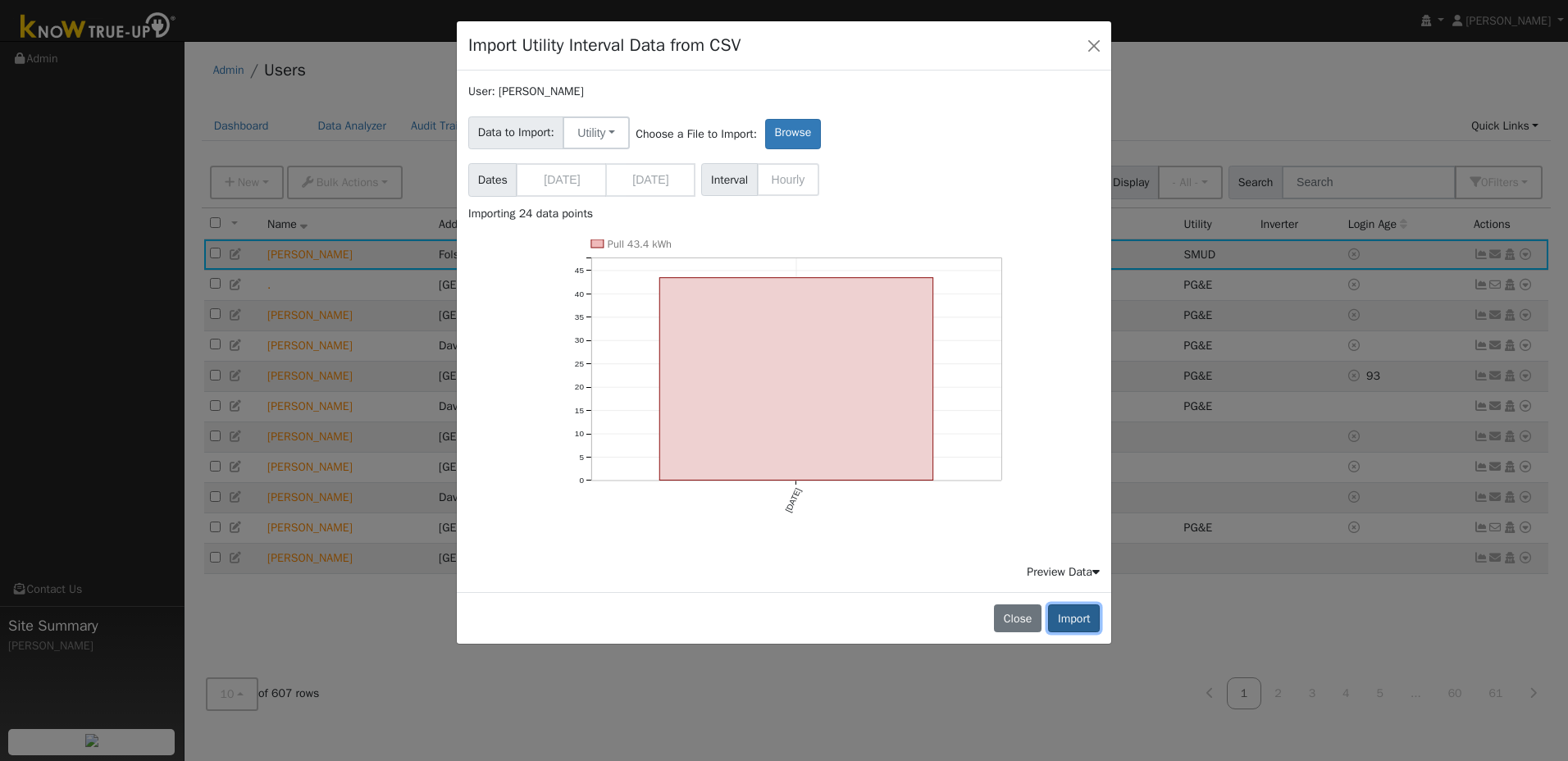click on "Import" at bounding box center [1073, 618] 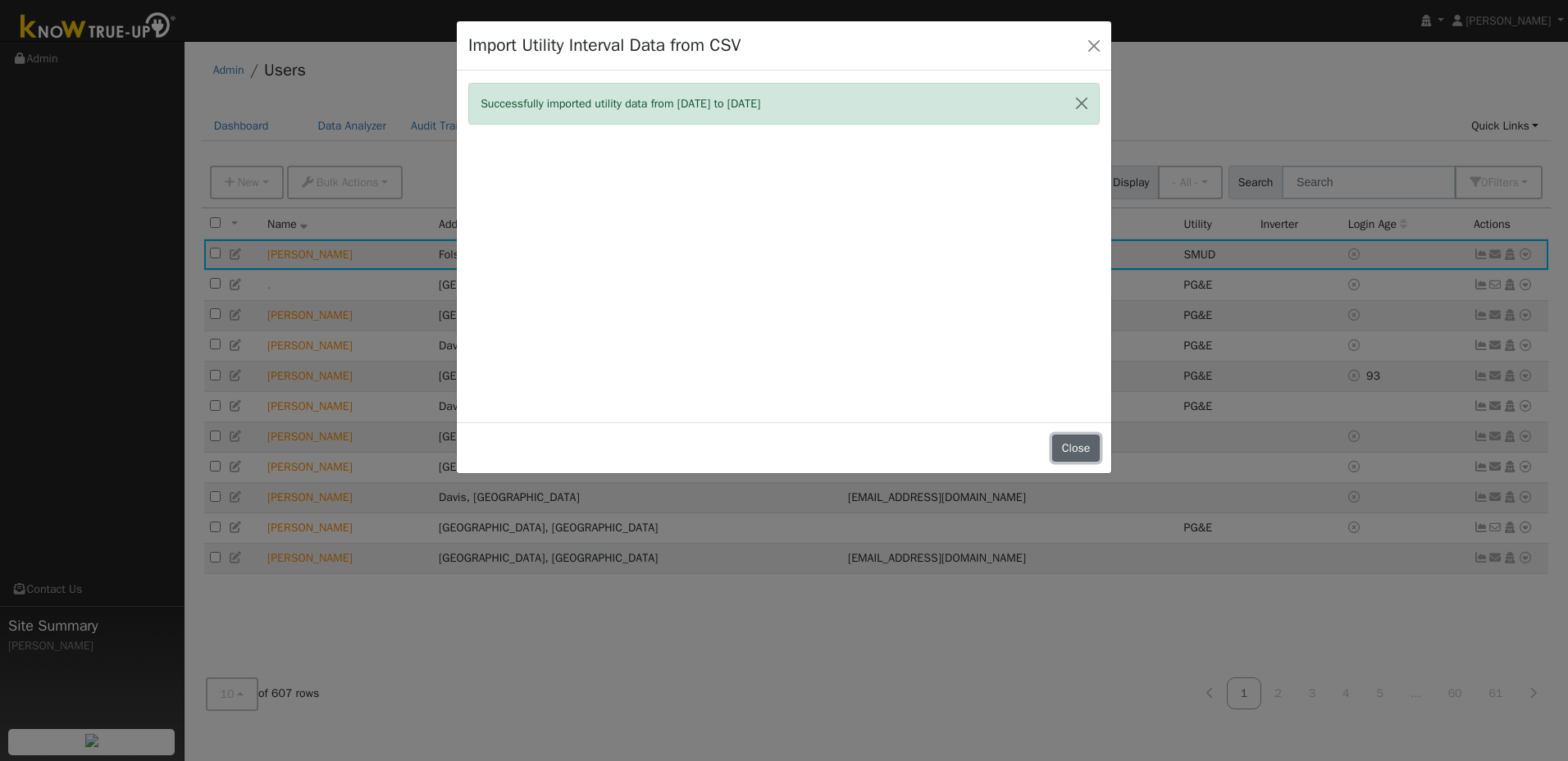 click on "Close" at bounding box center [1076, 449] 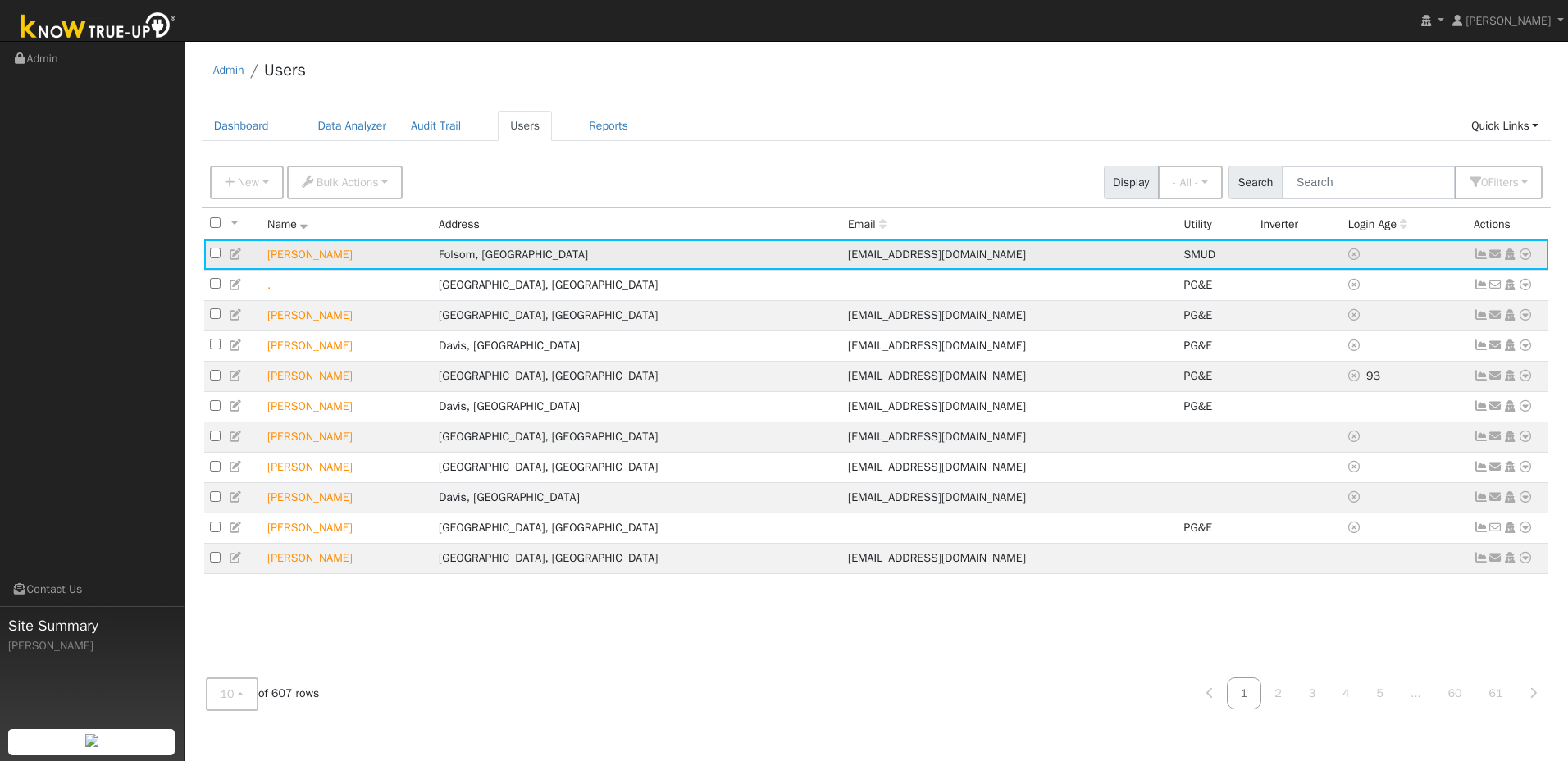 click at bounding box center (1525, 254) 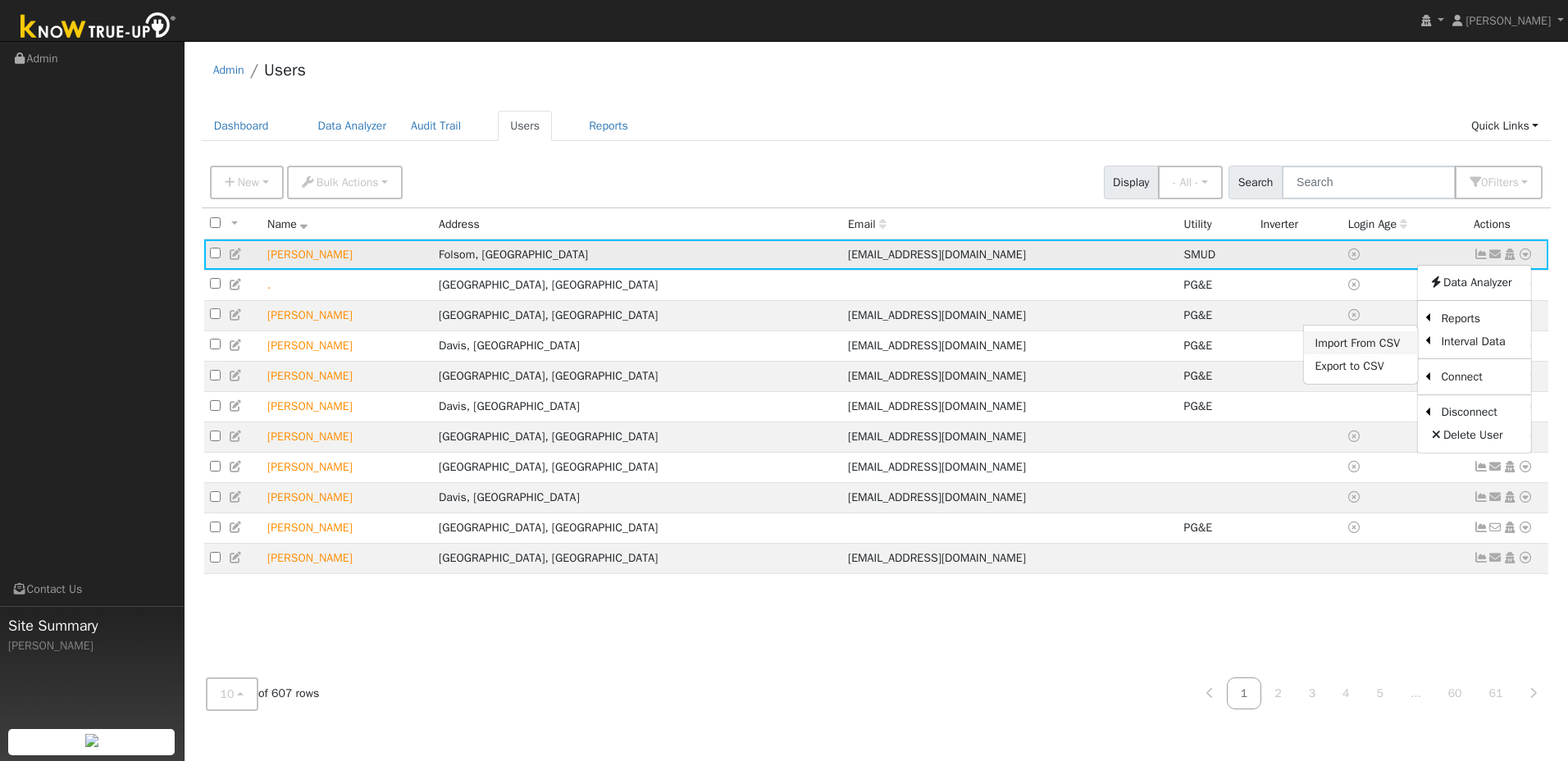 click on "Import From CSV" at bounding box center (1361, 343) 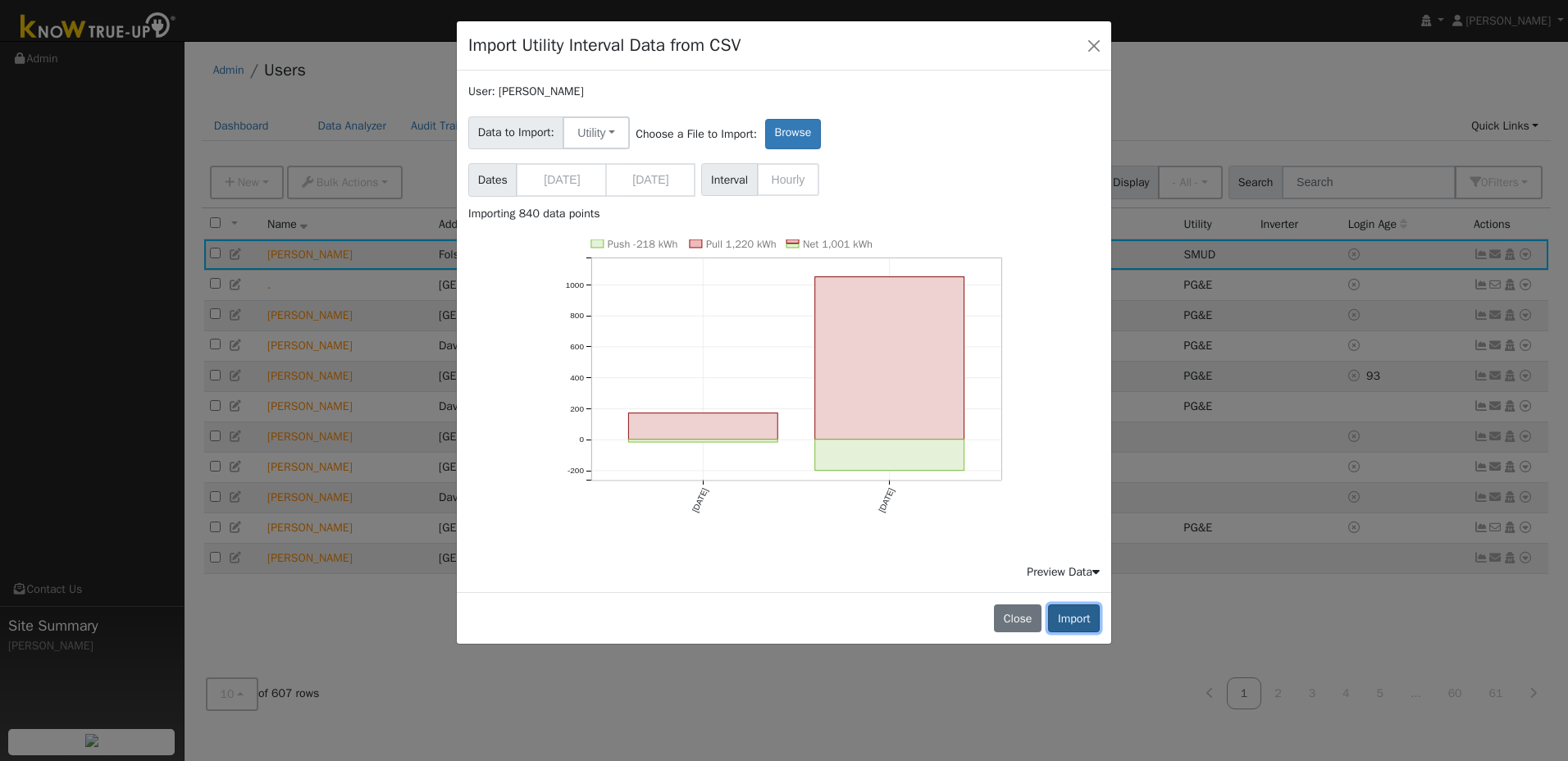 click on "Import" at bounding box center [1073, 618] 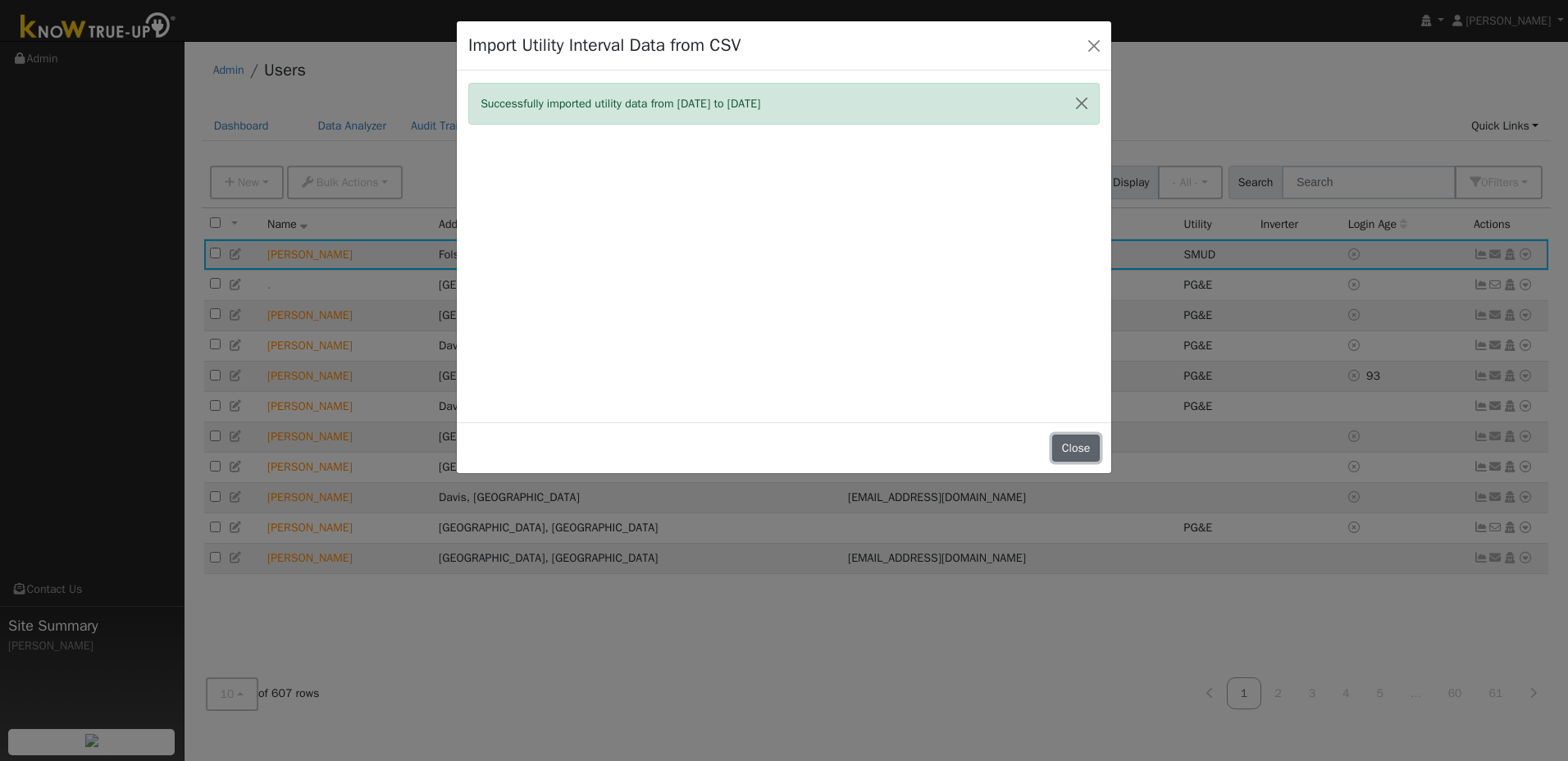 click on "Close" at bounding box center (1076, 449) 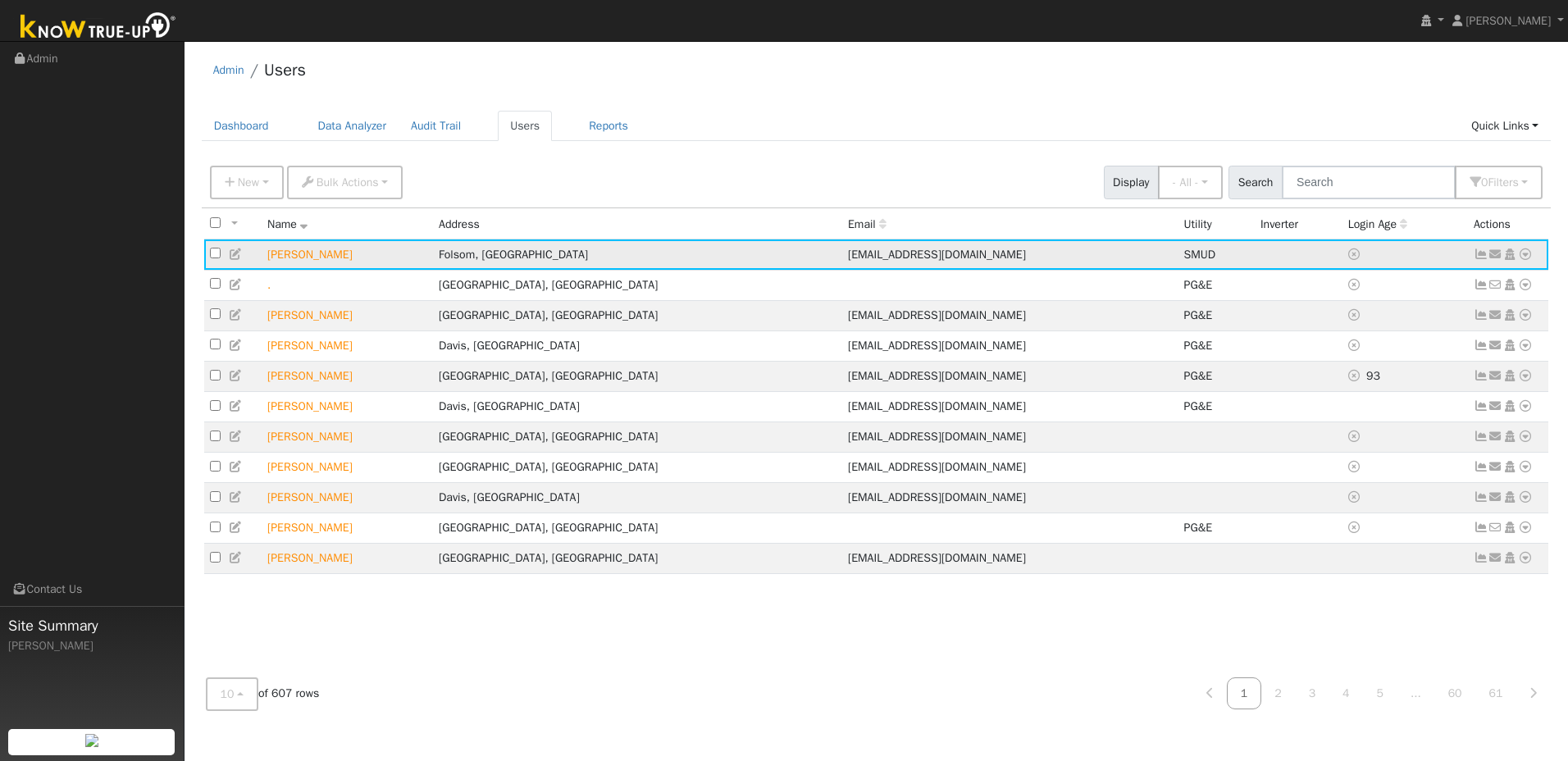 click at bounding box center [1525, 254] 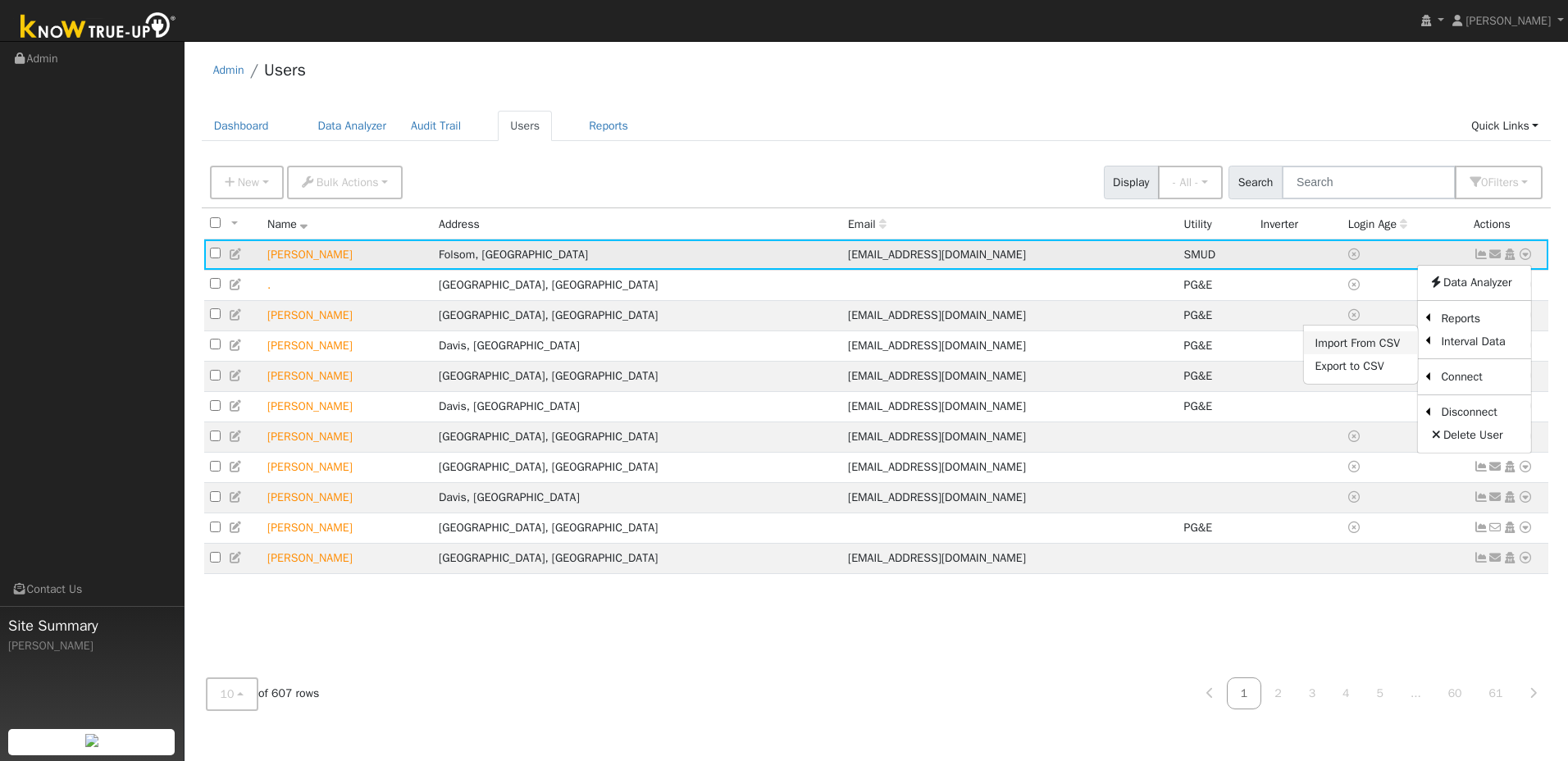 click on "Import From CSV" at bounding box center (1361, 343) 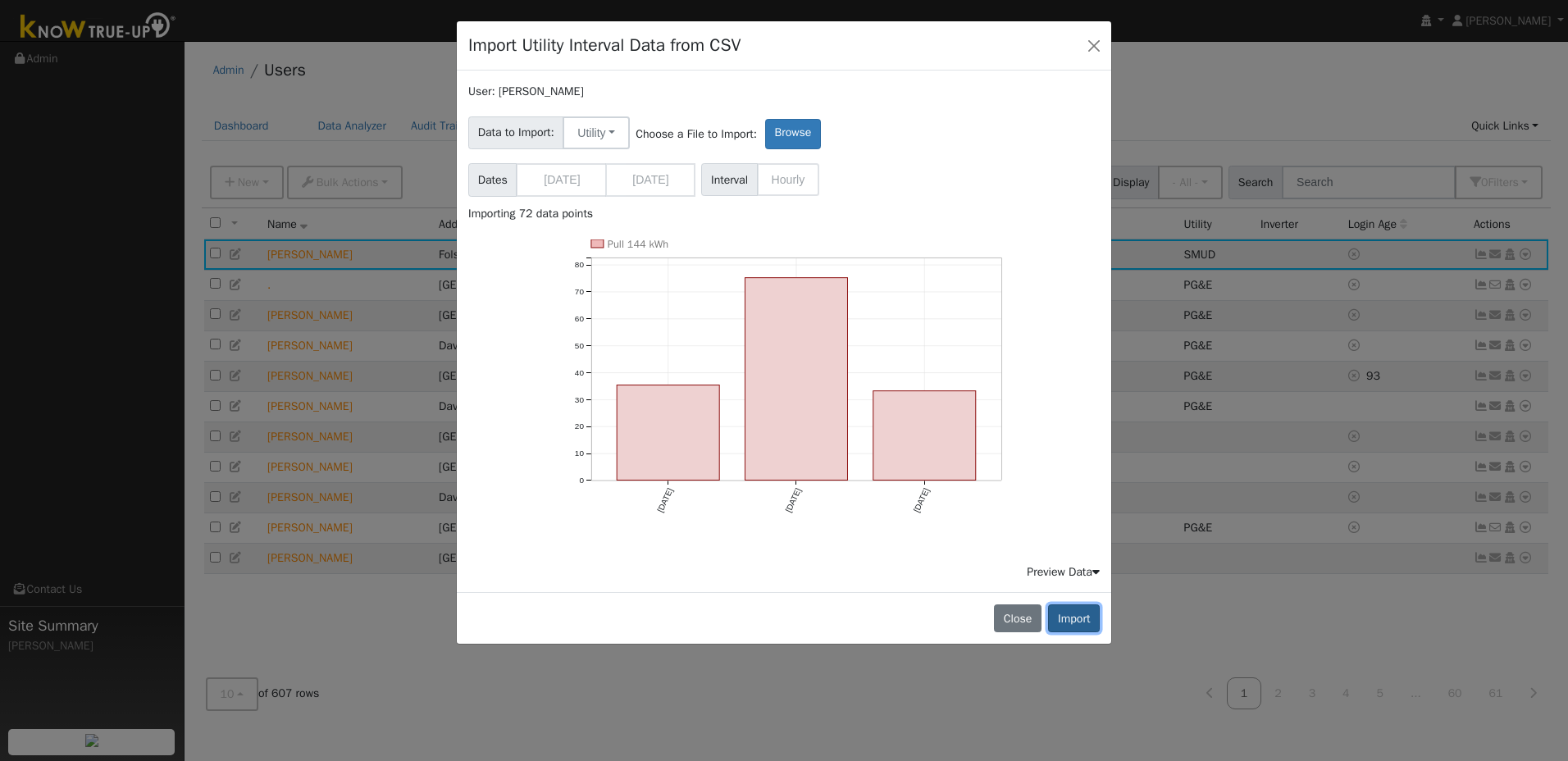 click on "Import" at bounding box center (1073, 618) 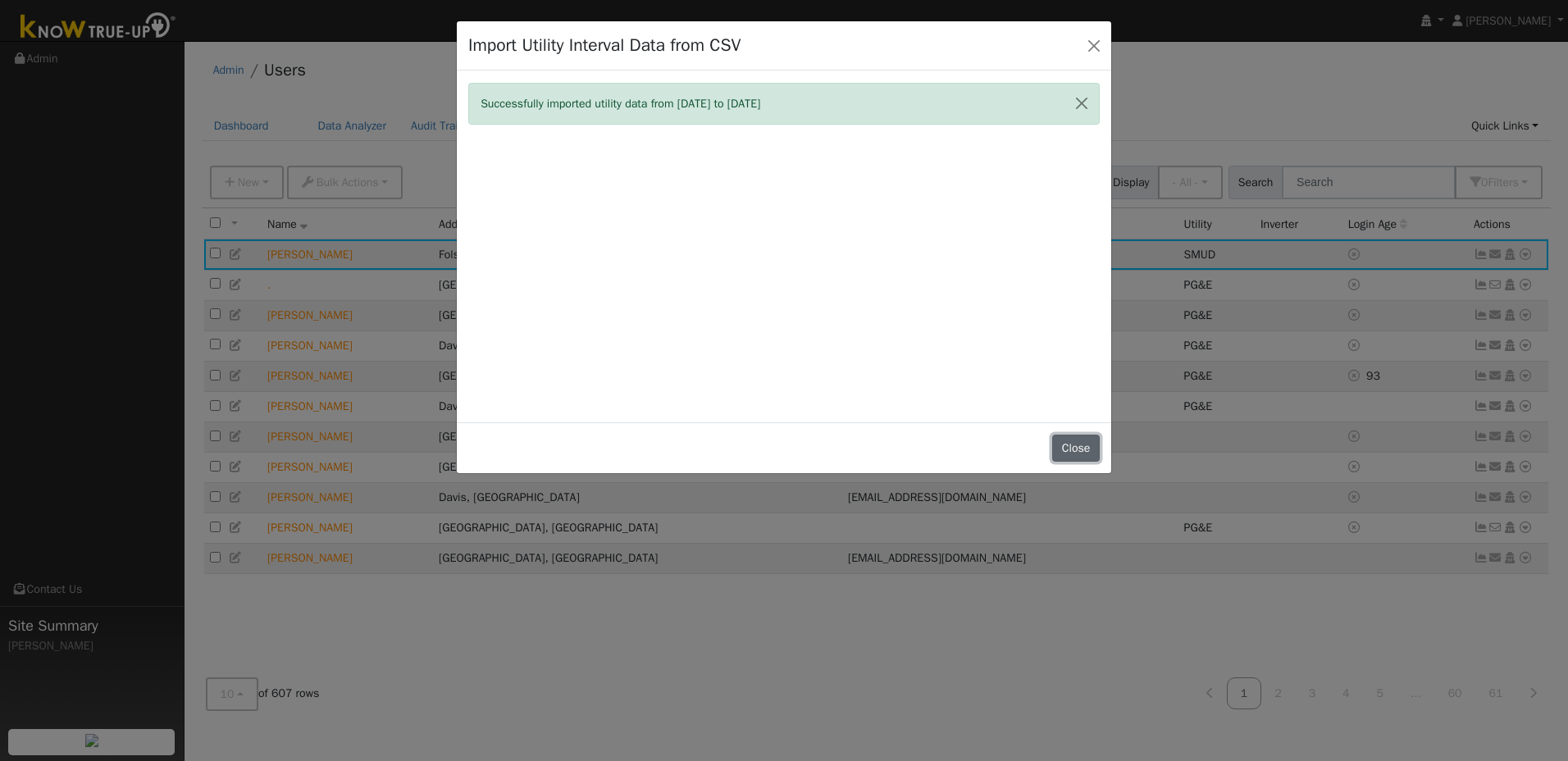 click on "Close" at bounding box center [1076, 449] 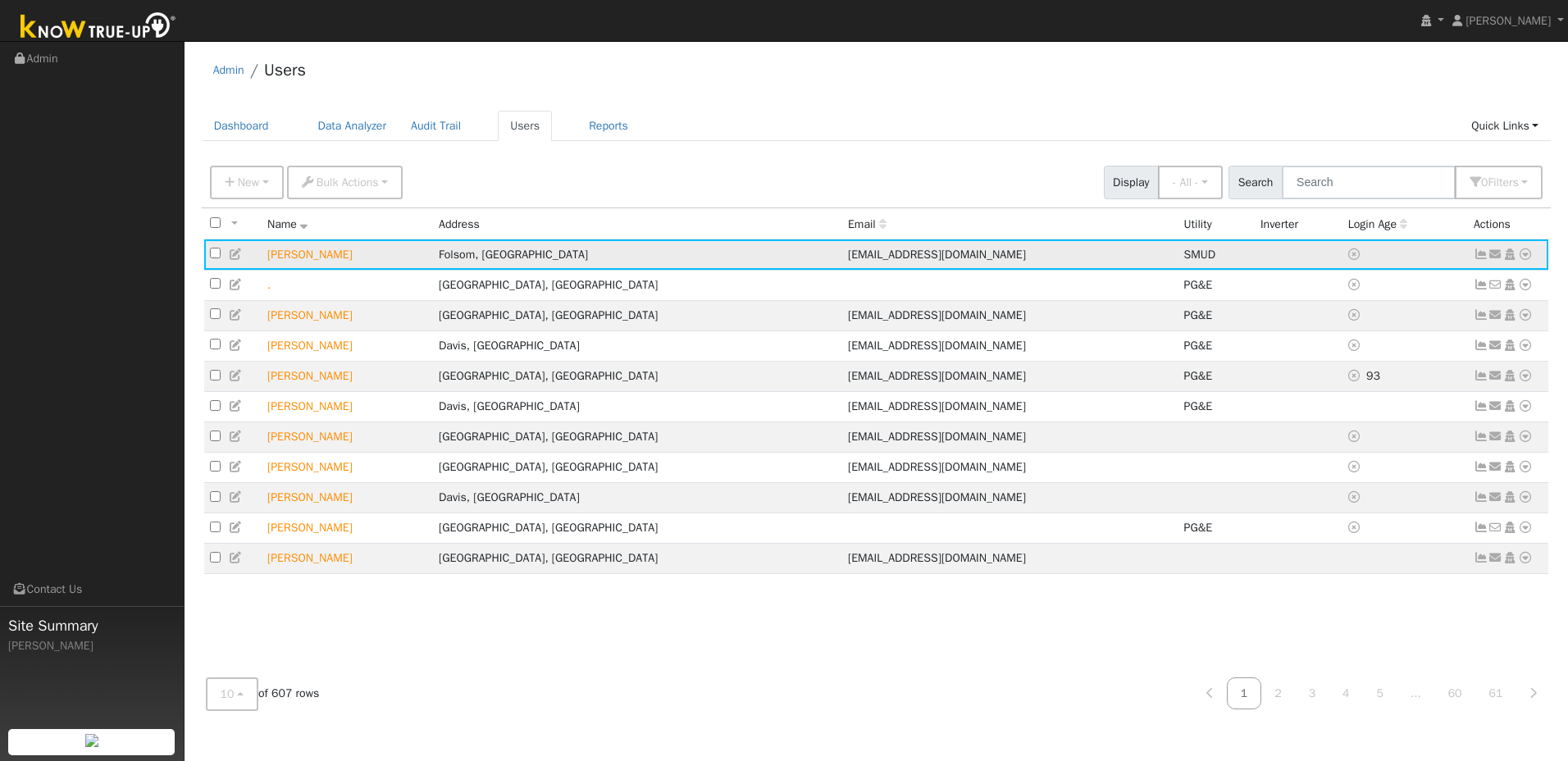 click at bounding box center (1525, 254) 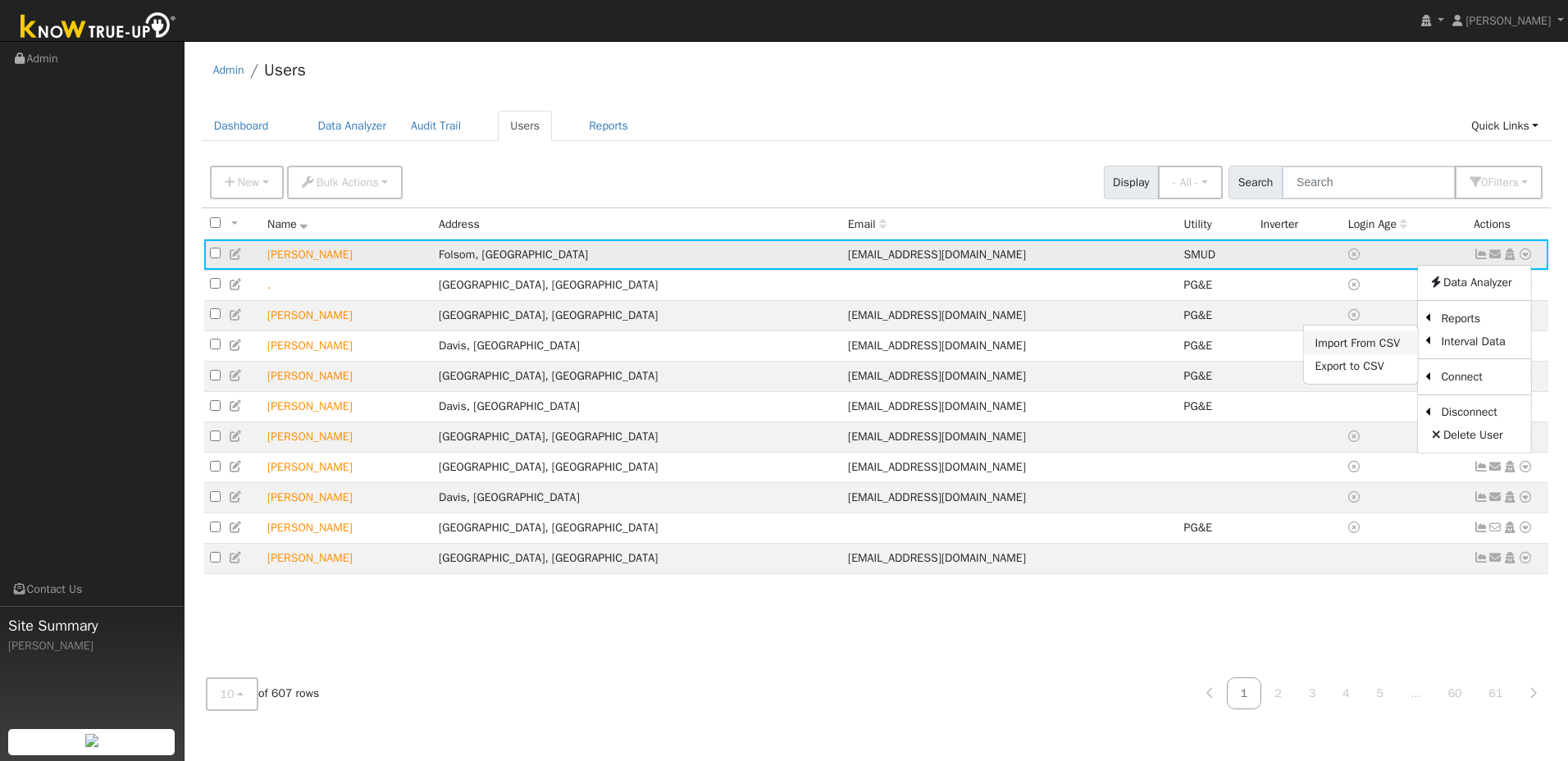 click on "Import From CSV" at bounding box center (1361, 343) 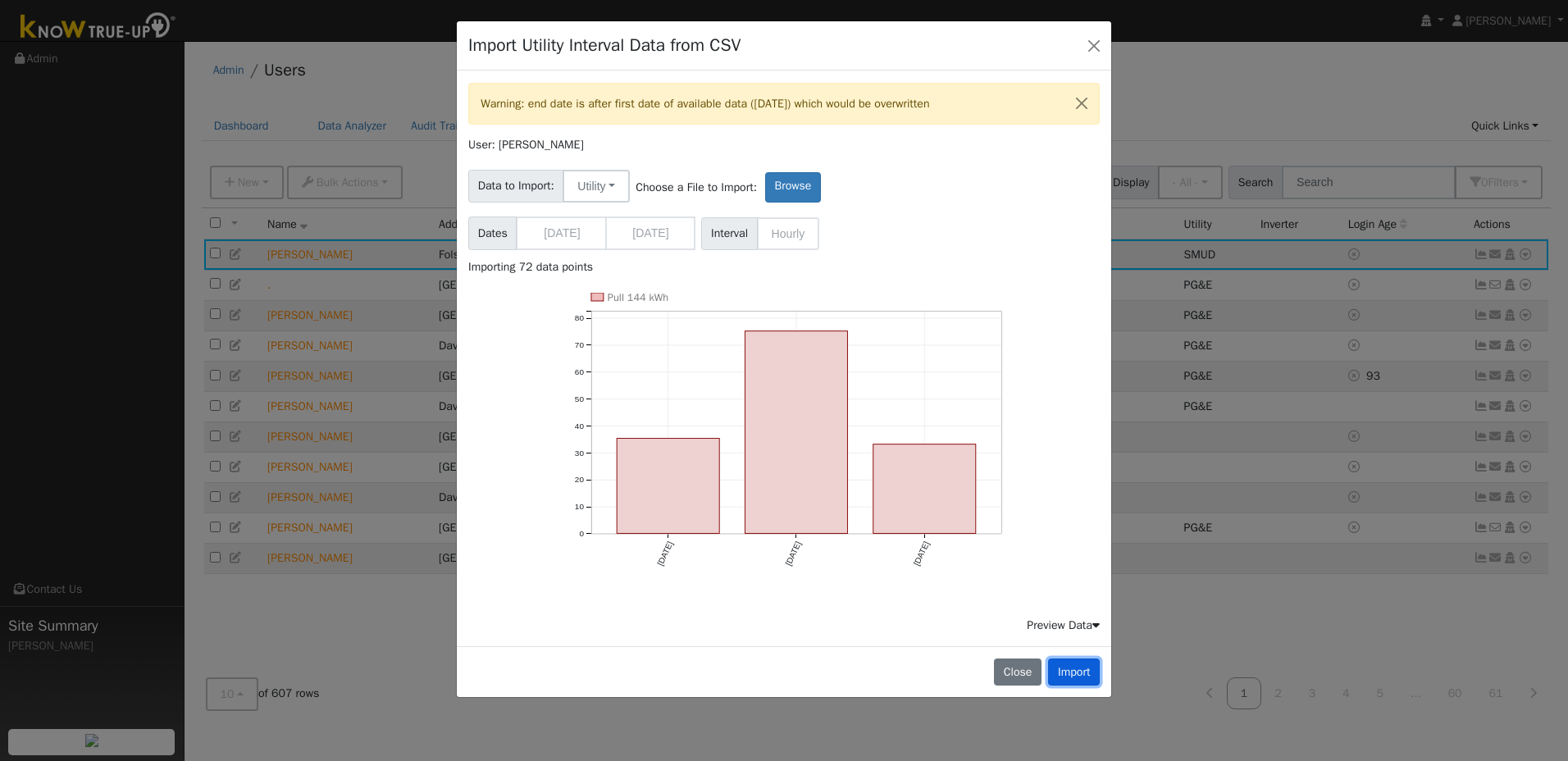 click on "Import" at bounding box center [1073, 672] 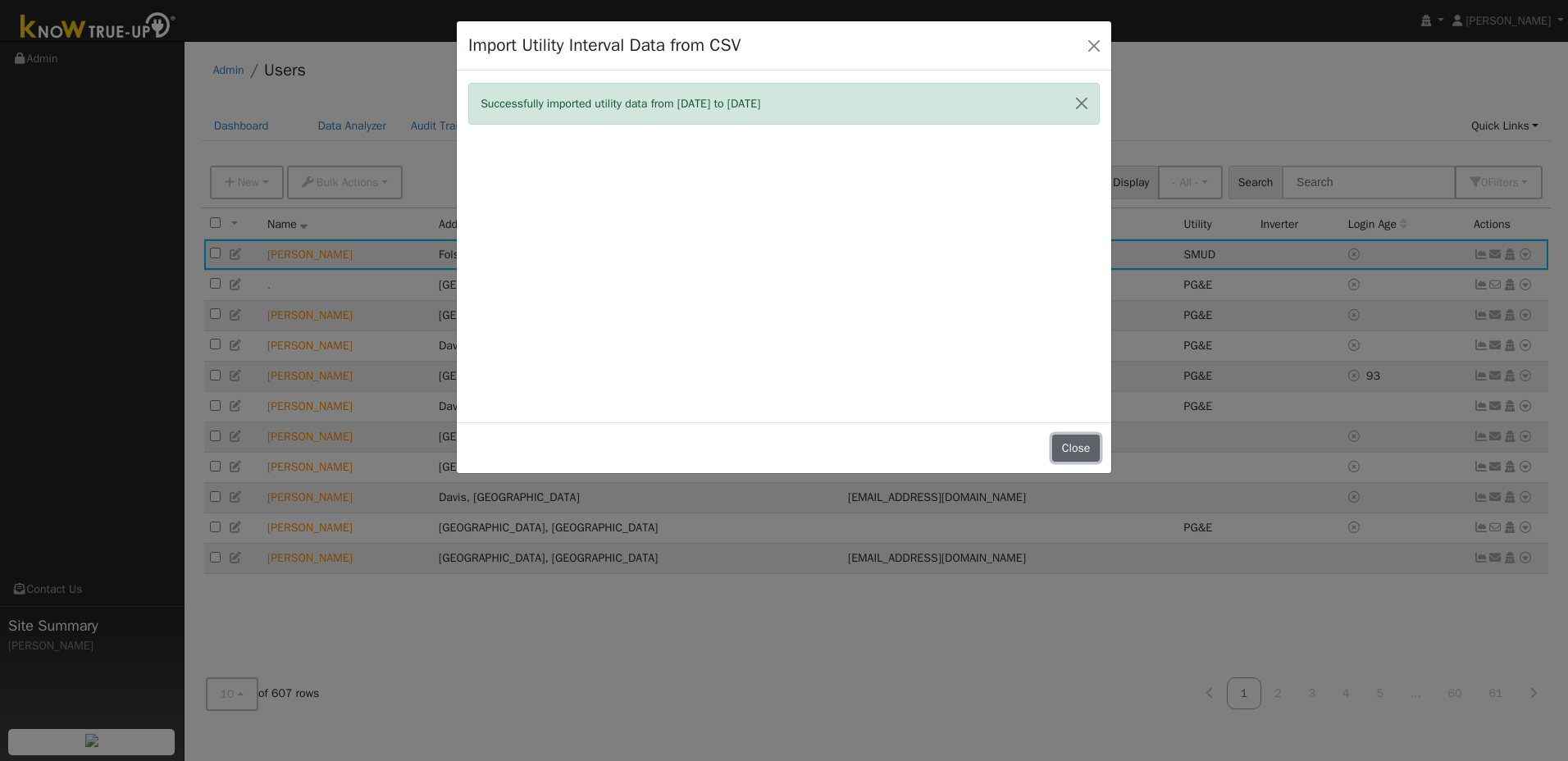 click on "Close" at bounding box center (1076, 449) 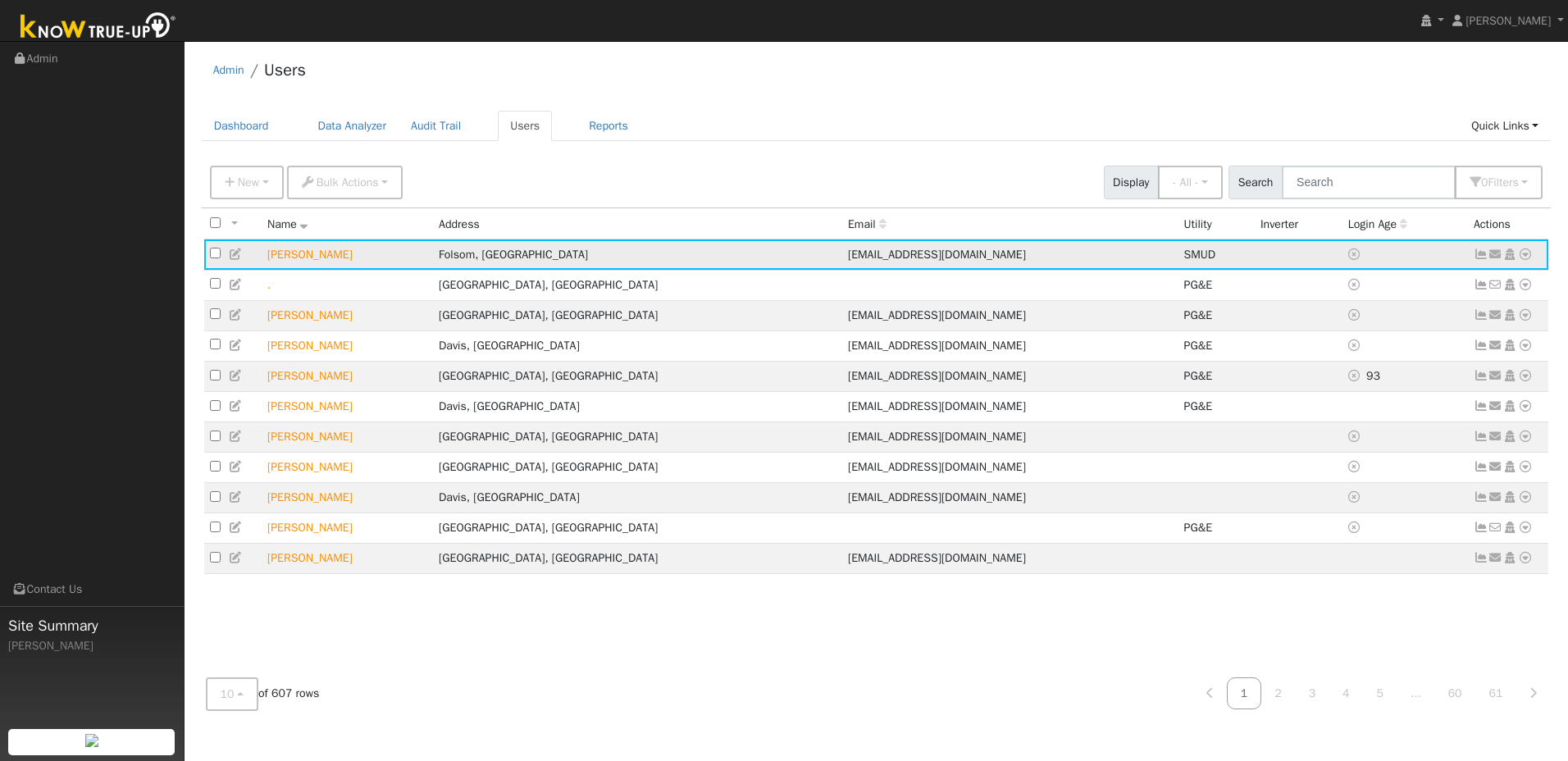 click at bounding box center (1525, 254) 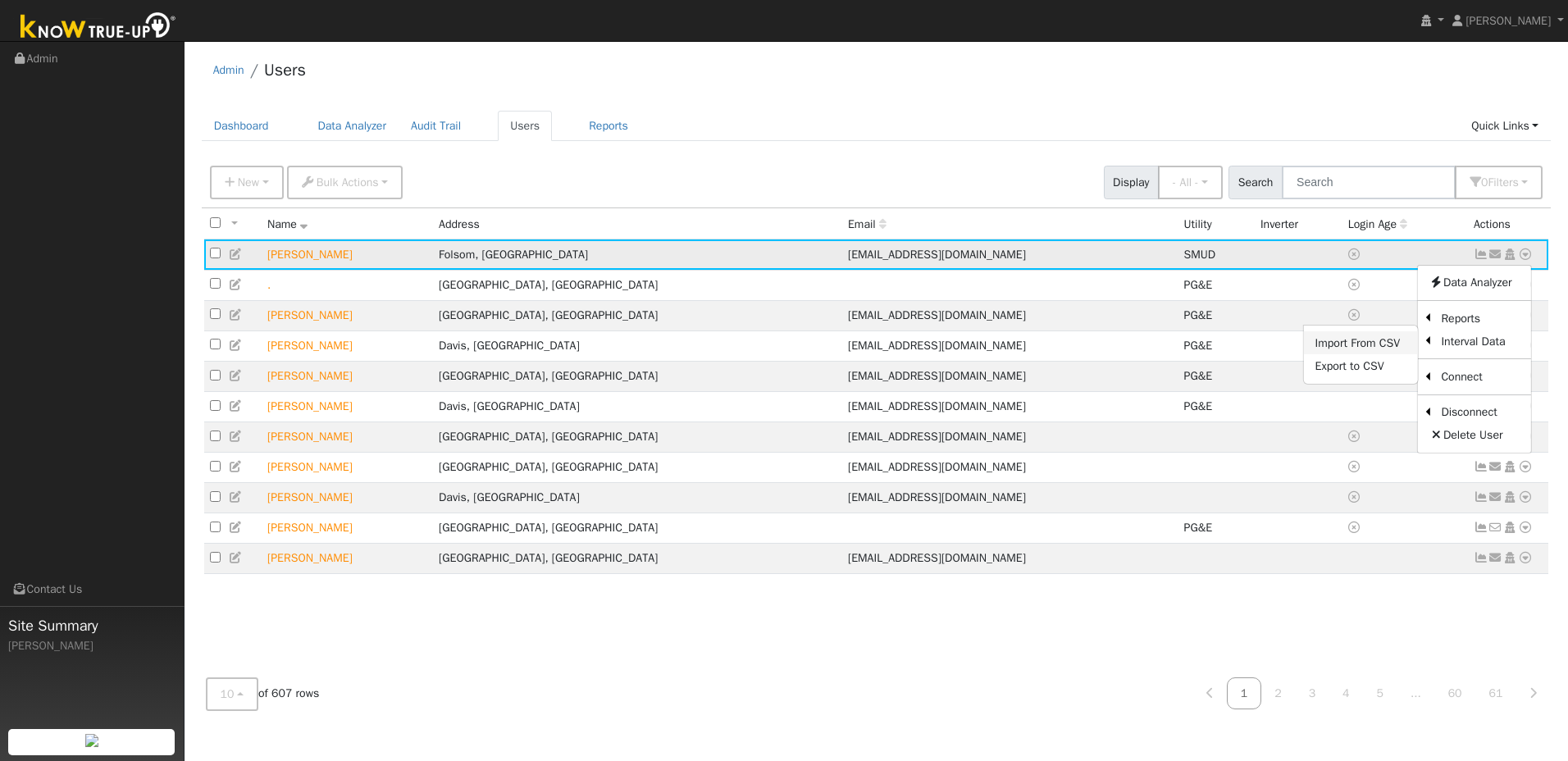 click on "Import From CSV" at bounding box center [1361, 343] 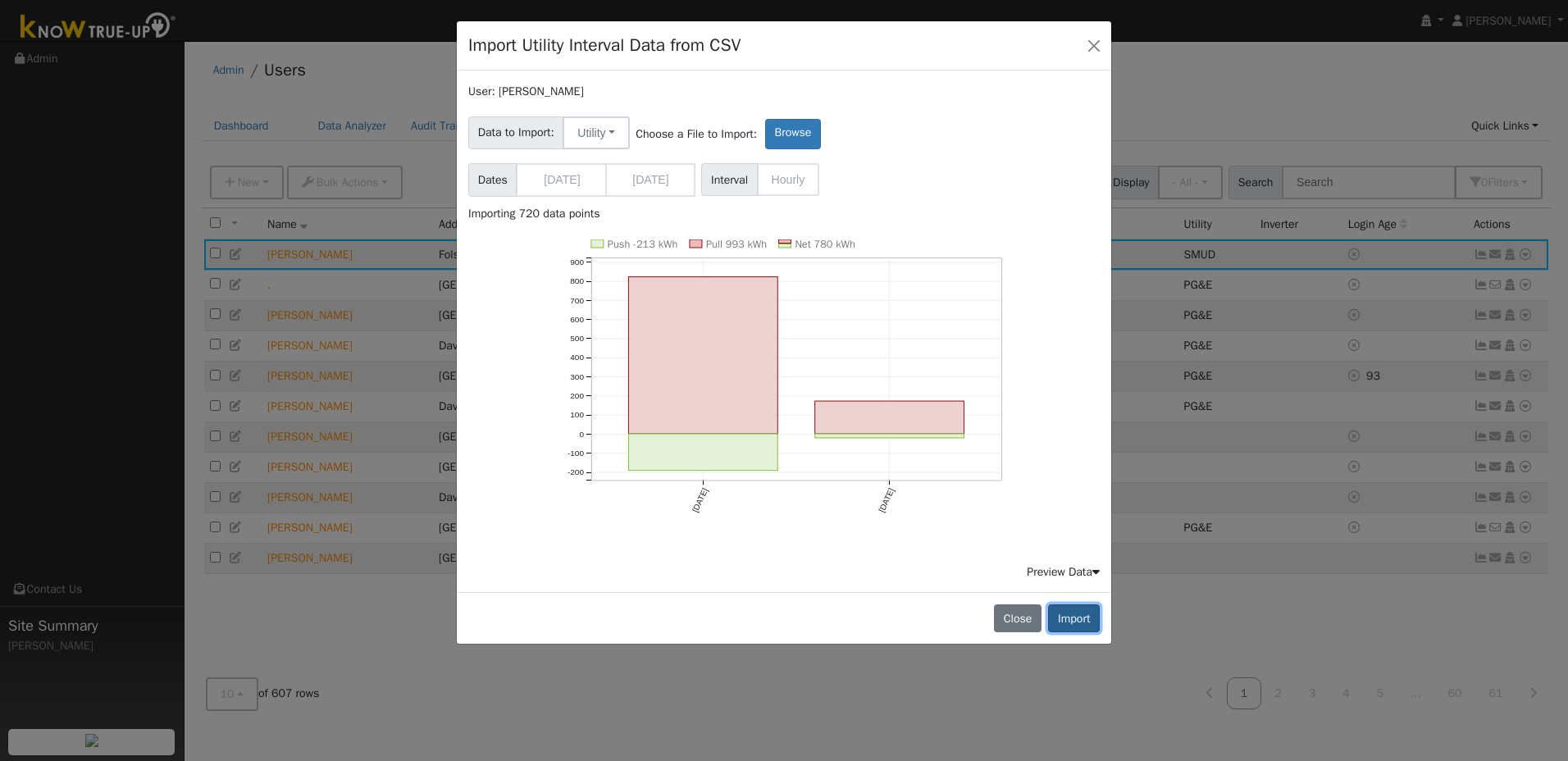 click on "Import" at bounding box center (1073, 618) 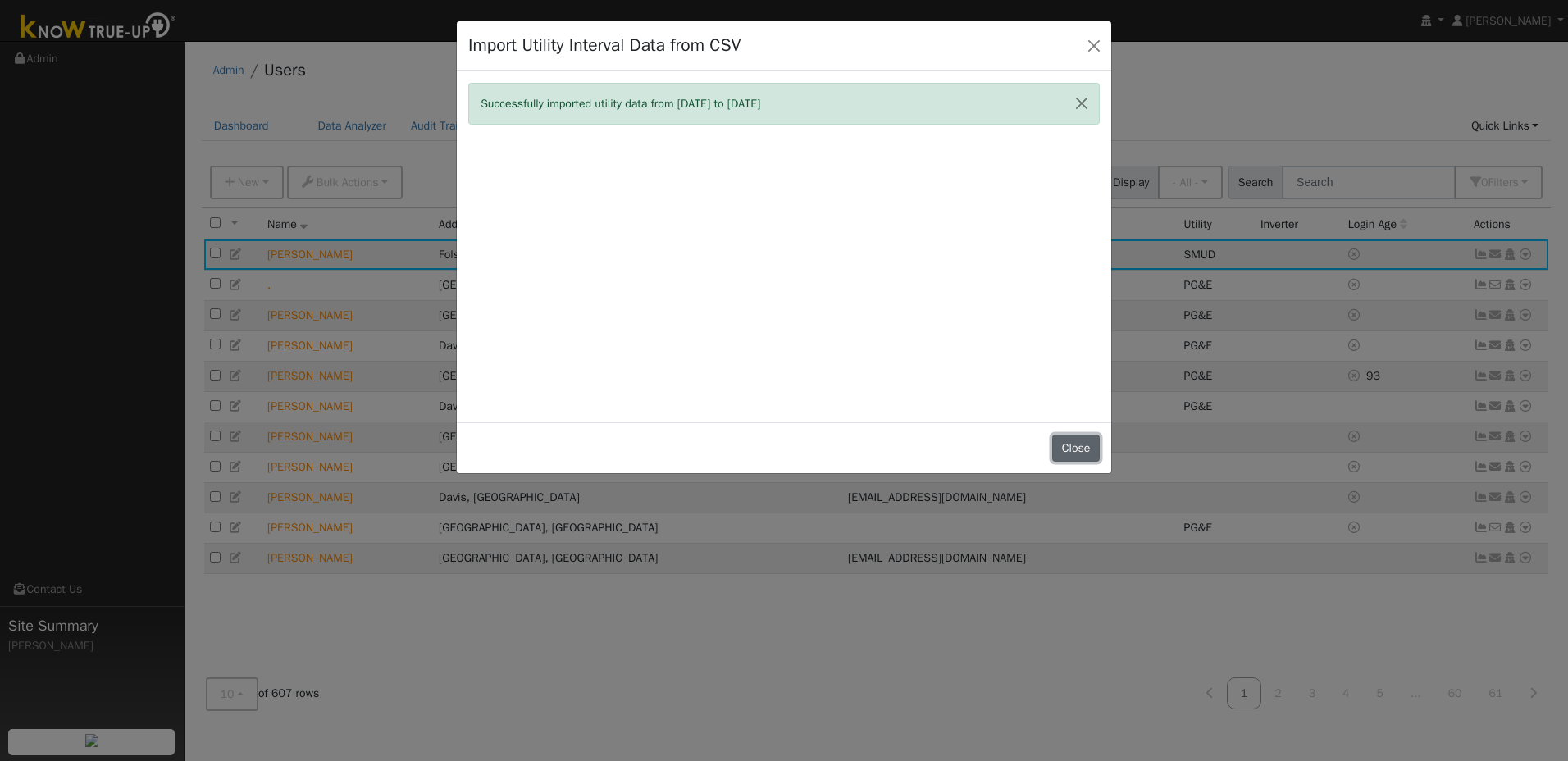 click on "Close" at bounding box center (1076, 449) 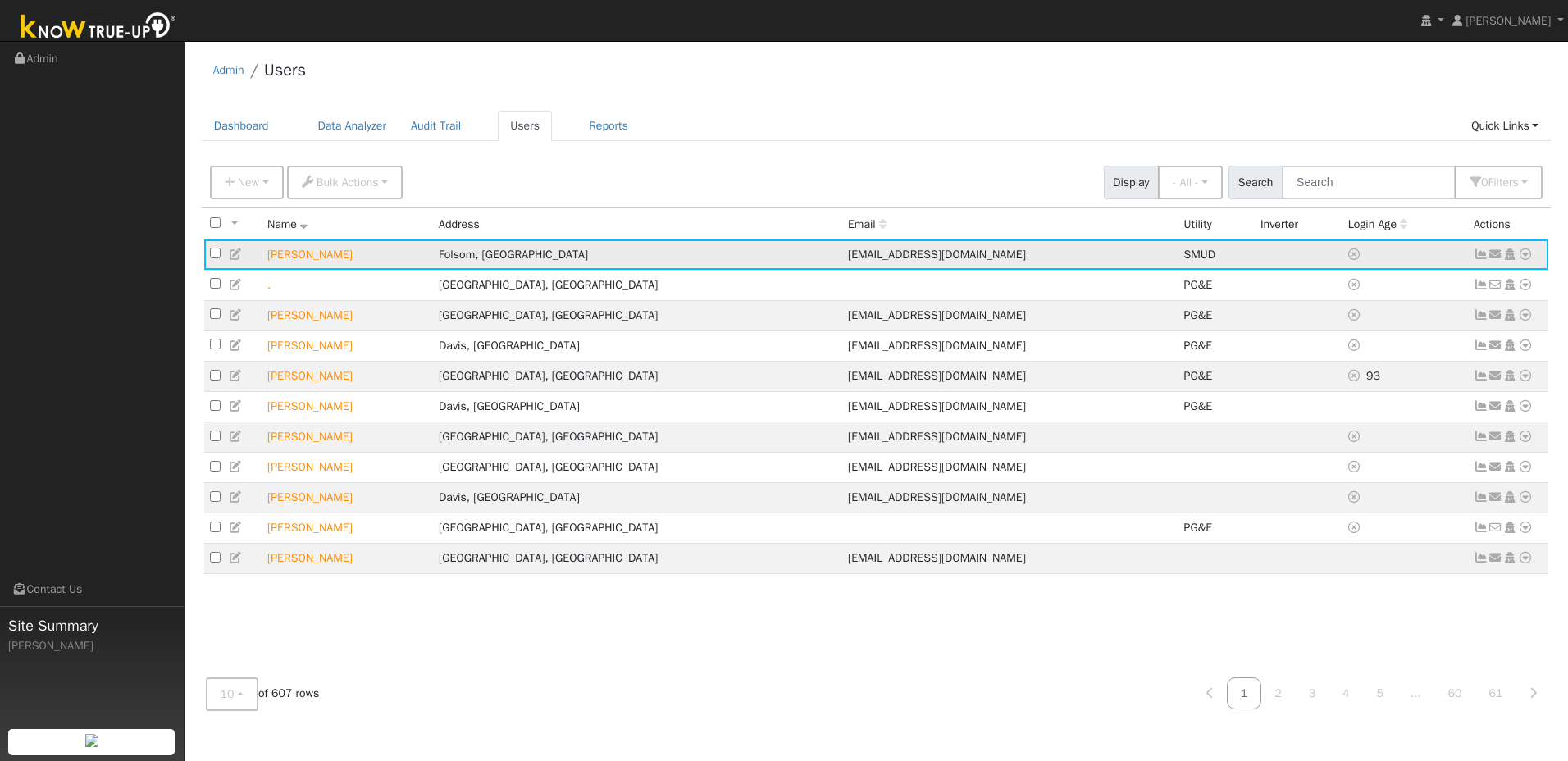 click at bounding box center (1525, 254) 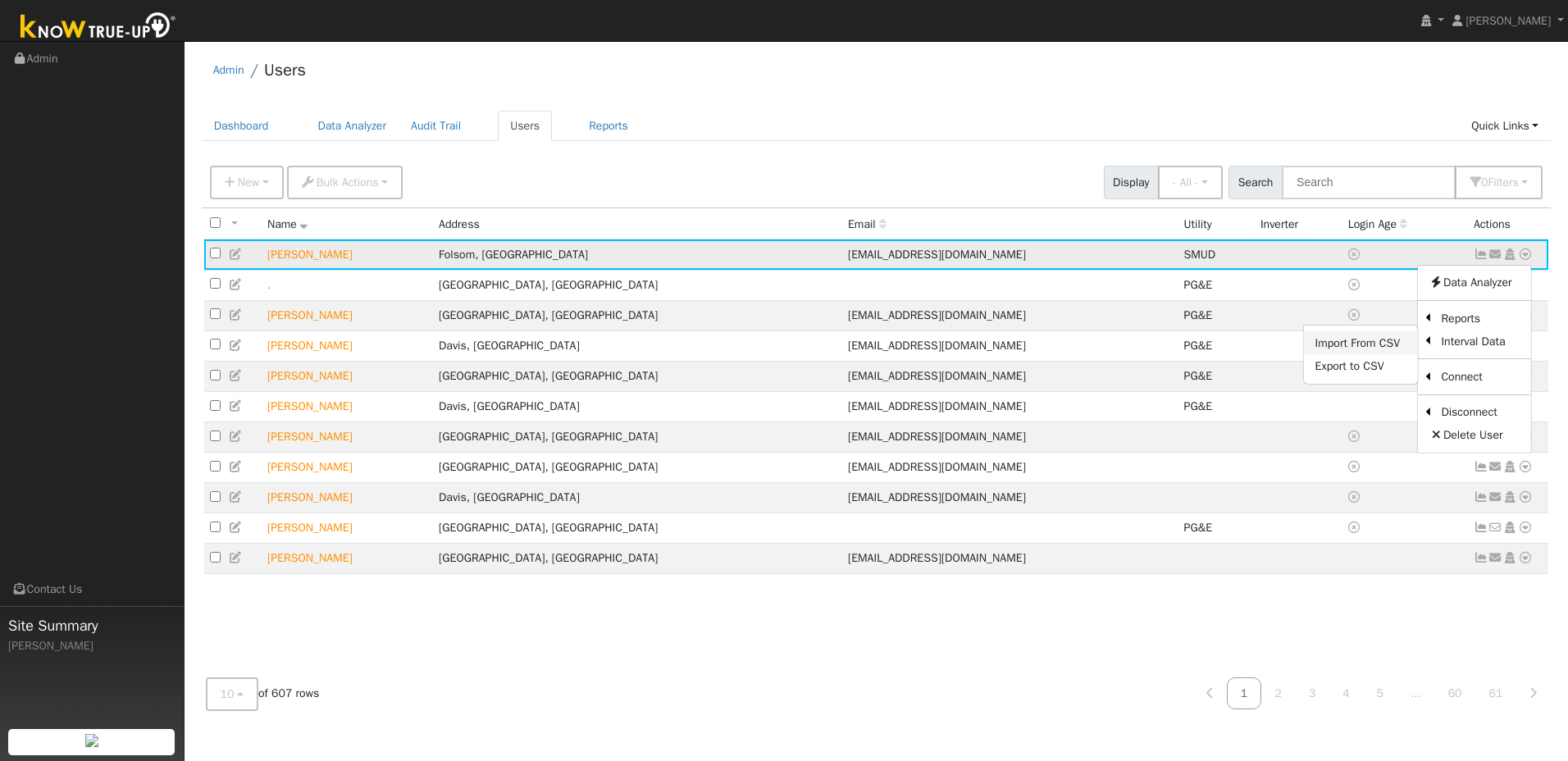 click on "Import From CSV" at bounding box center [1361, 343] 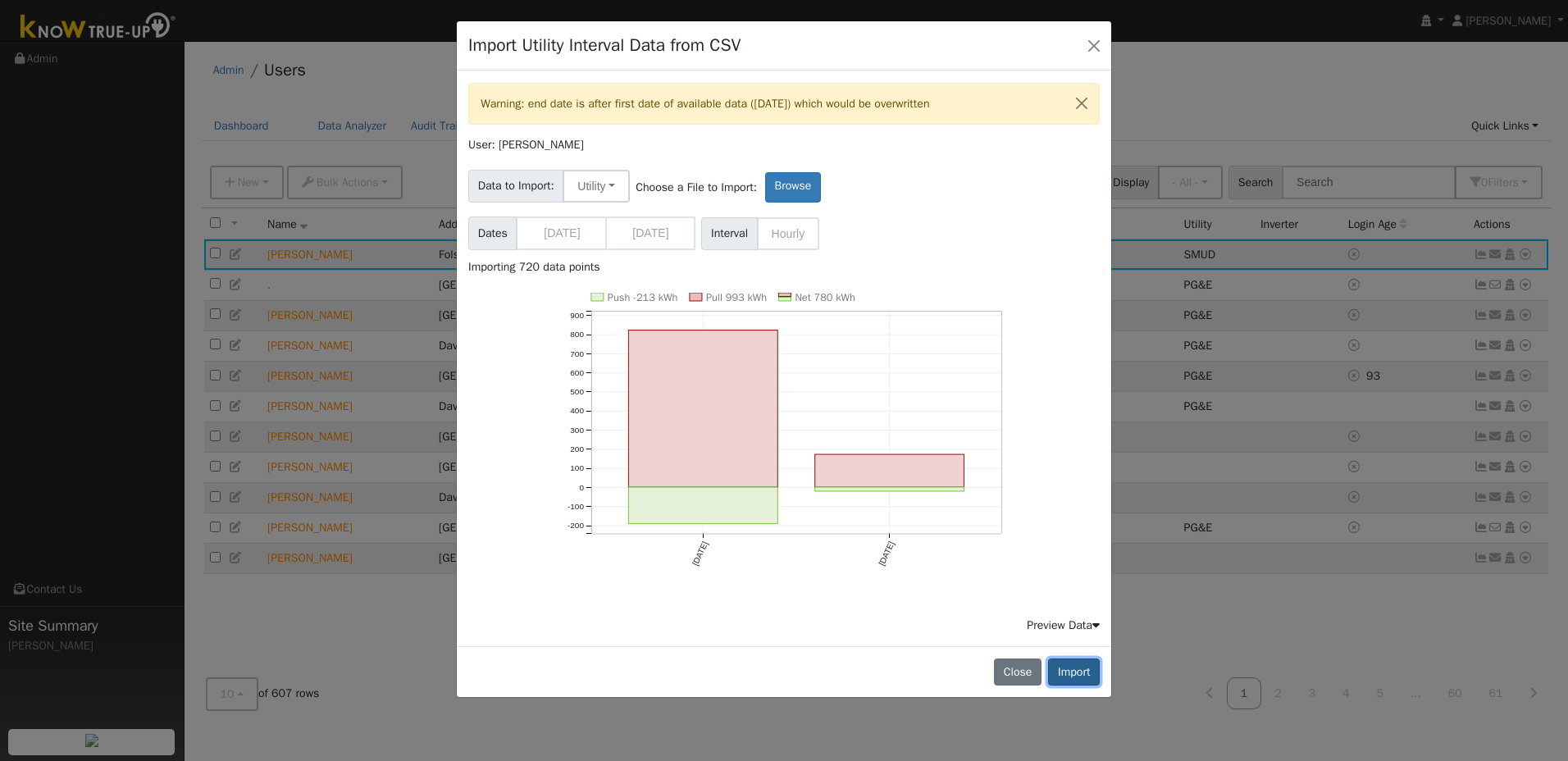 click on "Import" at bounding box center (1073, 672) 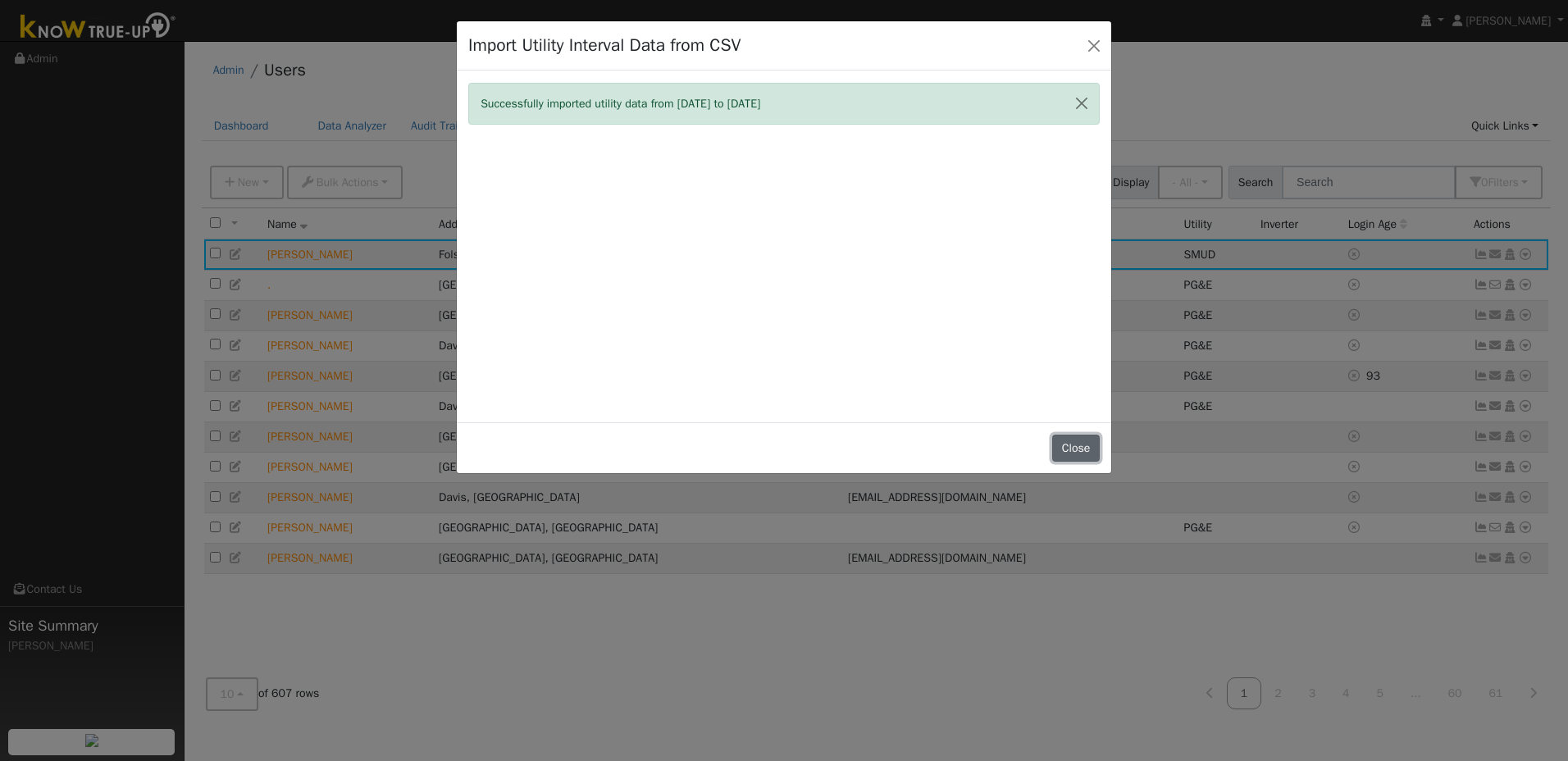 click on "Close" at bounding box center (1076, 449) 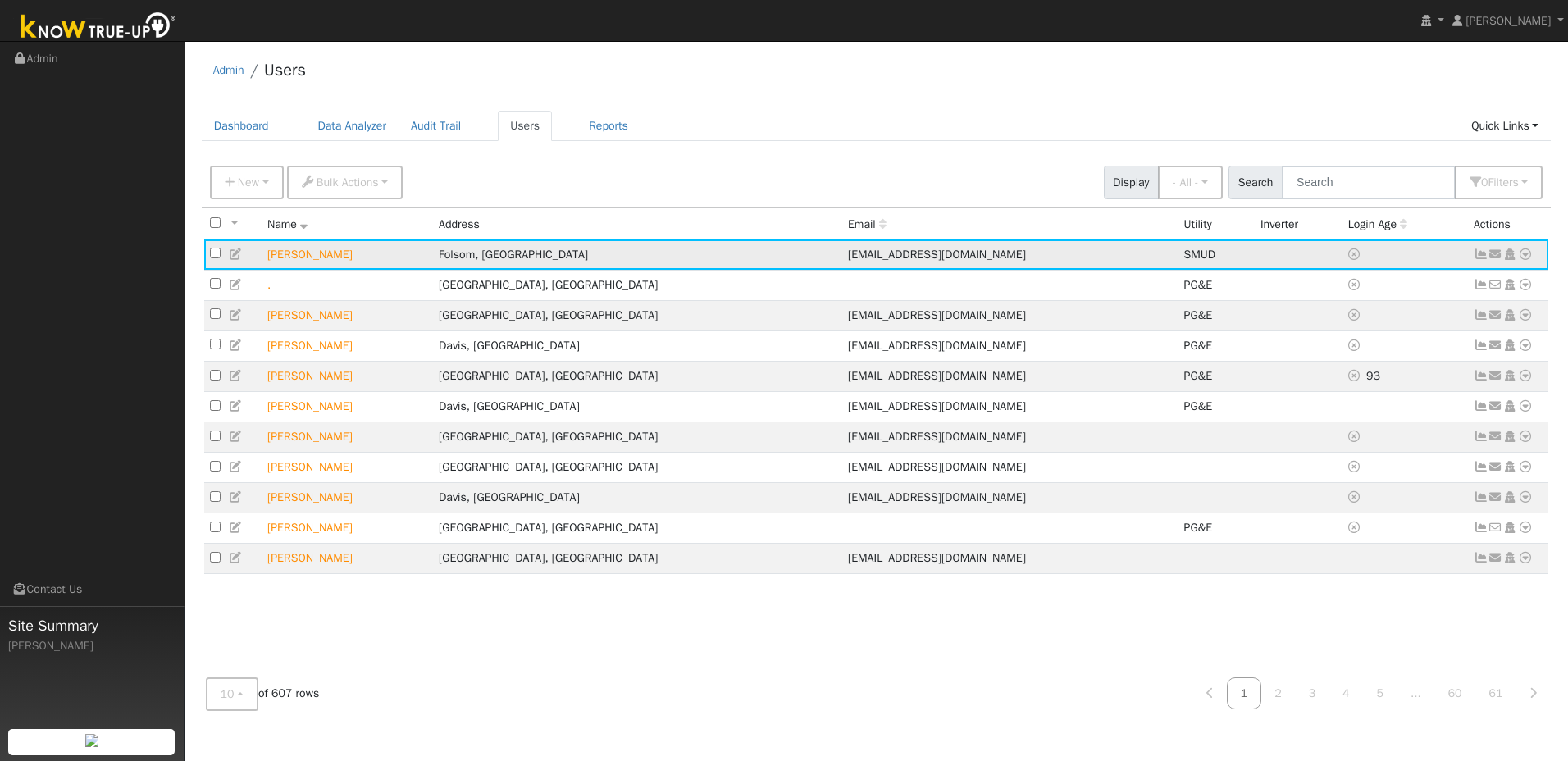 click at bounding box center [1525, 254] 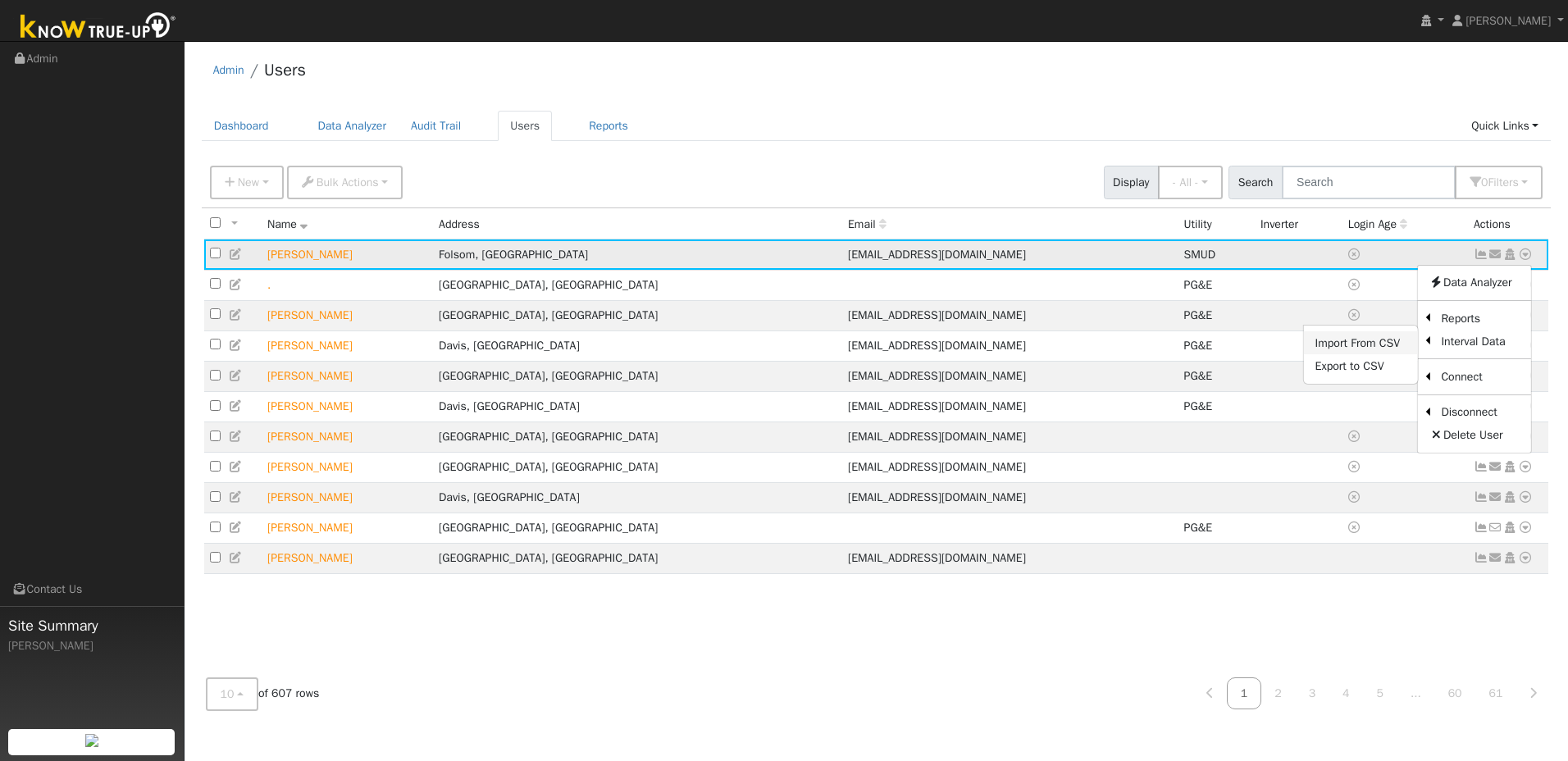 click on "Import From CSV" at bounding box center [1361, 343] 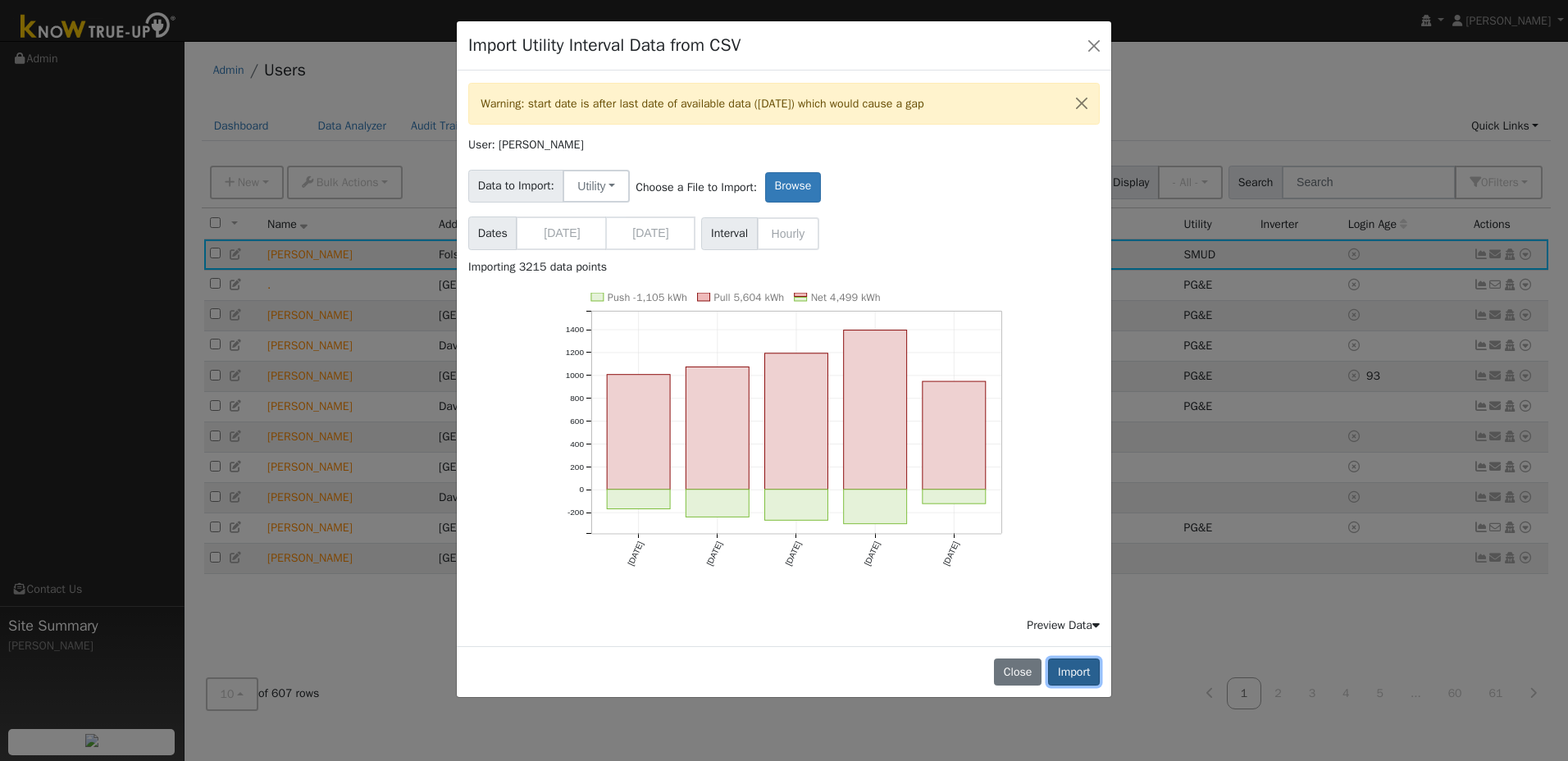 click on "Import" at bounding box center (1073, 672) 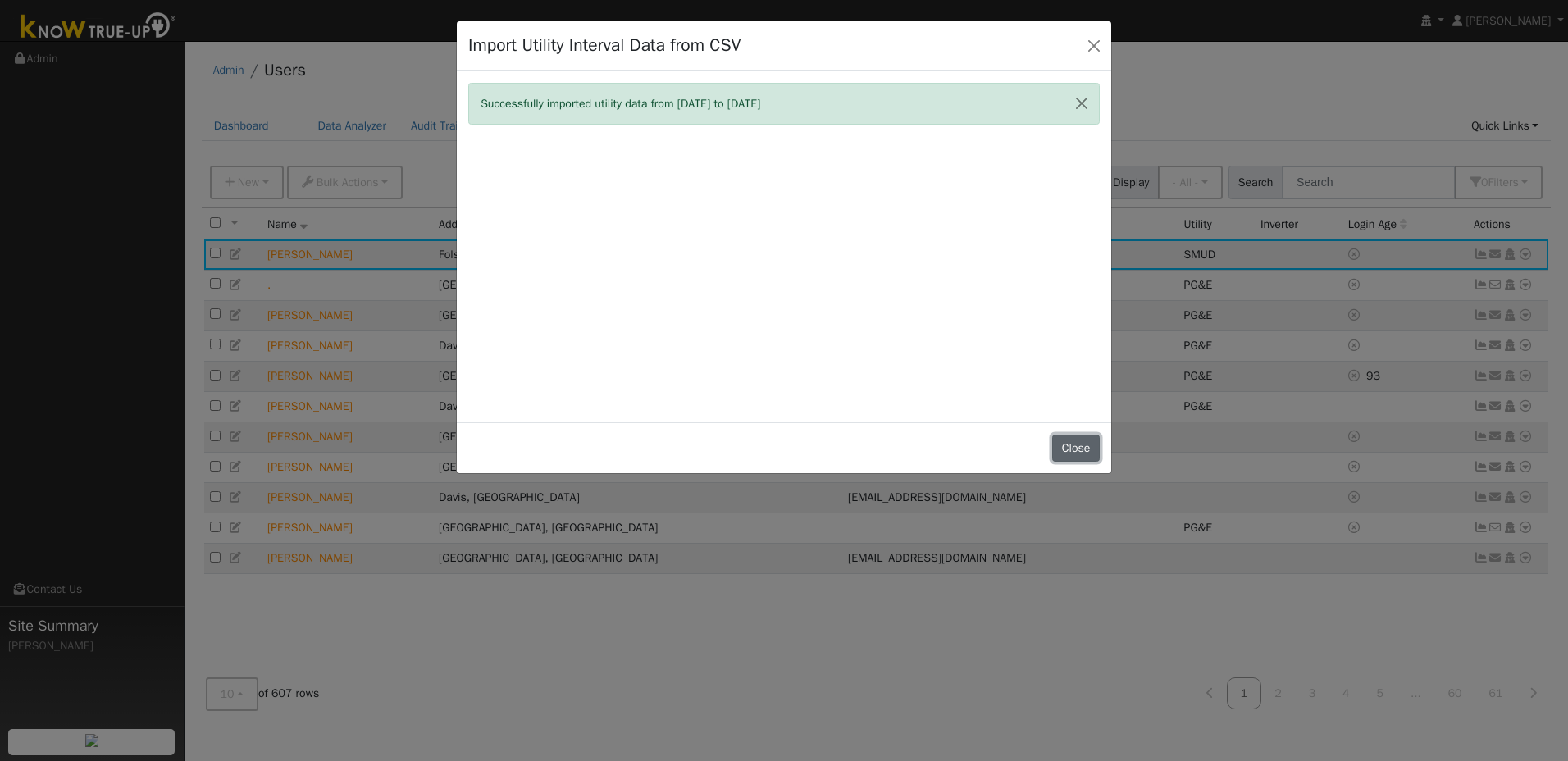 click on "Close" at bounding box center (1076, 449) 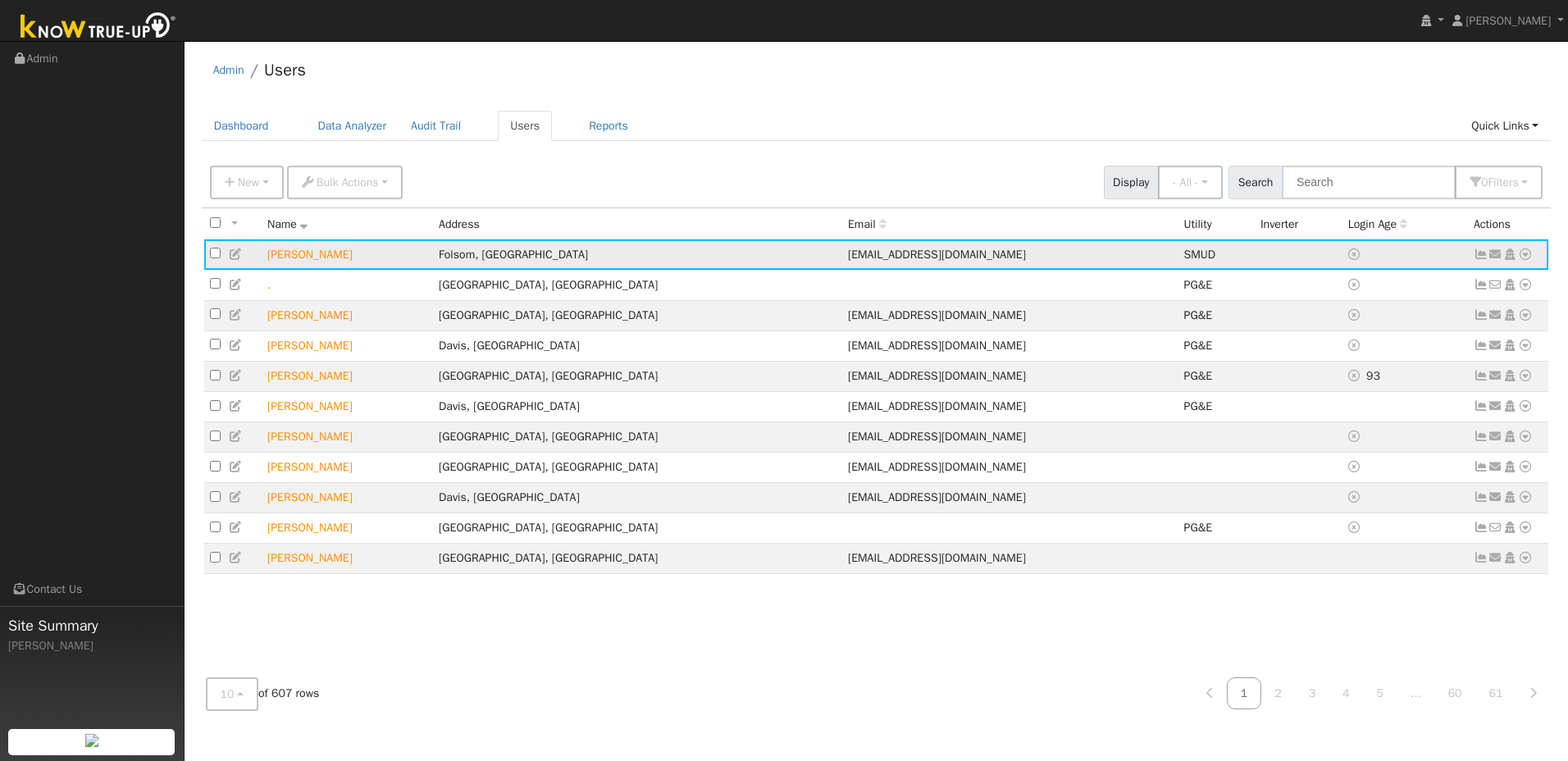 click at bounding box center [1481, 254] 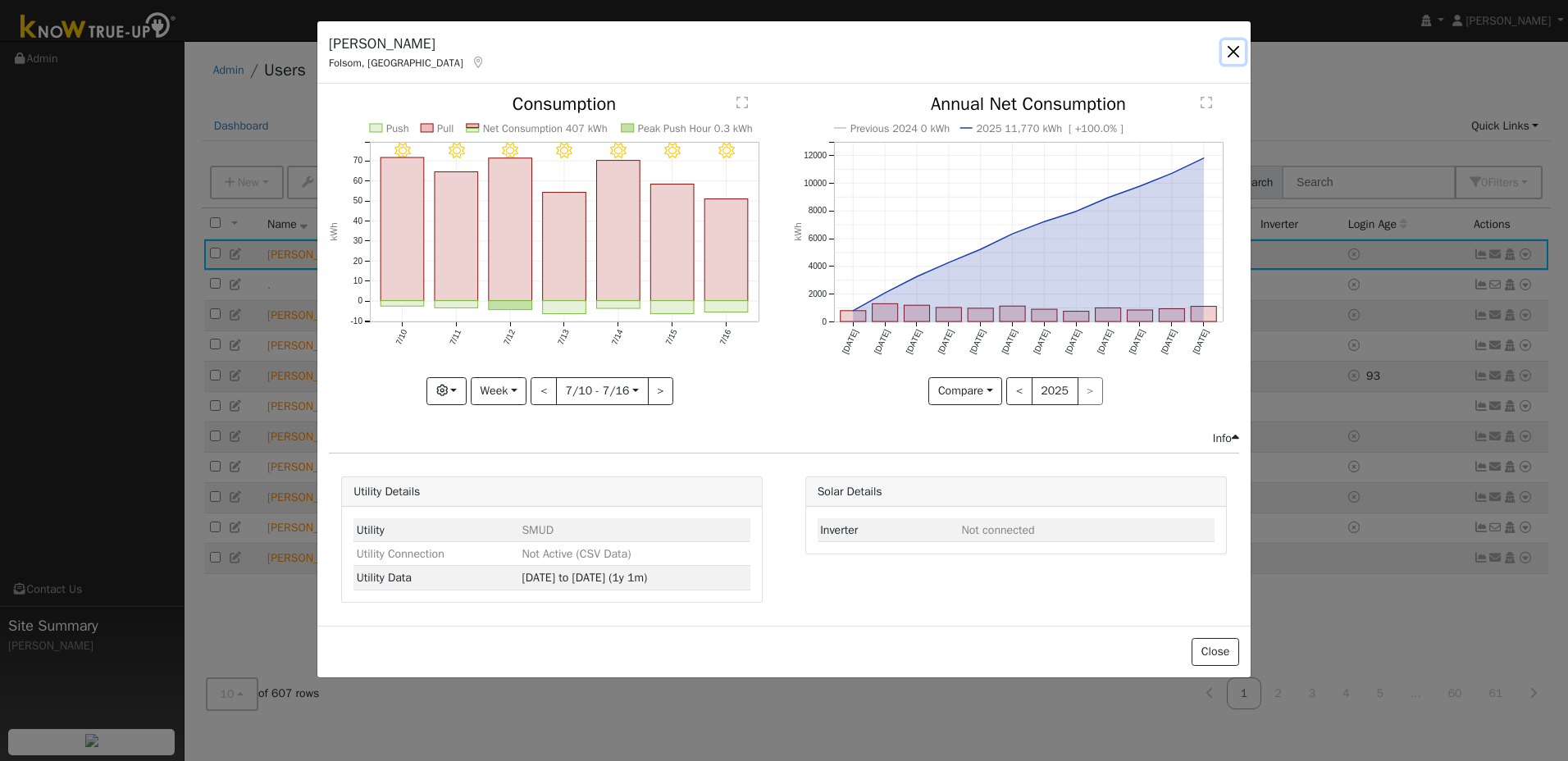 click at bounding box center [1233, 52] 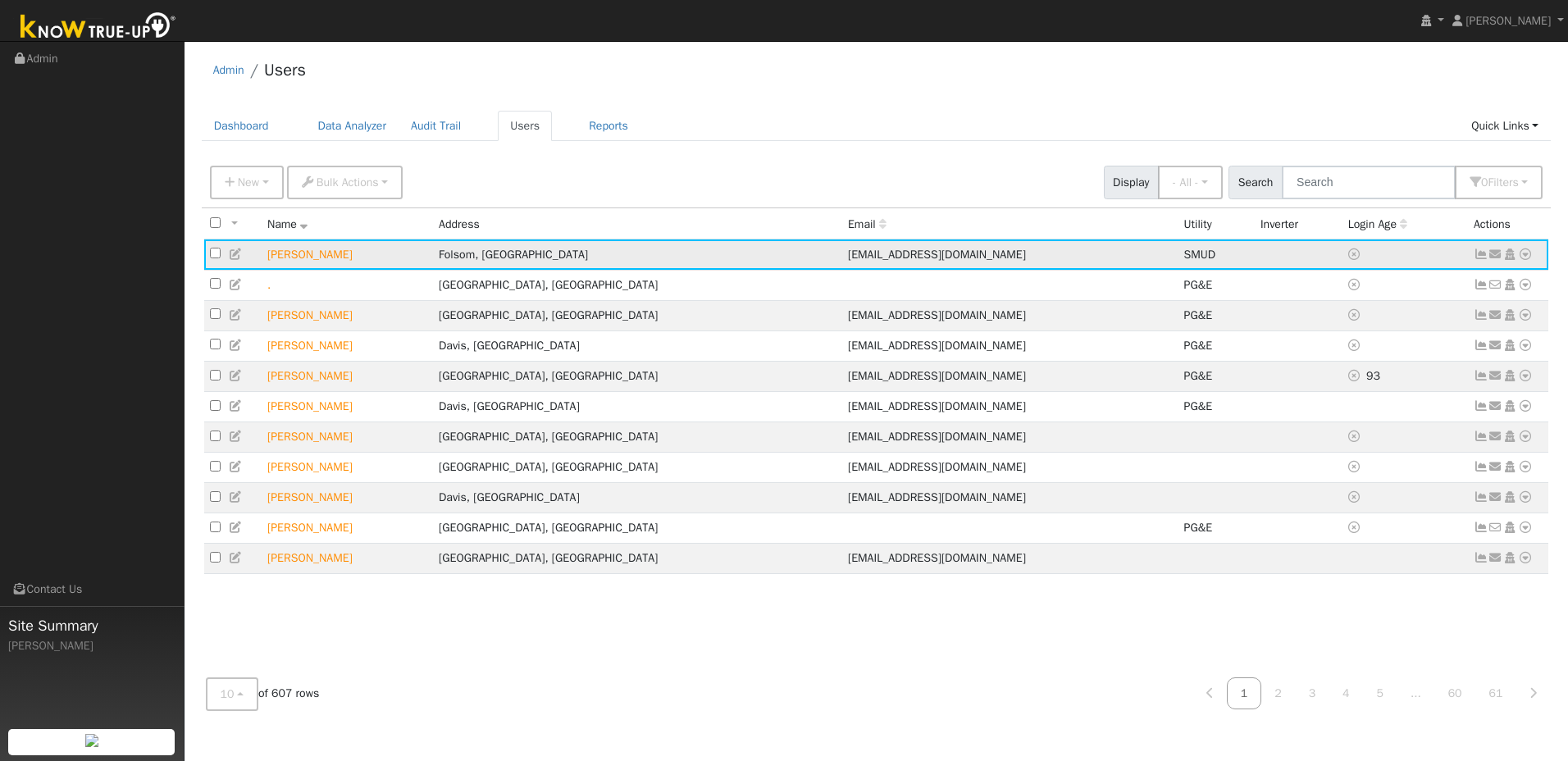 click at bounding box center [1481, 254] 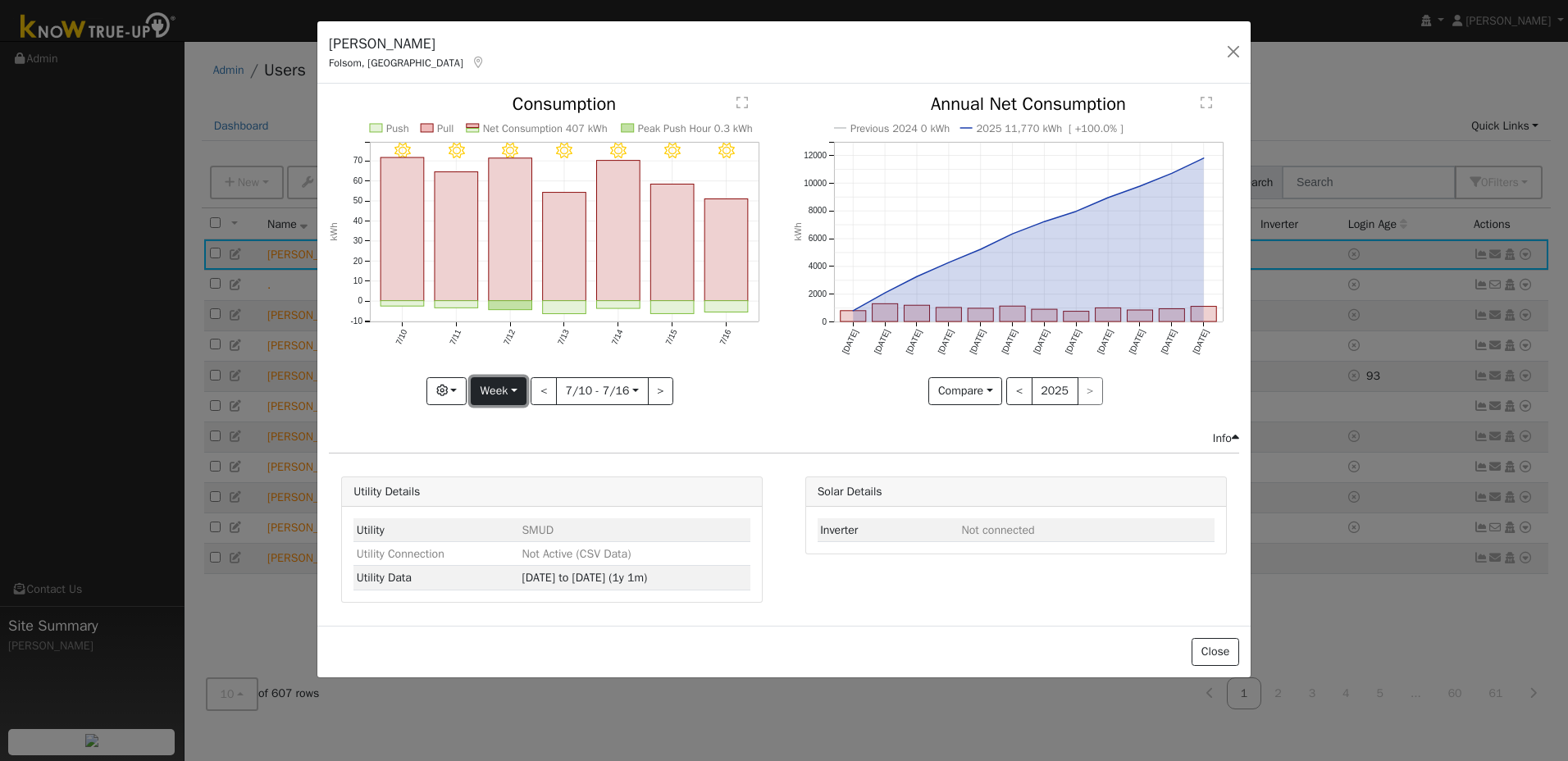 click on "Week" at bounding box center [499, 391] 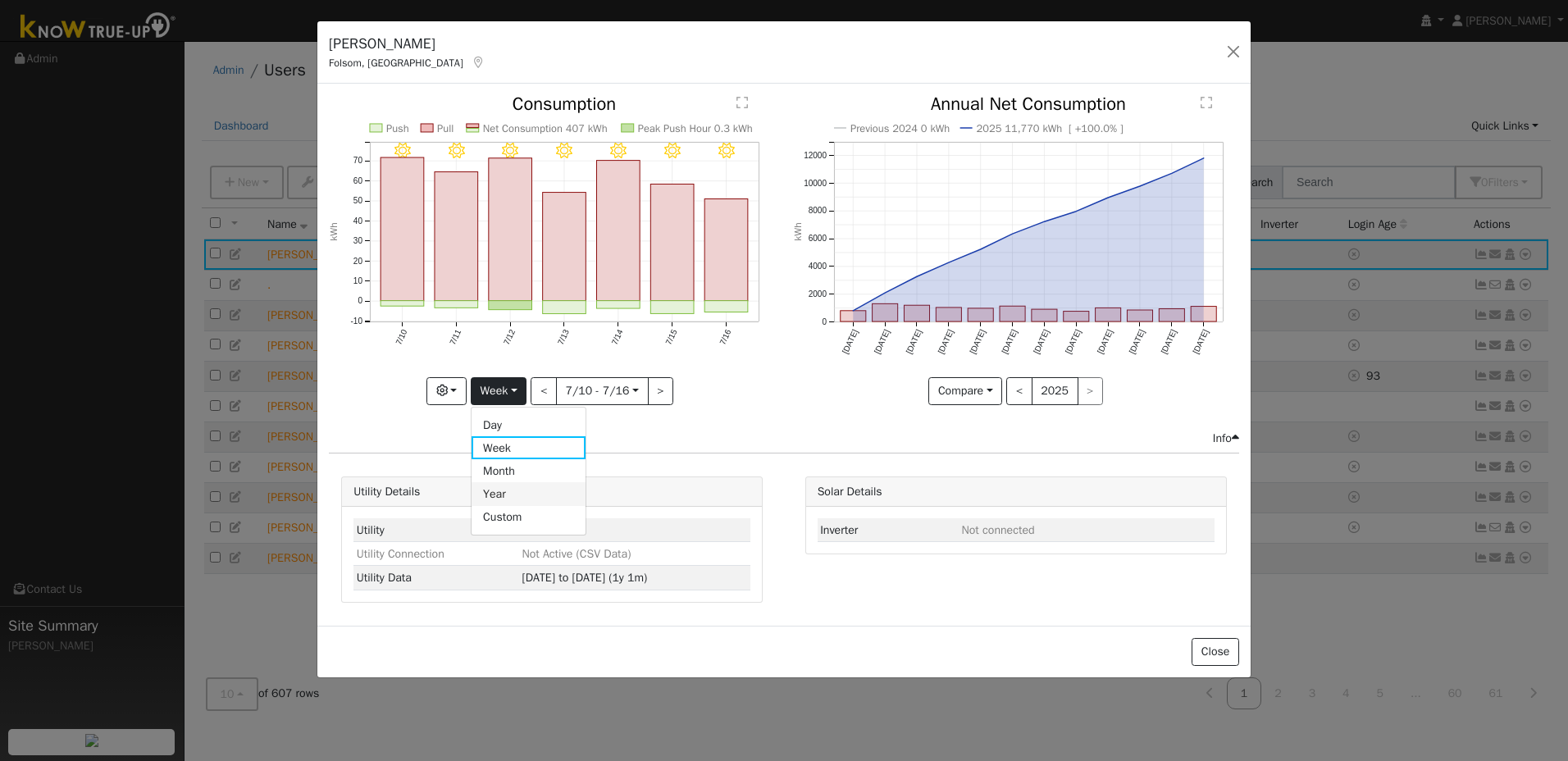 click on "Year" at bounding box center (528, 494) 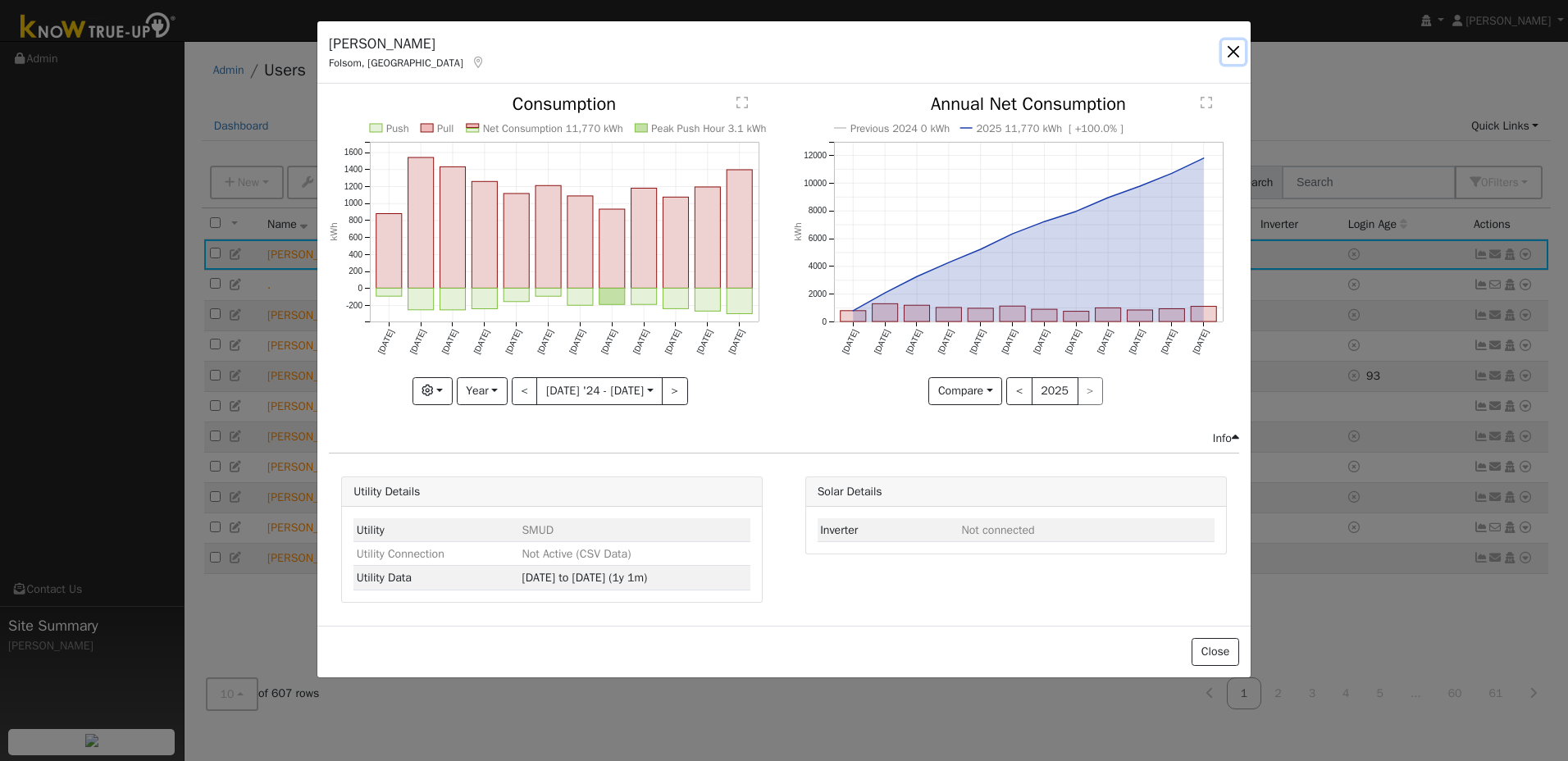 click at bounding box center [1233, 52] 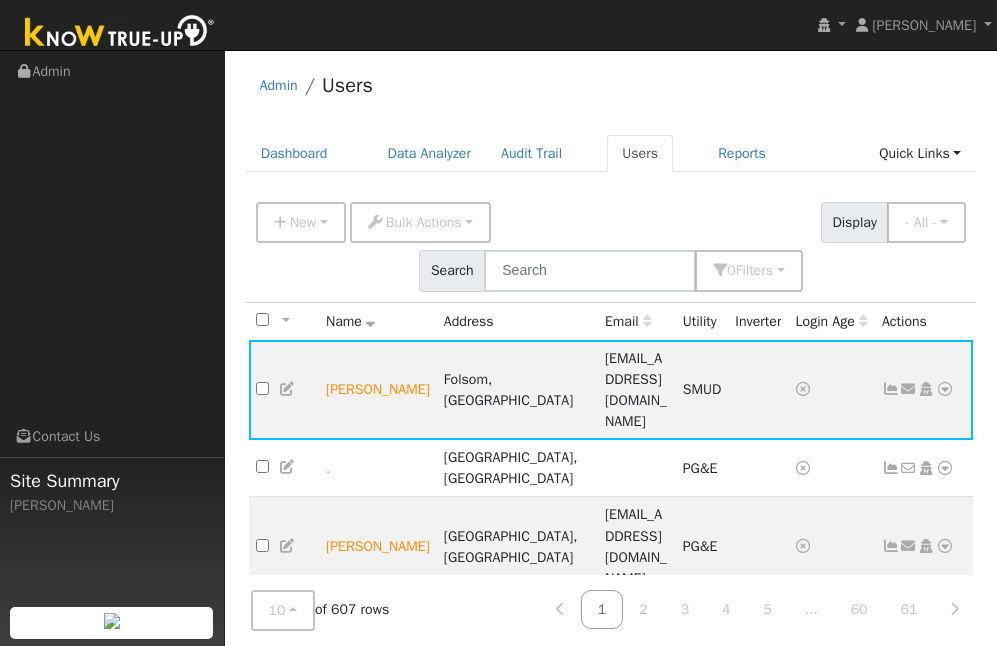 click on "Site Summary
[PERSON_NAME]" at bounding box center [112, 557] 